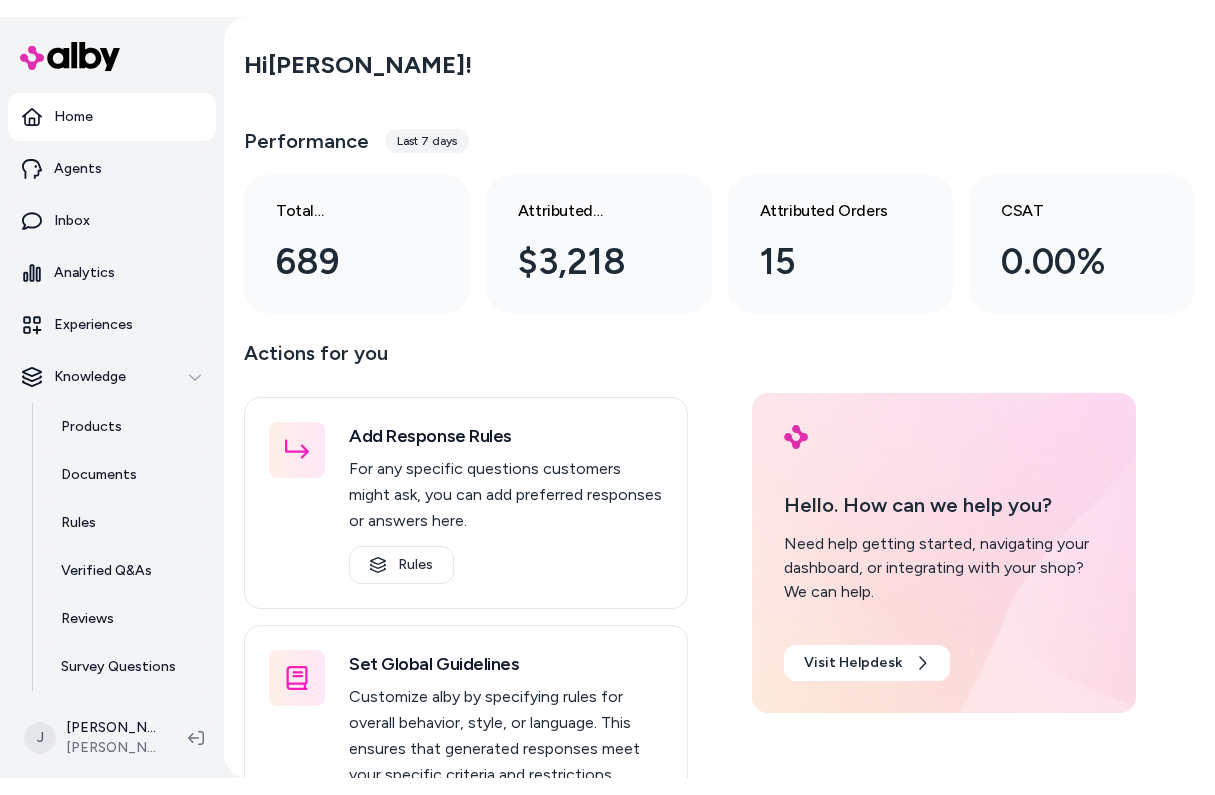 scroll, scrollTop: 0, scrollLeft: 0, axis: both 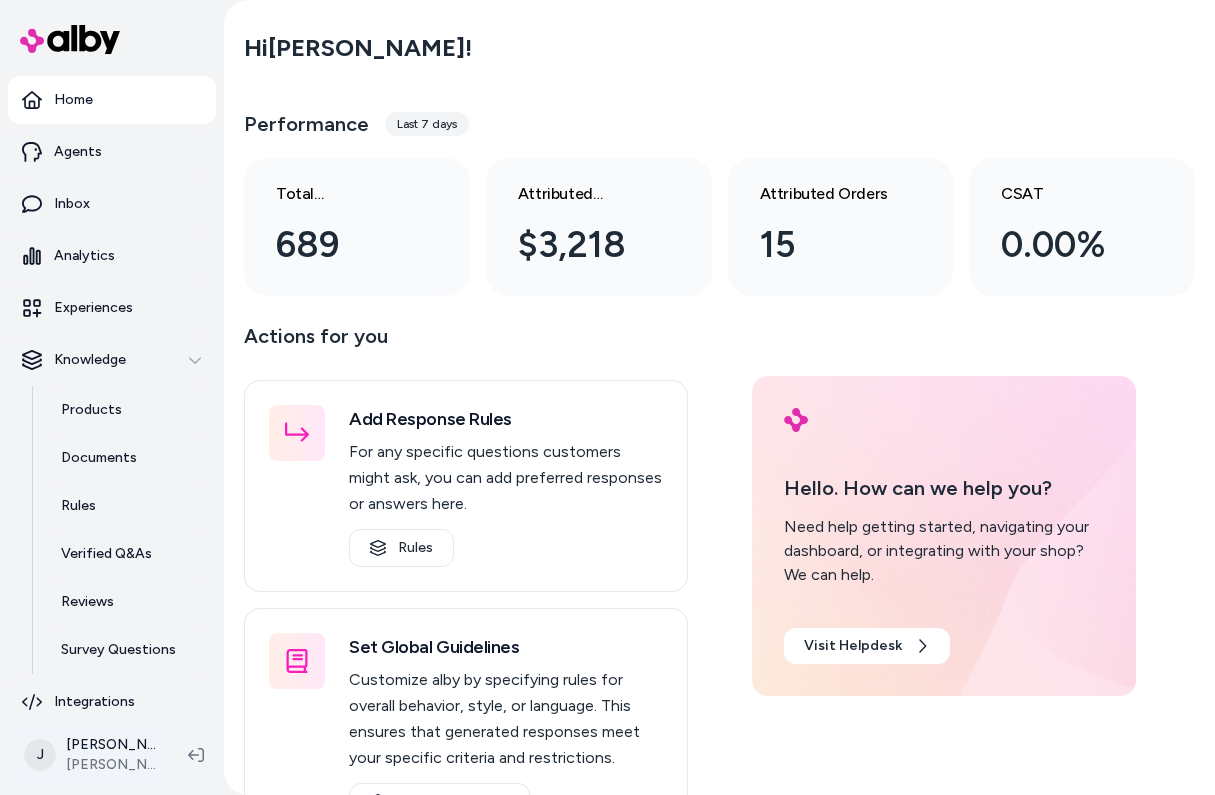 click on "Home Agents Inbox Analytics Experiences Knowledge Products Documents Rules Verified Q&As Reviews Survey Questions Integrations J [PERSON_NAME] [PERSON_NAME] Hi  [PERSON_NAME] ! Performance Last 7 days Total conversations   689 Attributed Revenue   $3,218 Attributed Orders   15 CSAT   0.00% Actions for you Add Response Rules For any specific questions customers might ask, you can add preferred responses or answers here. Rules Set Global Guidelines Customize alby by specifying rules for overall behavior, style, or language. This ensures that generated responses meet your specific criteria and restrictions. Global Guidelines Configure Experiences Control the shopper-facing experience by choosing where [PERSON_NAME] appears, the types of questions alby can answer (skills), and customizing the look and feel. Experiences Hello. How can we help you? Need help getting started, navigating your dashboard, or integrating with your shop? We can help. Visit Helpdesk" at bounding box center (607, 397) 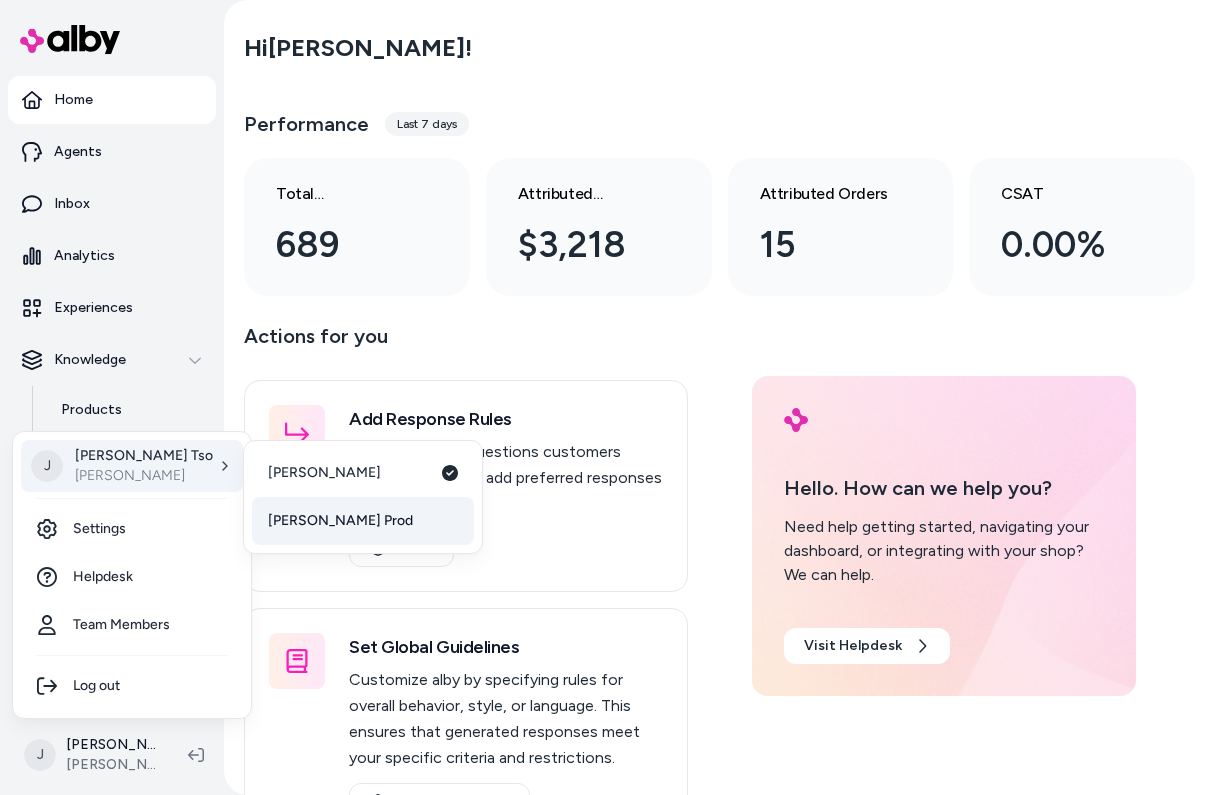 click on "[PERSON_NAME] Prod" at bounding box center [340, 521] 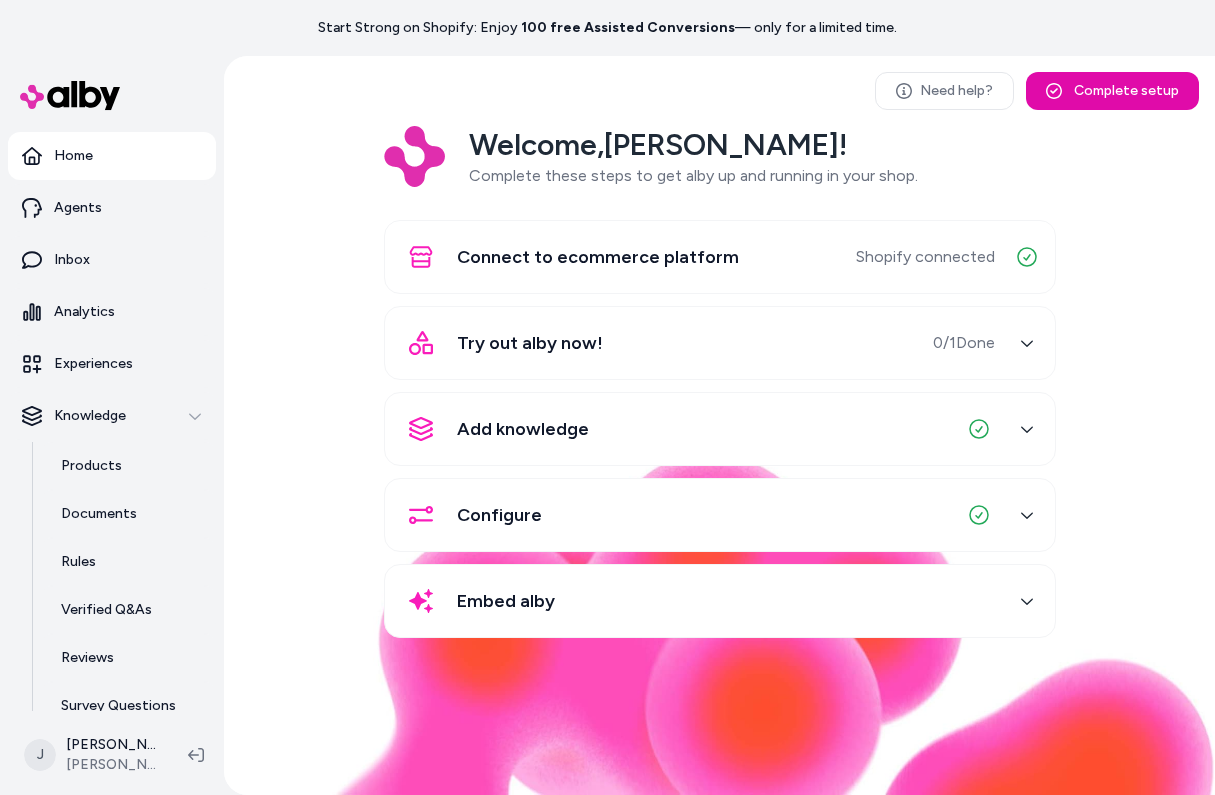 scroll, scrollTop: 0, scrollLeft: 0, axis: both 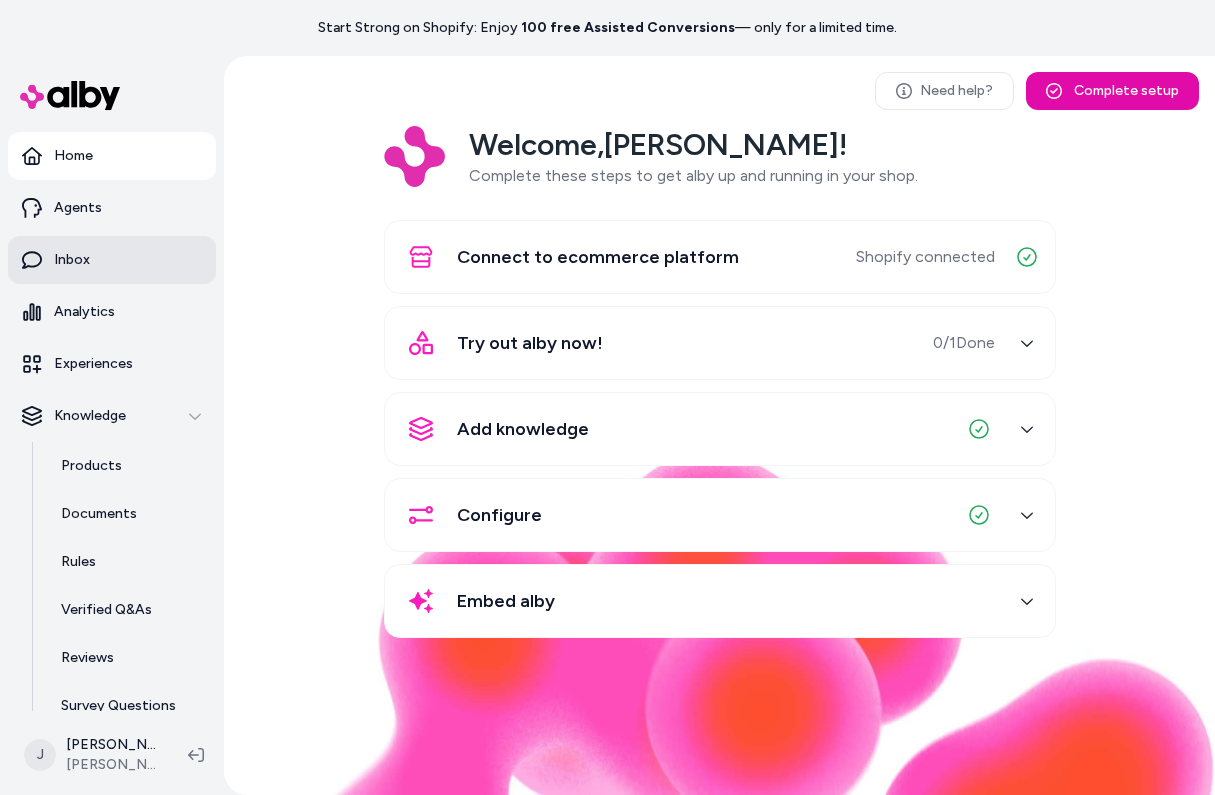 click on "Inbox" at bounding box center (112, 260) 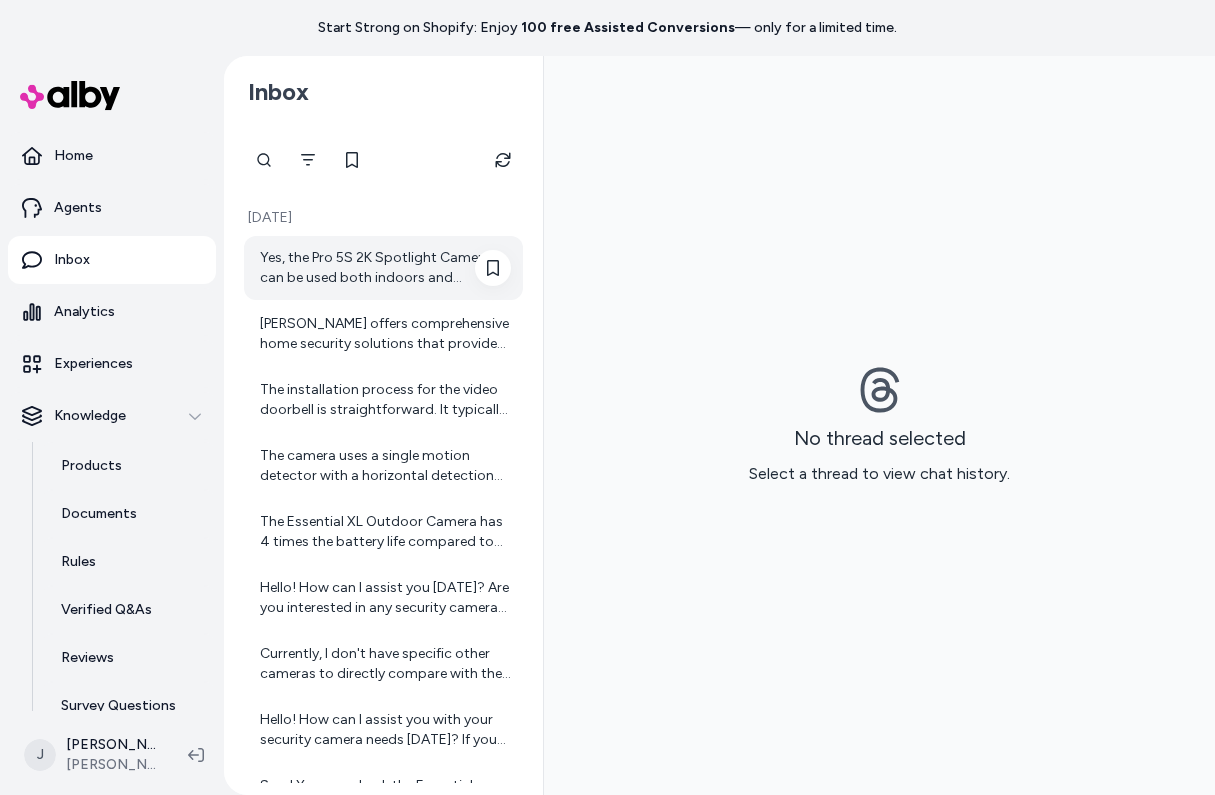click on "Yes, the Pro 5S 2K Spotlight Camera can be used both indoors and outdoors. It is designed to be weather-resistant for outdoor use but is also suitable for indoor placement. If you plan to use it indoors, make sure to place it according to your monitoring needs and follow the placement tips for optimal performance. If you want to see a camera specifically designed for indoor use, you might also be interested in the Essential Indoor Camera. Let me know if you'd like the link to that product!" at bounding box center (385, 268) 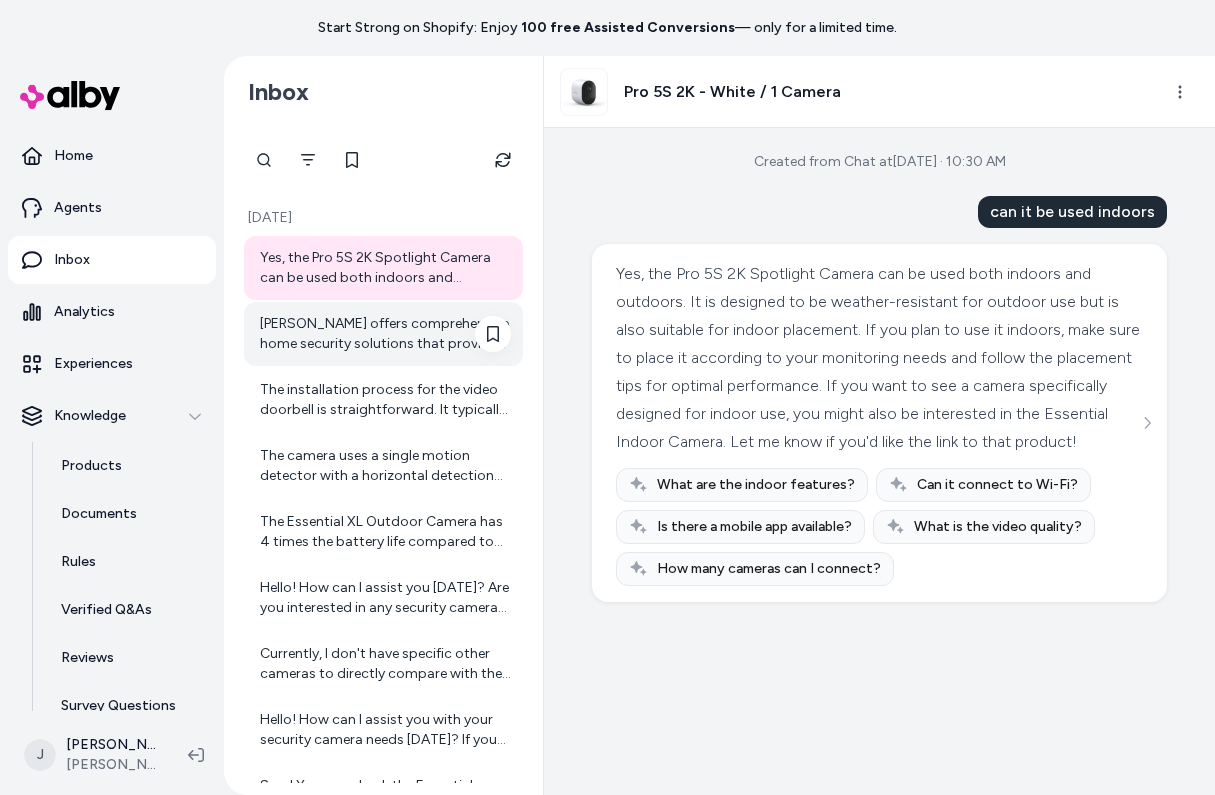 click on "[PERSON_NAME] offers comprehensive home security solutions that provide whole home protection from your front door to your backyard. The [PERSON_NAME] Home Security System includes easy-install wire-free sensors that detect motion, open/close events, leaks, and temperature changes, with 8 detection functions. This system is customizable and pairs seamlessly with [PERSON_NAME] security cameras and video doorbells for complete coverage.
You also get features like 24/7 professional monitoring with live security experts, one-tap emergency response, and integration with smart home devices like Amazon Alexa and Google Home.
If you want, I can guide you to specific security systems or camera packages based on your needs. Would you like to see any particular product or kit?" at bounding box center [385, 334] 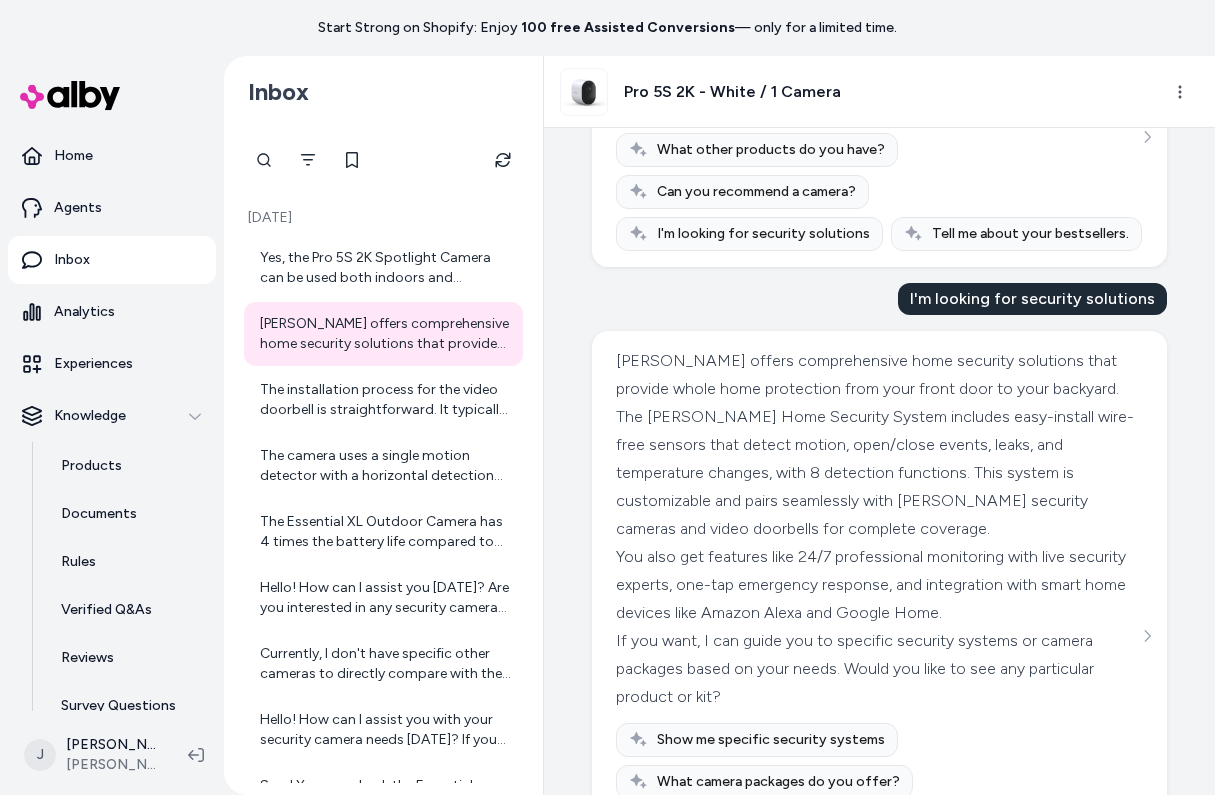 scroll, scrollTop: 295, scrollLeft: 0, axis: vertical 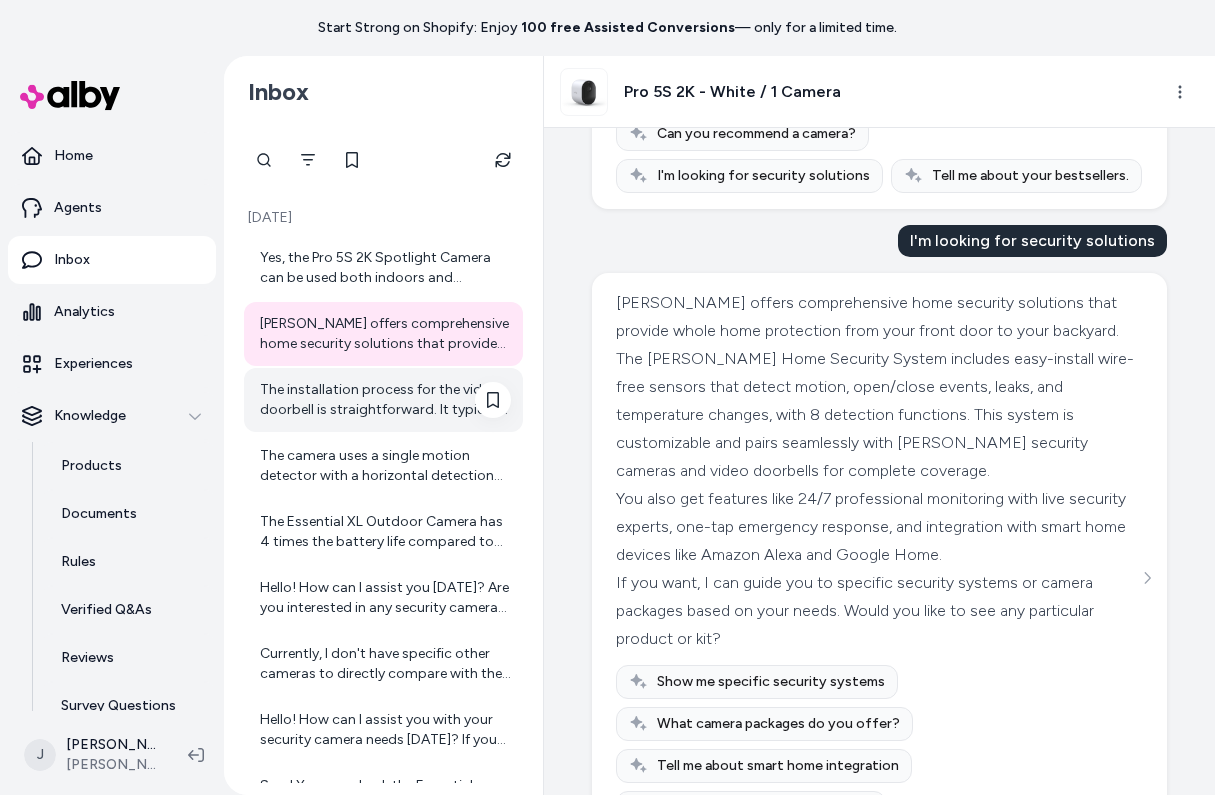 click on "The installation process for the video doorbell is straightforward. It typically involves mounting the doorbell on your front door frame and connecting it to your Wi-Fi network. You may need basic tools for installation, and an instructional app guides you through the setup." at bounding box center [383, 400] 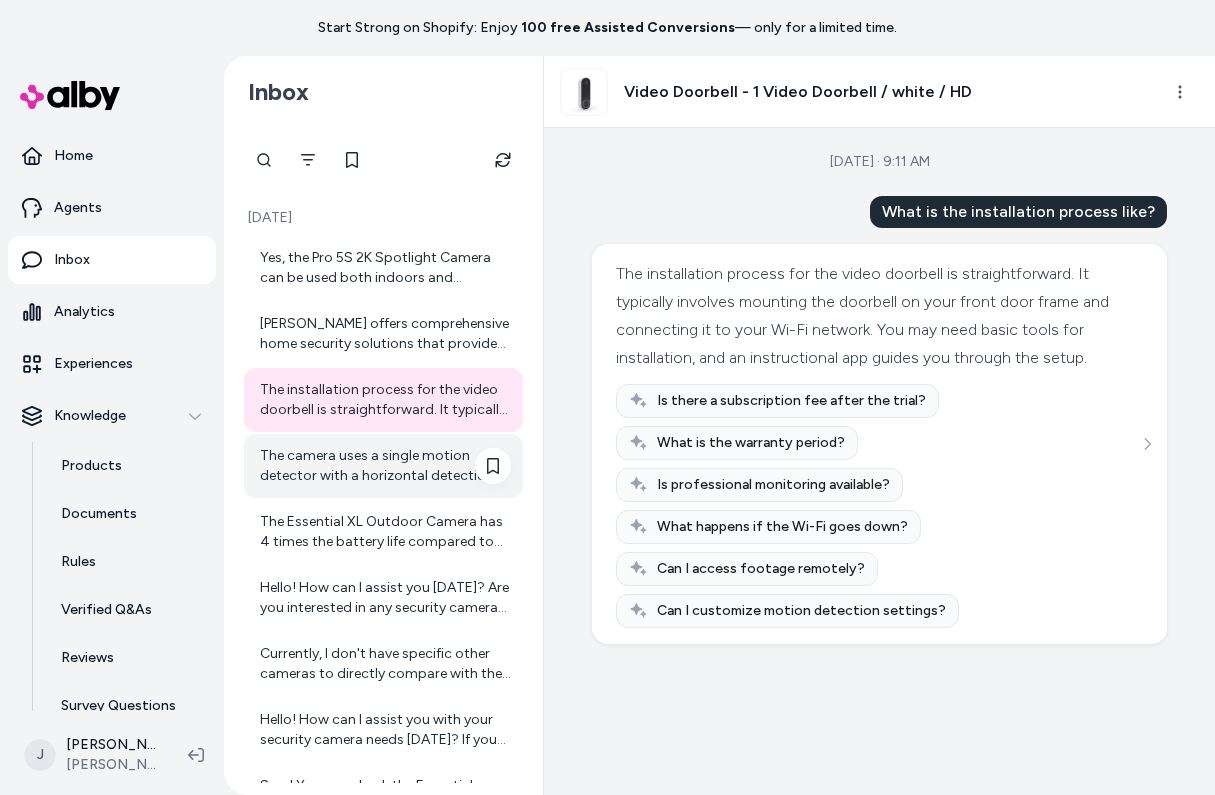 click on "The camera uses a single motion detector with a horizontal detection angle of 130° to effectively capture movement." at bounding box center (385, 466) 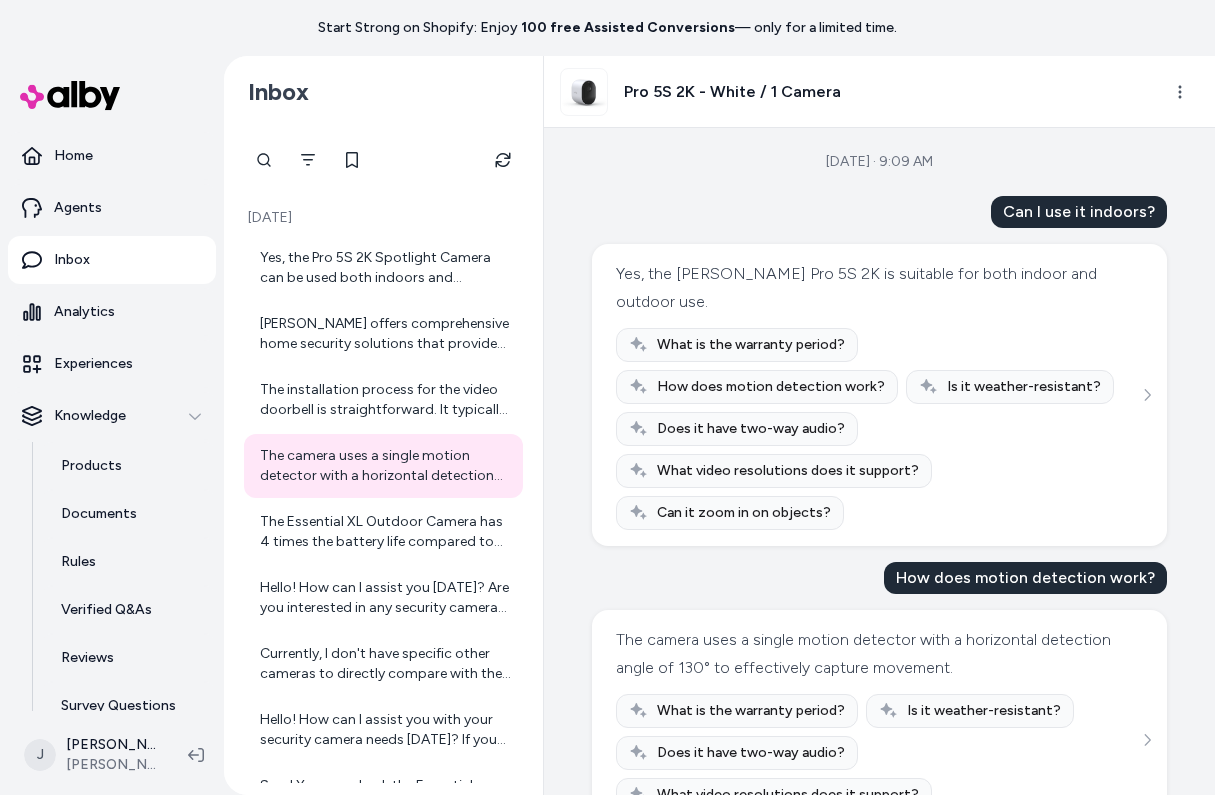 scroll, scrollTop: 29, scrollLeft: 0, axis: vertical 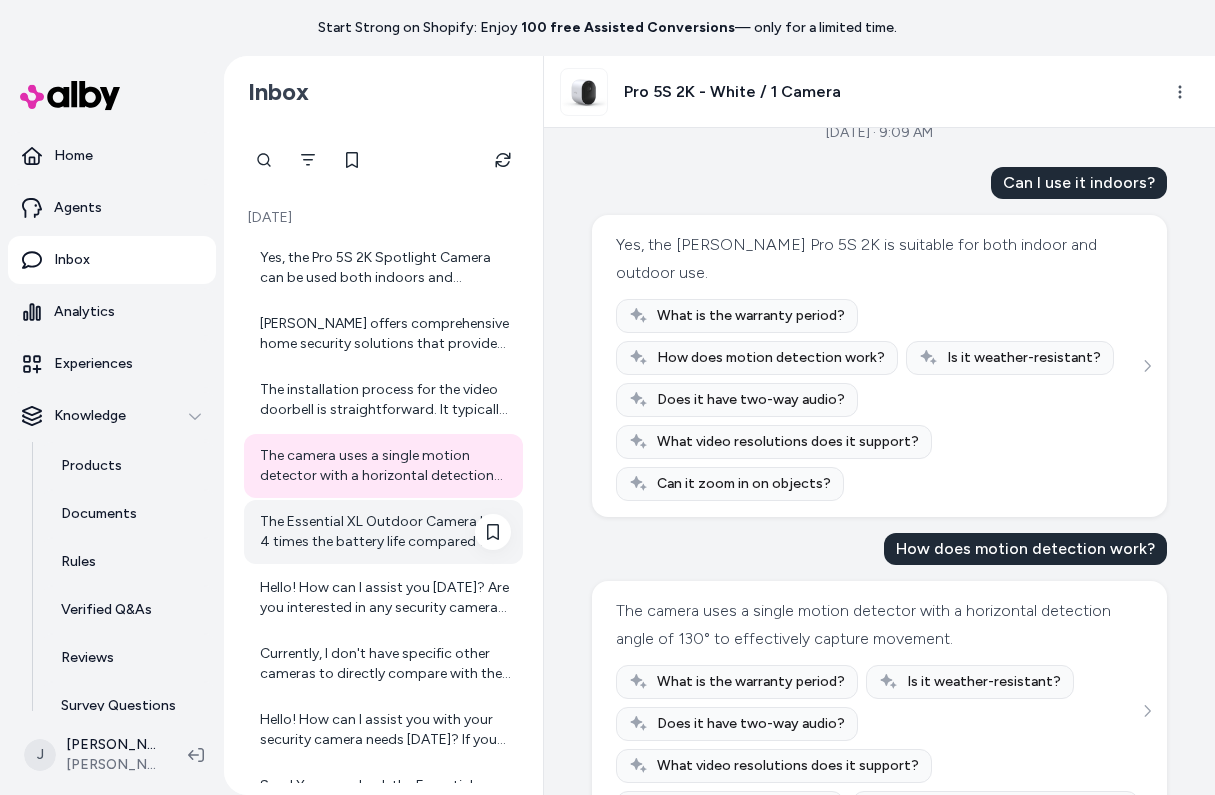 click on "The Essential XL Outdoor Camera has 4 times the battery life compared to the Essential Outdoor Camera. This means the XL version stays charged much longer, especially useful in high-traffic areas. The battery life for the Essential XL Outdoor Camera is about 16 months under typical usage conditions. The Essential Outdoor Camera has a significantly shorter battery life, so you will need to recharge it more frequently than the XL version." at bounding box center [385, 532] 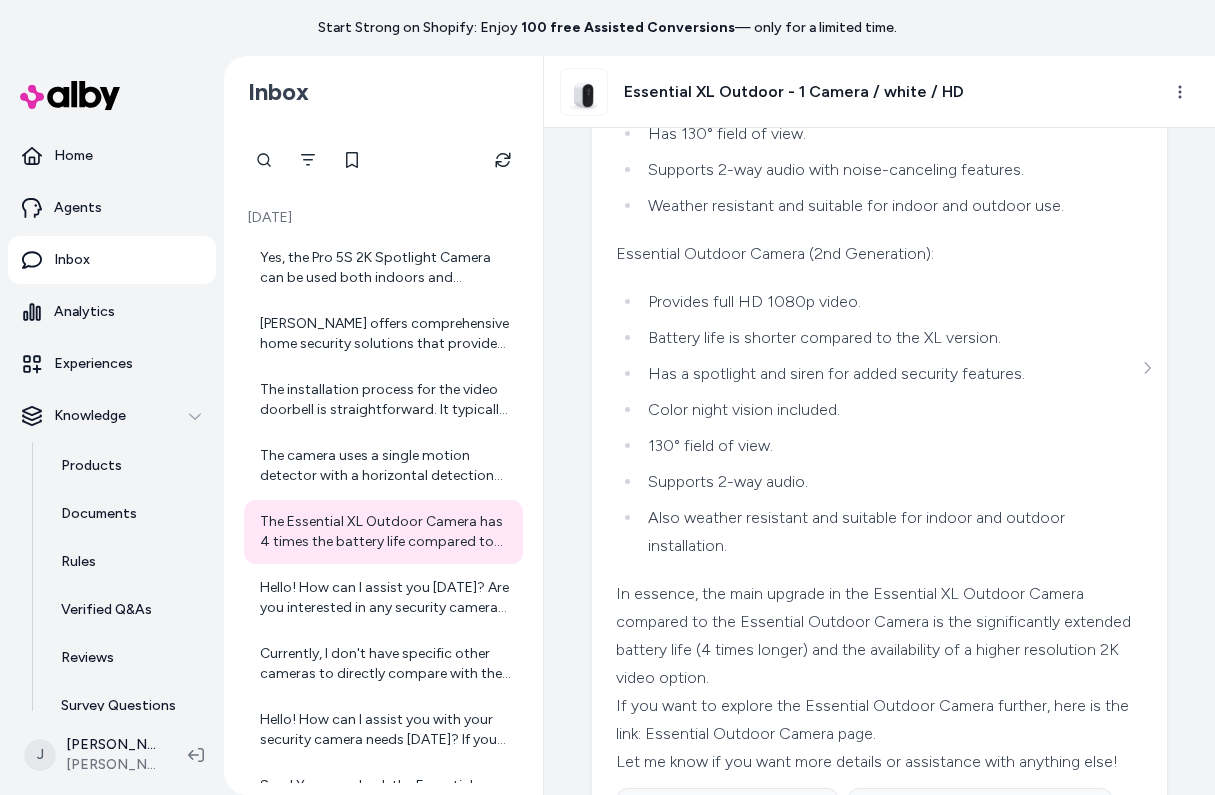 scroll, scrollTop: 441, scrollLeft: 0, axis: vertical 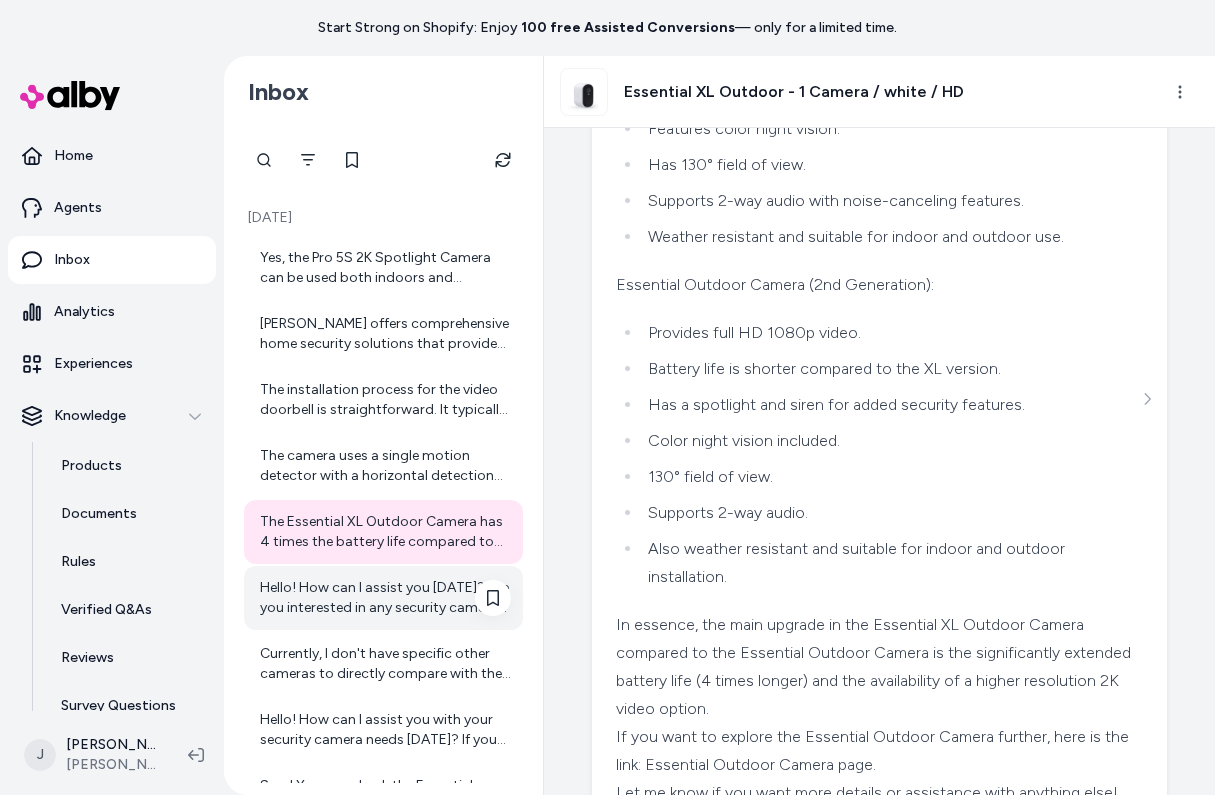 click on "Hello! How can I assist you [DATE]? Are you interested in any security cameras or other products?" at bounding box center [385, 598] 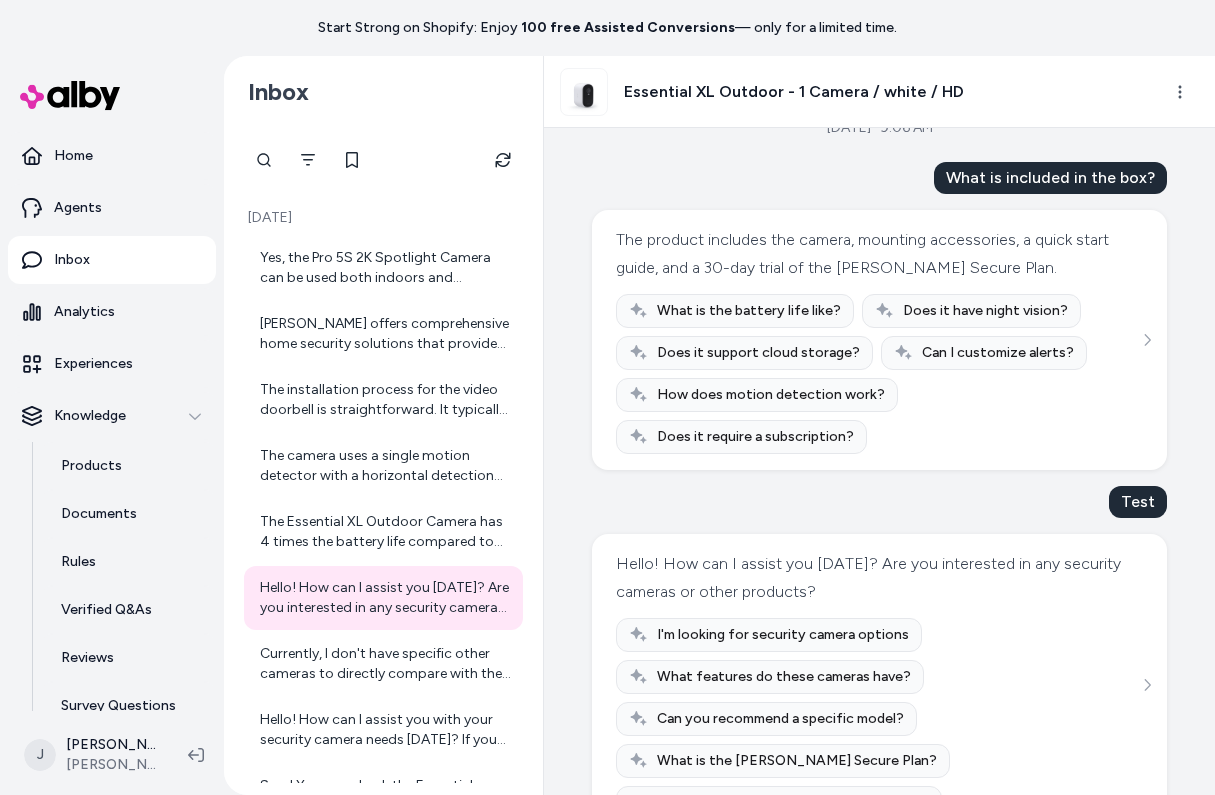 scroll, scrollTop: 57, scrollLeft: 0, axis: vertical 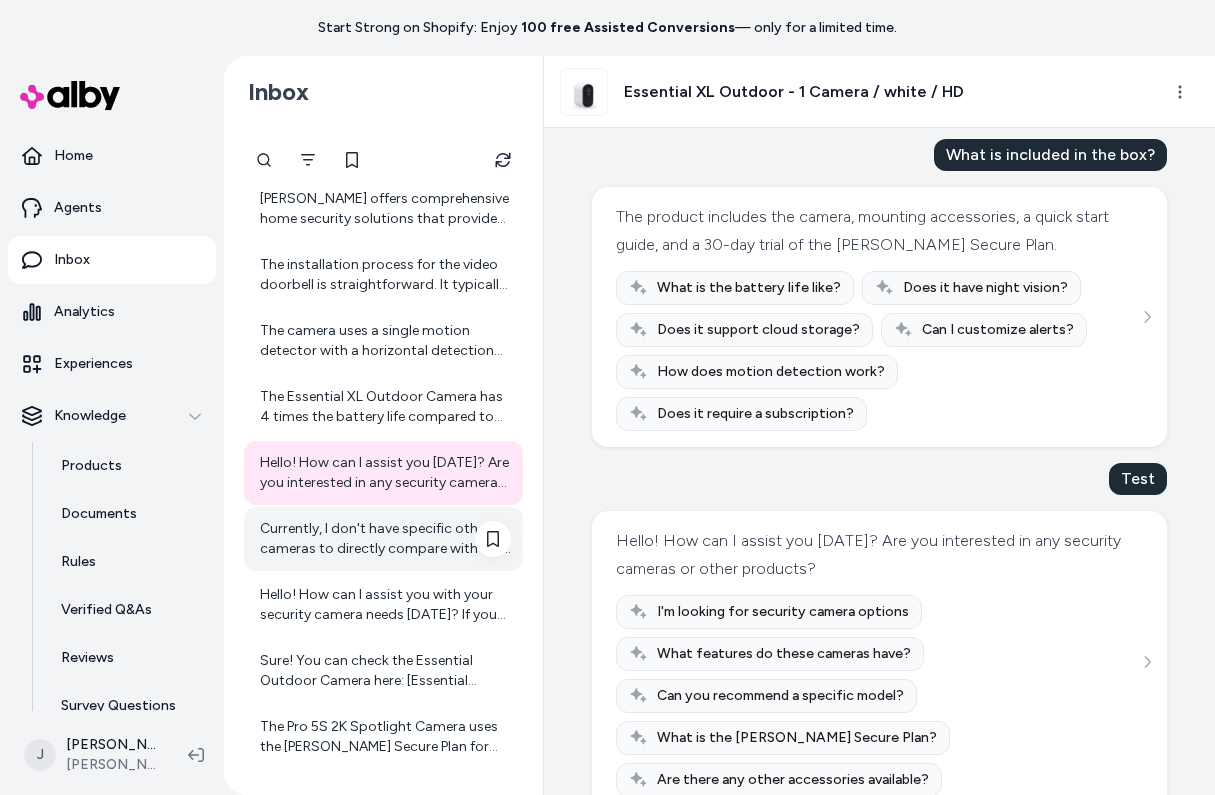 click on "Currently, I don't have specific other cameras to directly compare with the Ultra 2 Camera from the catalog. However, I can provide some context about the Ultra 2 Camera:
- It offers 4K video resolution with HDR.
- It has an ultra-wide 180-degree diagonal lens field of view.
- Features include an integrated spotlight, rechargeable battery, color night vision, advanced AI motion detection, and premium two-way audio.
- Requires a SmartHub for operation.
If you want, I can help you explore other [PERSON_NAME] cameras in the catalog or provide recommendations based on your needs. Would you like me to do that?" at bounding box center [385, 539] 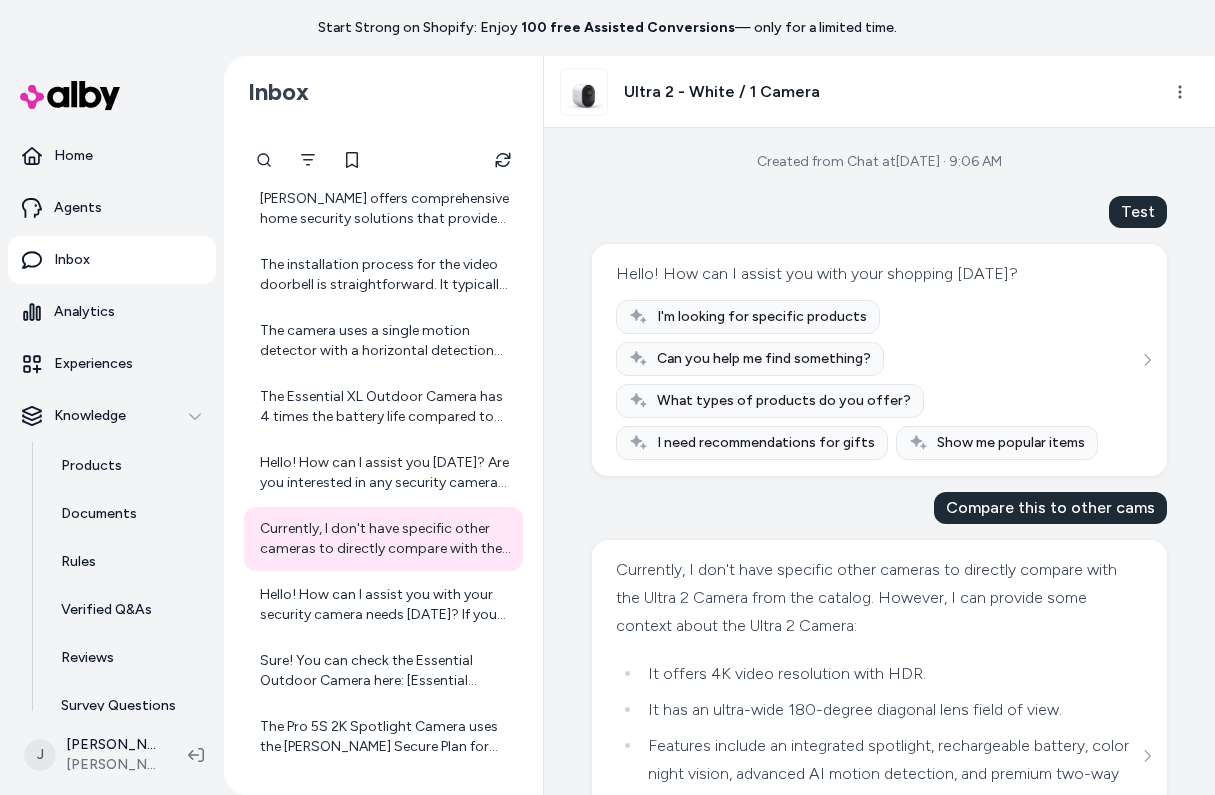 scroll, scrollTop: 201, scrollLeft: 0, axis: vertical 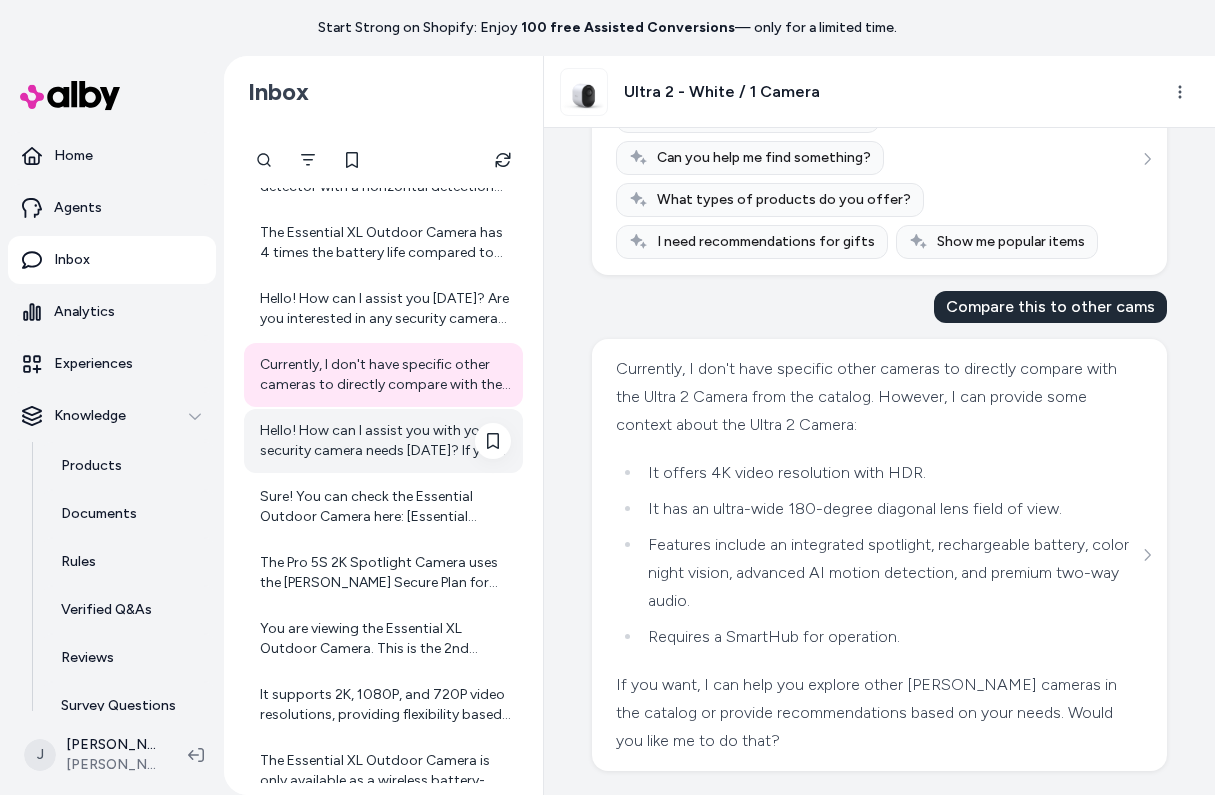 click on "Hello! How can I assist you with your security camera needs [DATE]? If you need help or have questions about any product, feel free to ask." at bounding box center [385, 441] 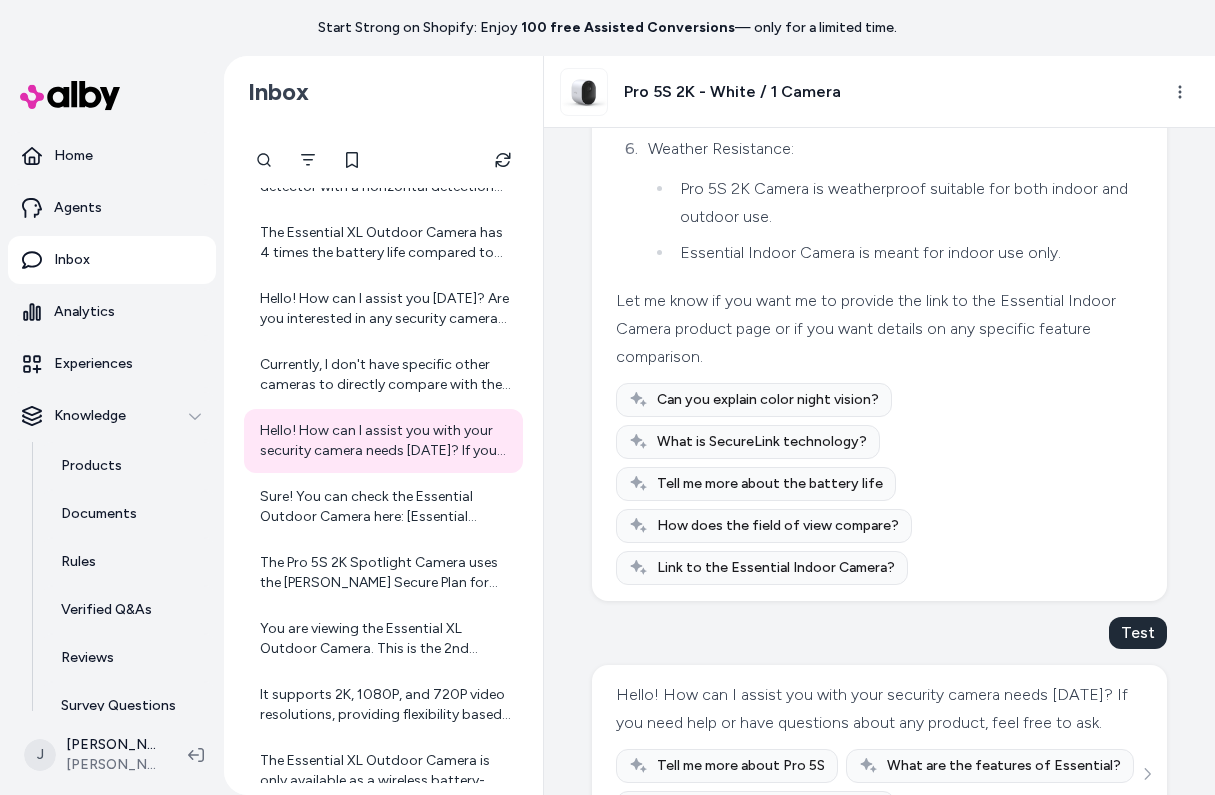 scroll, scrollTop: 1625, scrollLeft: 0, axis: vertical 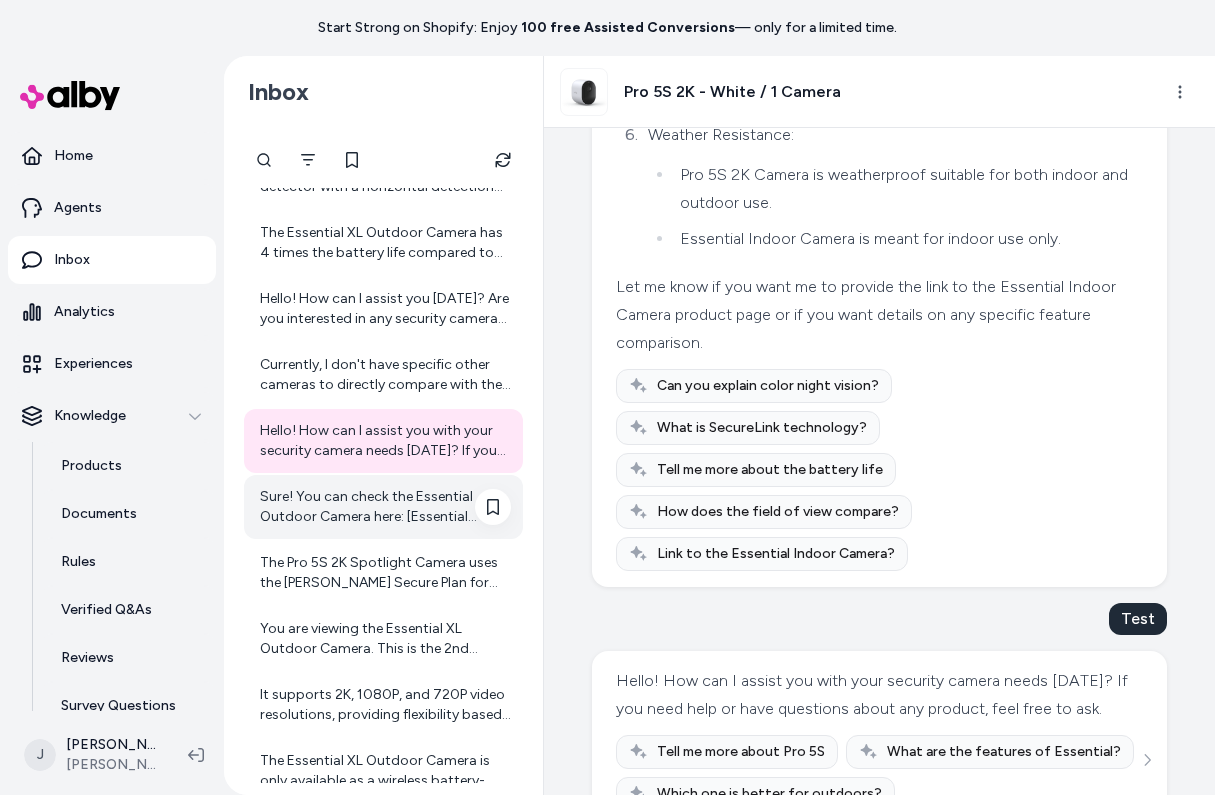 click on "Sure! You can check the Essential Outdoor Camera here: [Essential Outdoor Camera](https://ep03q8-mq.myshopify.com/products/arlo-essential-v2)" at bounding box center [385, 507] 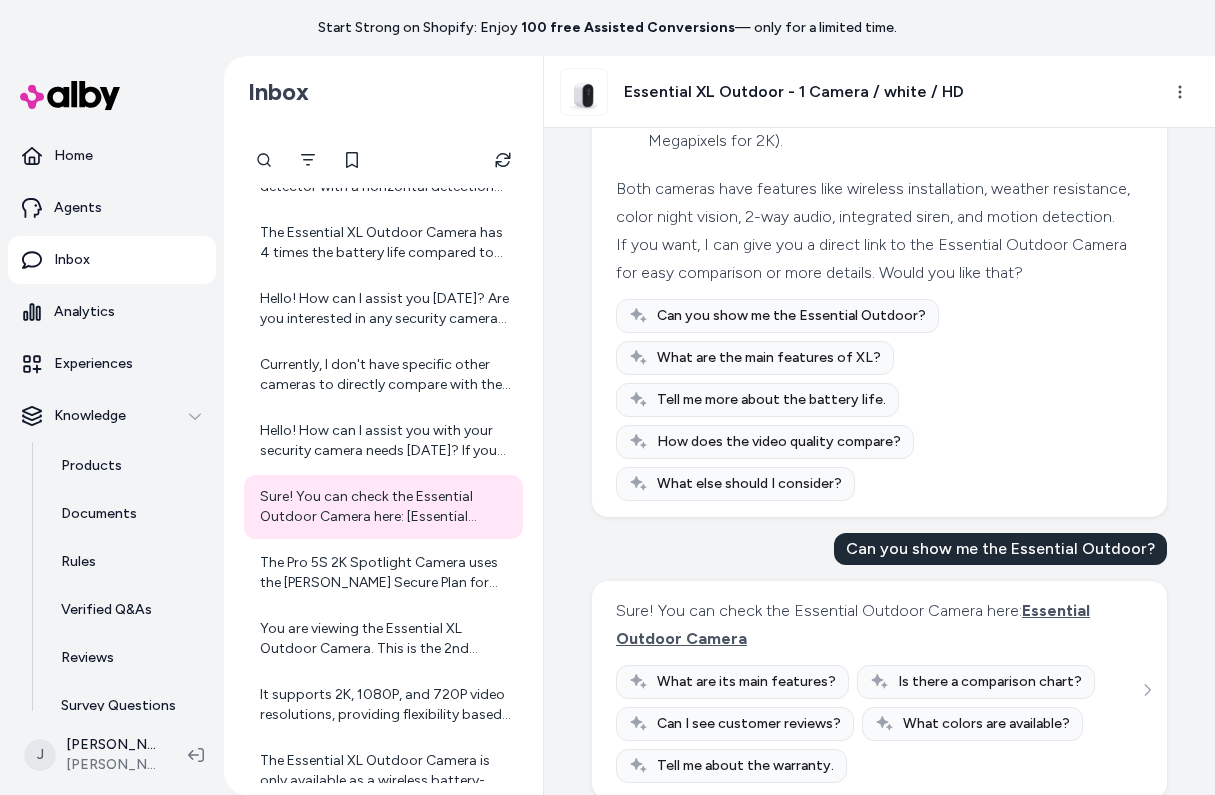 scroll, scrollTop: 661, scrollLeft: 0, axis: vertical 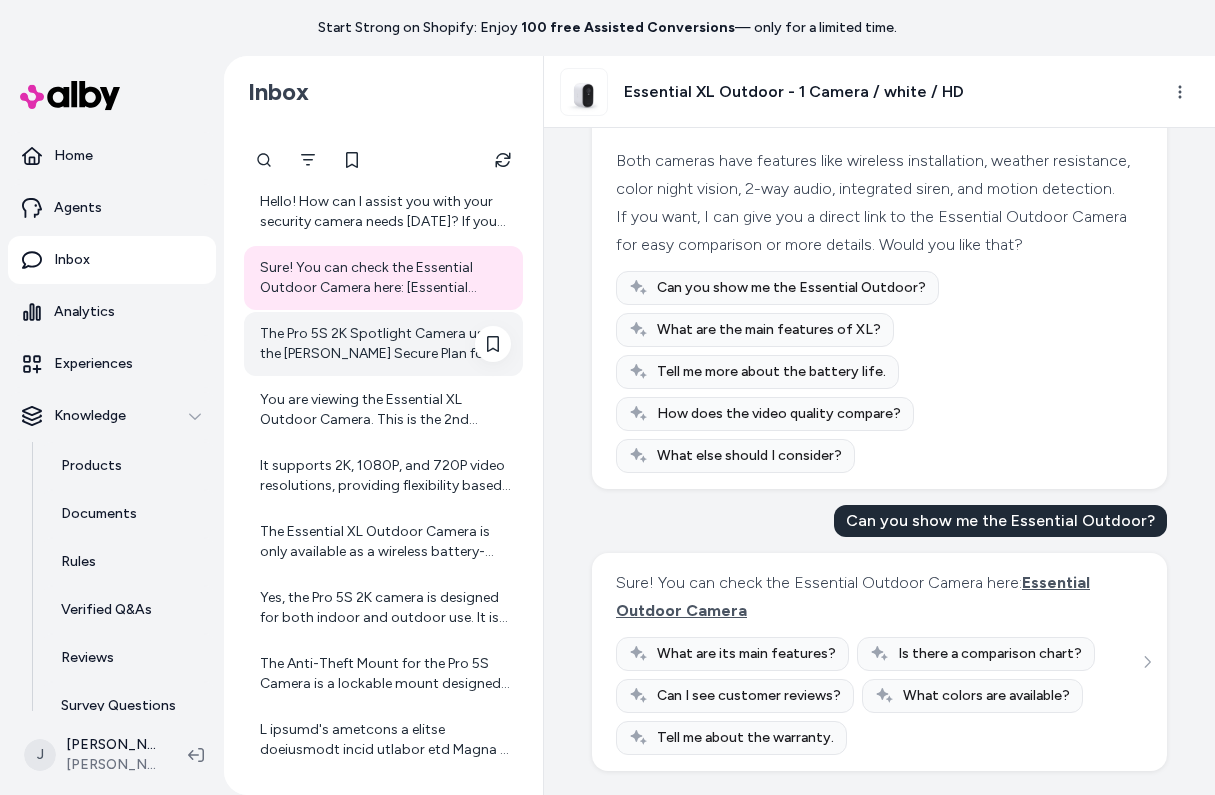 click on "The Pro 5S 2K Spotlight Camera uses the Arlo Secure Plan for cloud storage. When you purchase the camera, it includes a 30-day trial of the Arlo Secure Plan. After the trial, continued premium cloud storage features require a paid subscription to the Arlo Secure Plan. This plan allows your camera recordings and snapshots to be securely stored in the cloud, accessible anytime via the Arlo Secure App. If you want specific plan details or options, you may want to check the Arlo website or the app for the latest subscription offerings." at bounding box center [385, 344] 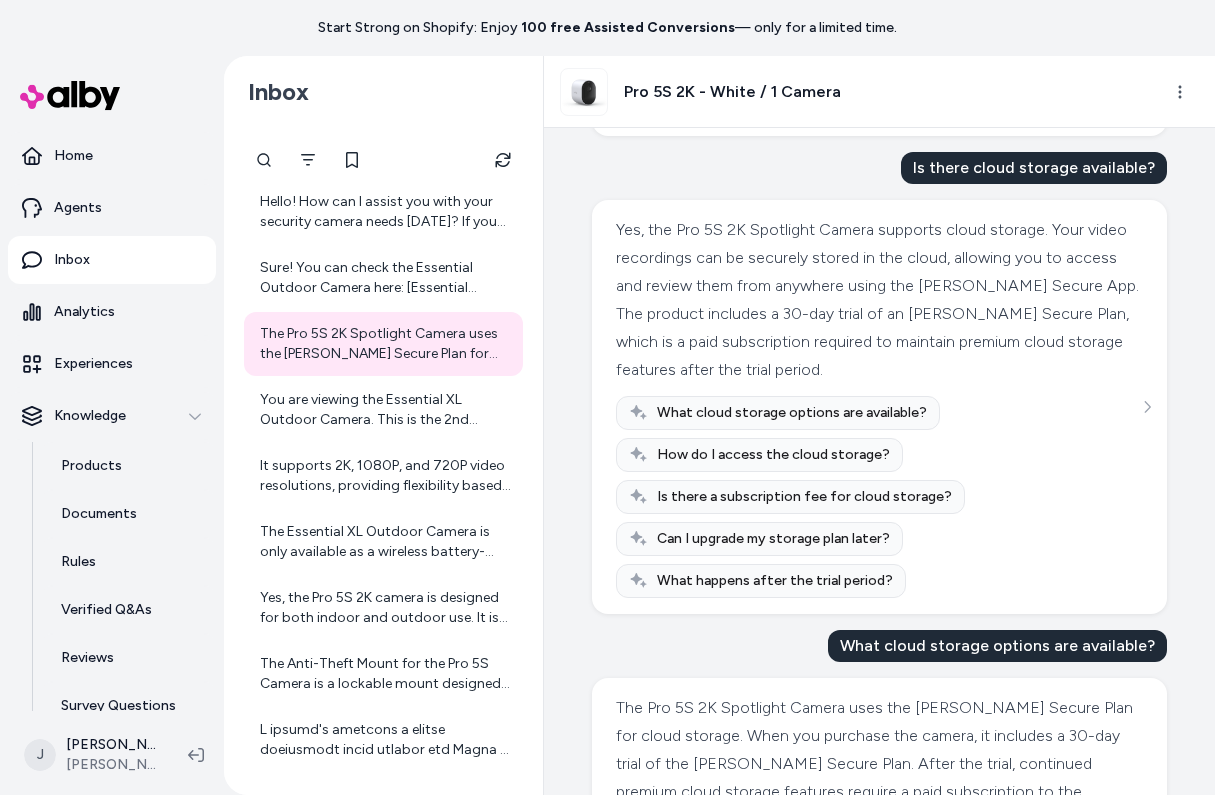 scroll, scrollTop: 1577, scrollLeft: 0, axis: vertical 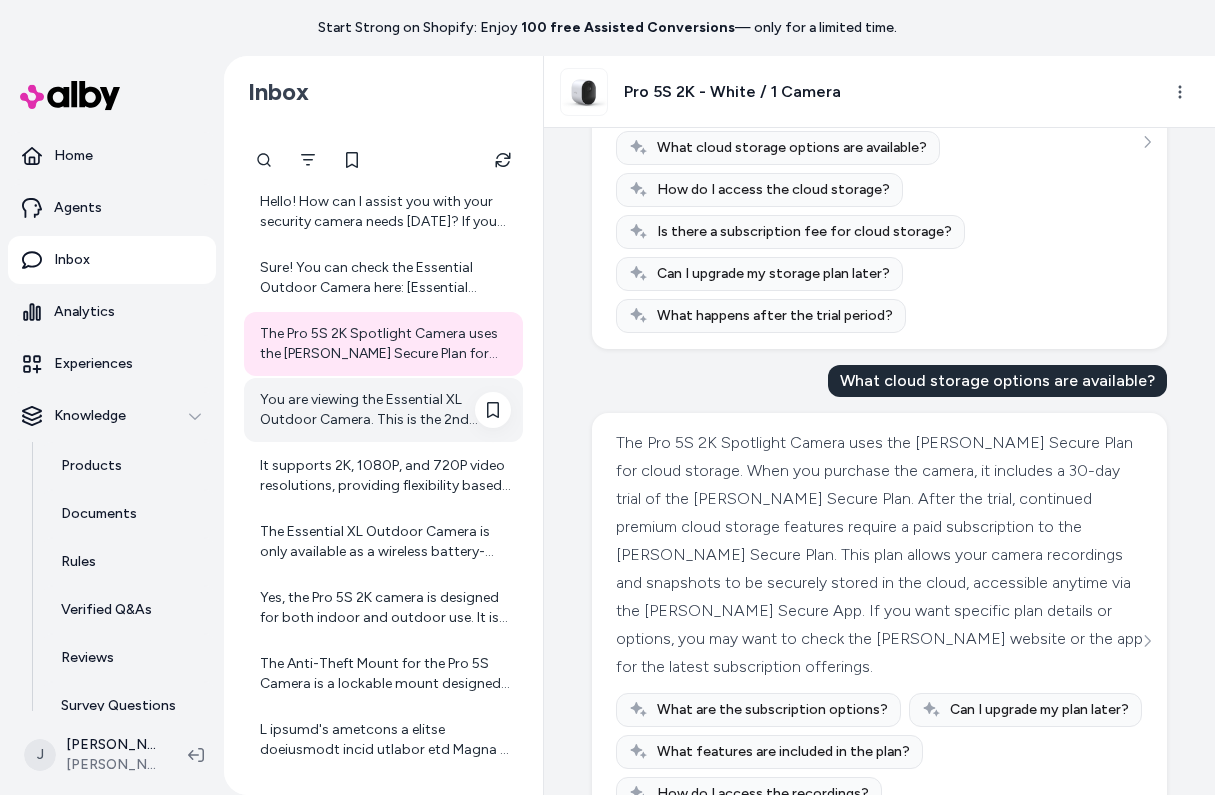 click on "You are viewing the Essential XL Outdoor Camera. This is the 2nd Generation Essential XL Camera, available in HD and 2K video options. It features 4 times more battery life to stay charged longer, especially in high-traffic areas. The camera has color night vision, a 130° field of view, an integrated spotlight, motion detection, 2-way audio, and is suitable for indoor and outdoor use. It comes with a 30-day trial of an Arlo Secure Plan, which requires a paid subscription to maintain premium features after the trial.
If you want, I can provide more detailed specifications or help you explore other products." at bounding box center (383, 410) 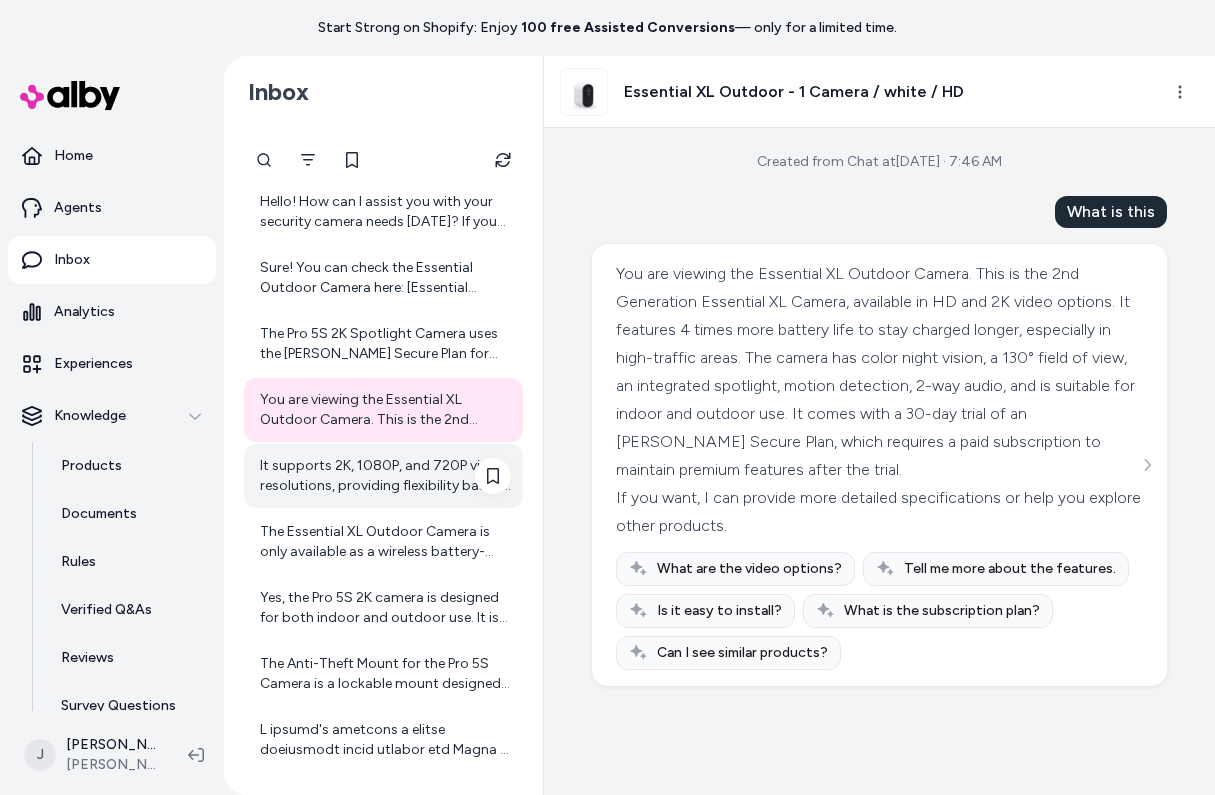 click on "It supports 2K, 1080P, and 720P video resolutions, providing flexibility based on your preferences." at bounding box center (383, 476) 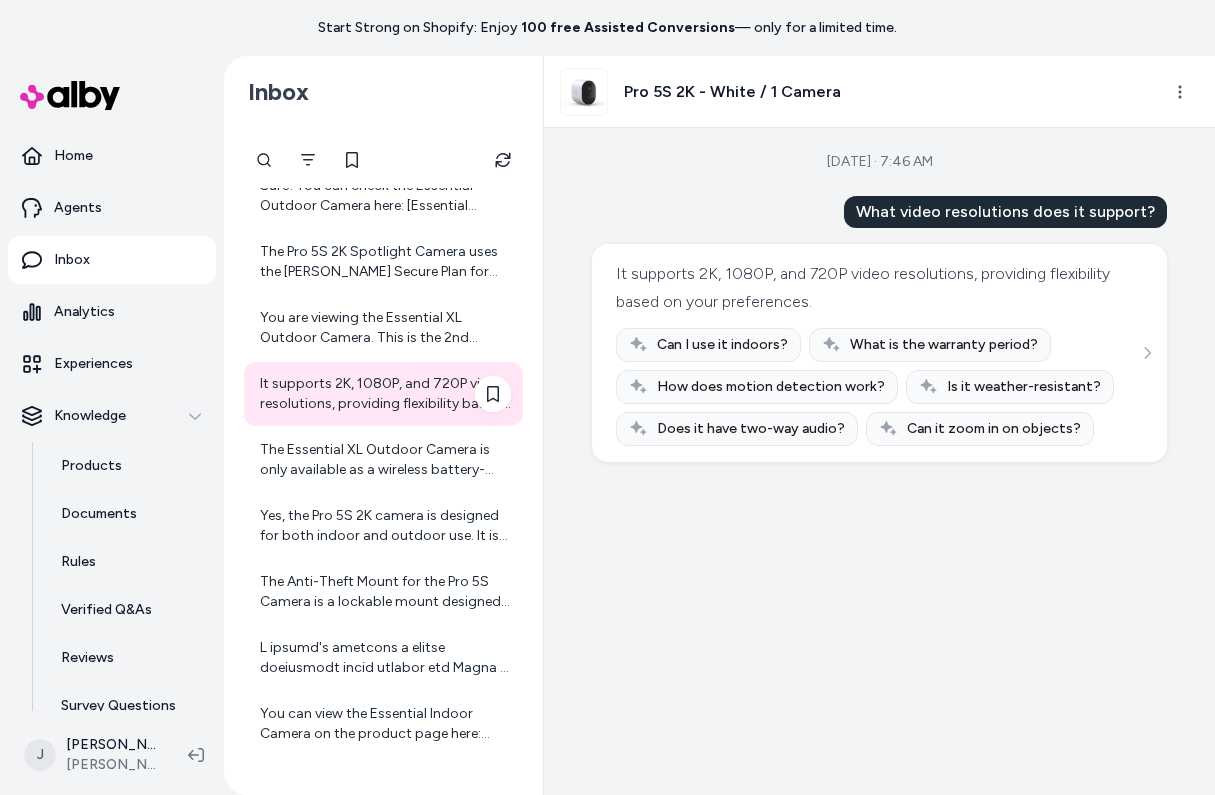 scroll, scrollTop: 610, scrollLeft: 0, axis: vertical 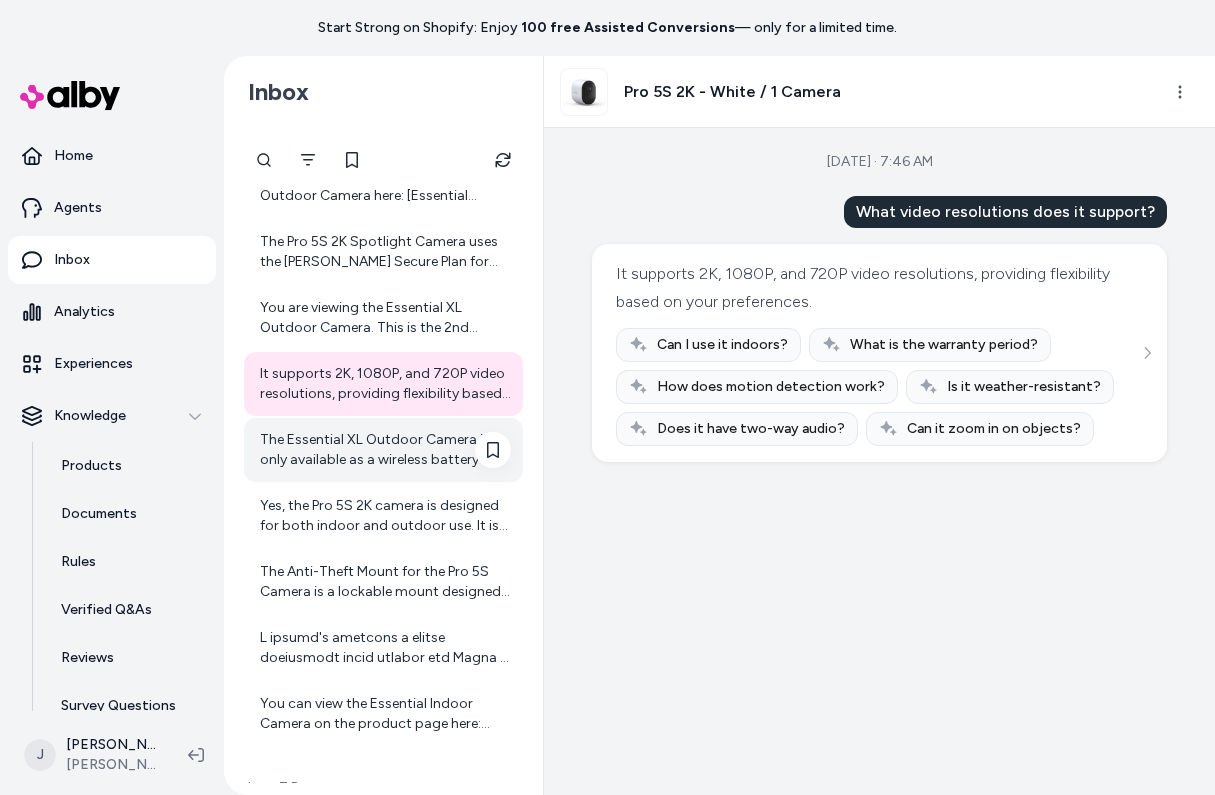 click on "The Essential XL Outdoor Camera is only available as a wireless battery-powered camera. It does not come in a wired version. If you are looking for a wired camera option, you might consider other models specifically designed for wired use. Let me know if you want me to provide information about wired cameras available." at bounding box center (385, 450) 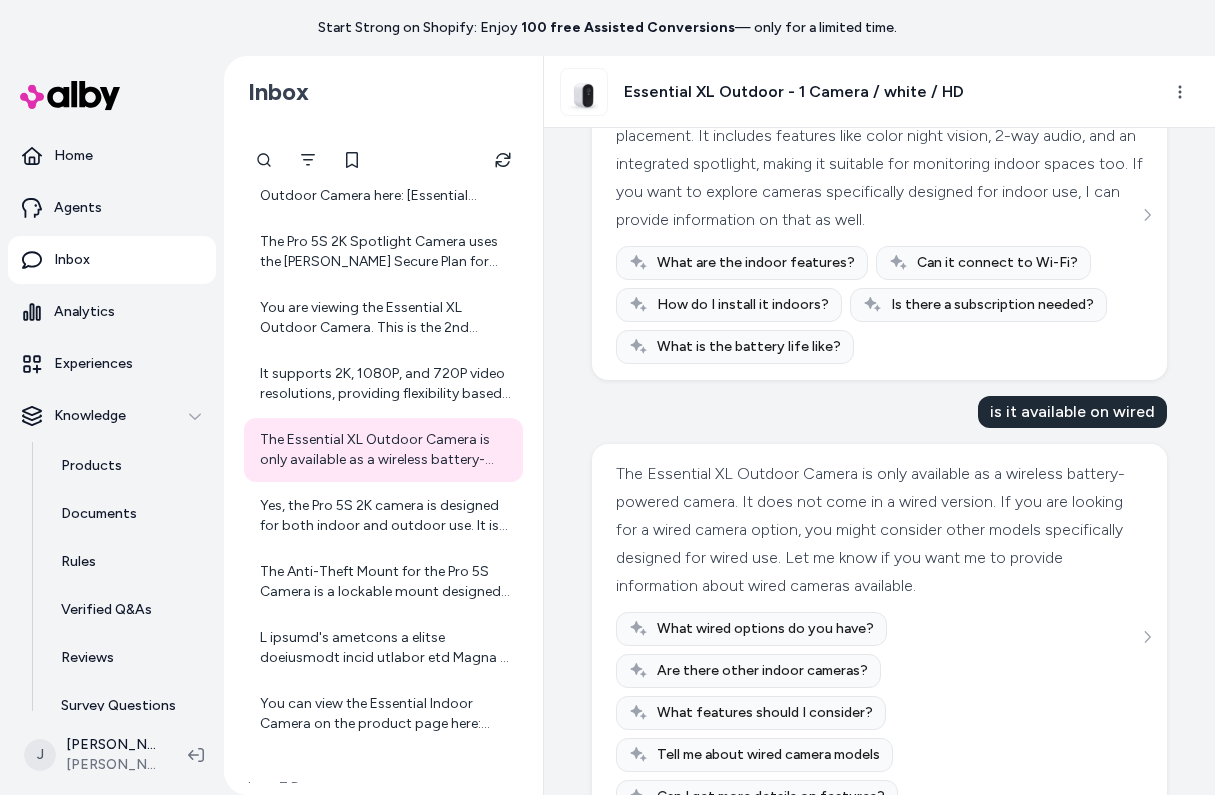 scroll, scrollTop: 1013, scrollLeft: 0, axis: vertical 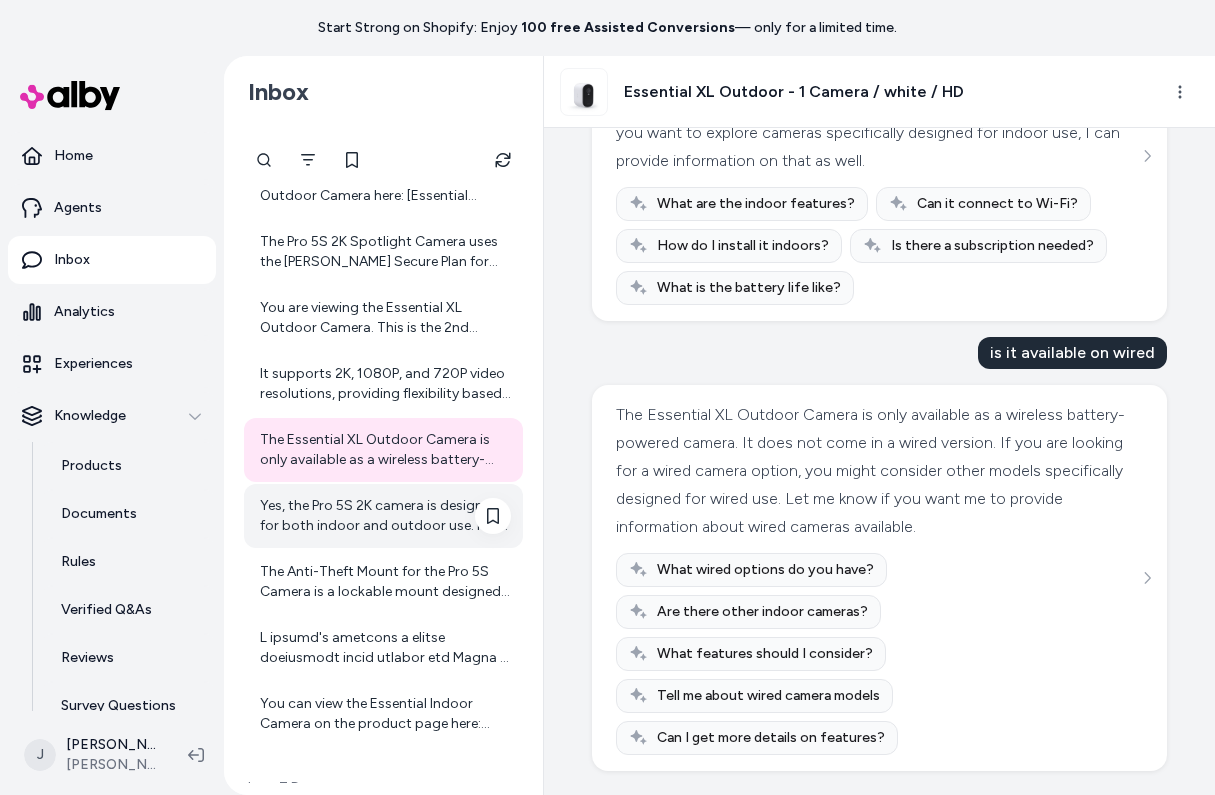 click on "Yes, the Pro 5S 2K camera is designed for both indoor and outdoor use. It is outdoor UV and weather-resistant, and it has an operating temperature range from -20 to 45 degrees Celsius (-4°F to 113°F), making it suitable for various weather conditions. Just be sure that the batteries or interior battery compartments are not exposed to water. If you want details on safe handling and usage of the batteries, I can provide that information as well." at bounding box center [383, 516] 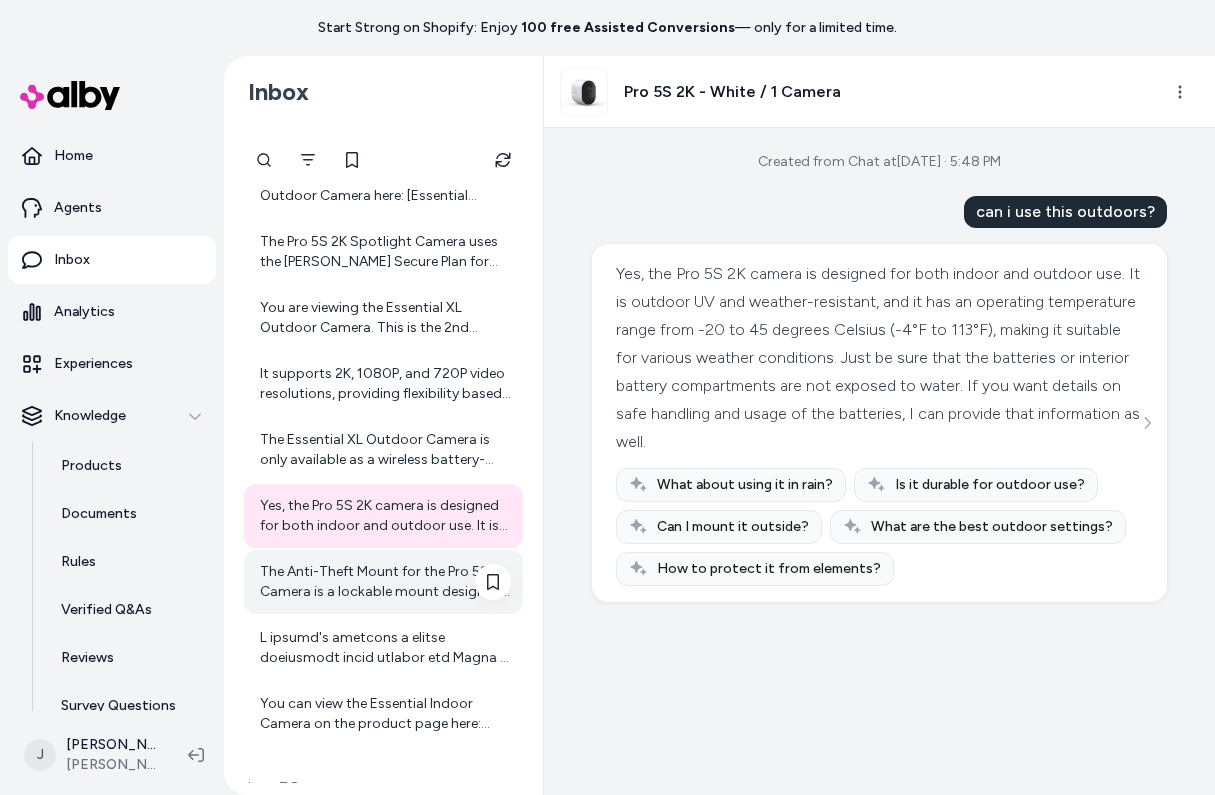 click on "The Anti-Theft Mount for the Pro 5S Camera is a lockable mount designed to secure your camera and prevent it from being rotated or removed by unauthorized persons. Here's how it works and what it includes:
- The camera is inserted with its battery into the Anti-Theft Mount housing.
- The housing attaches to the wall plate by aligning a small screw on the mount with a dot on the wall plate, then turning the housing clockwise until it clicks in place.
- A security key (included in the package with the Anti-Theft Mount) is used to tighten the small screw, locking the camera in place.
- The mount lock can be finger-tightened to set the camera position and prevent movement.
- To release the camera, you insert the security key into the security keyhole and turn it clockwise.
This mount ensures your Pro 5S Camera stays securely positioned, offering peace of mind when installed outdoors or in less supervised locations. If you'd like, I can provide installation instructions or details on where to purchase it." at bounding box center [385, 582] 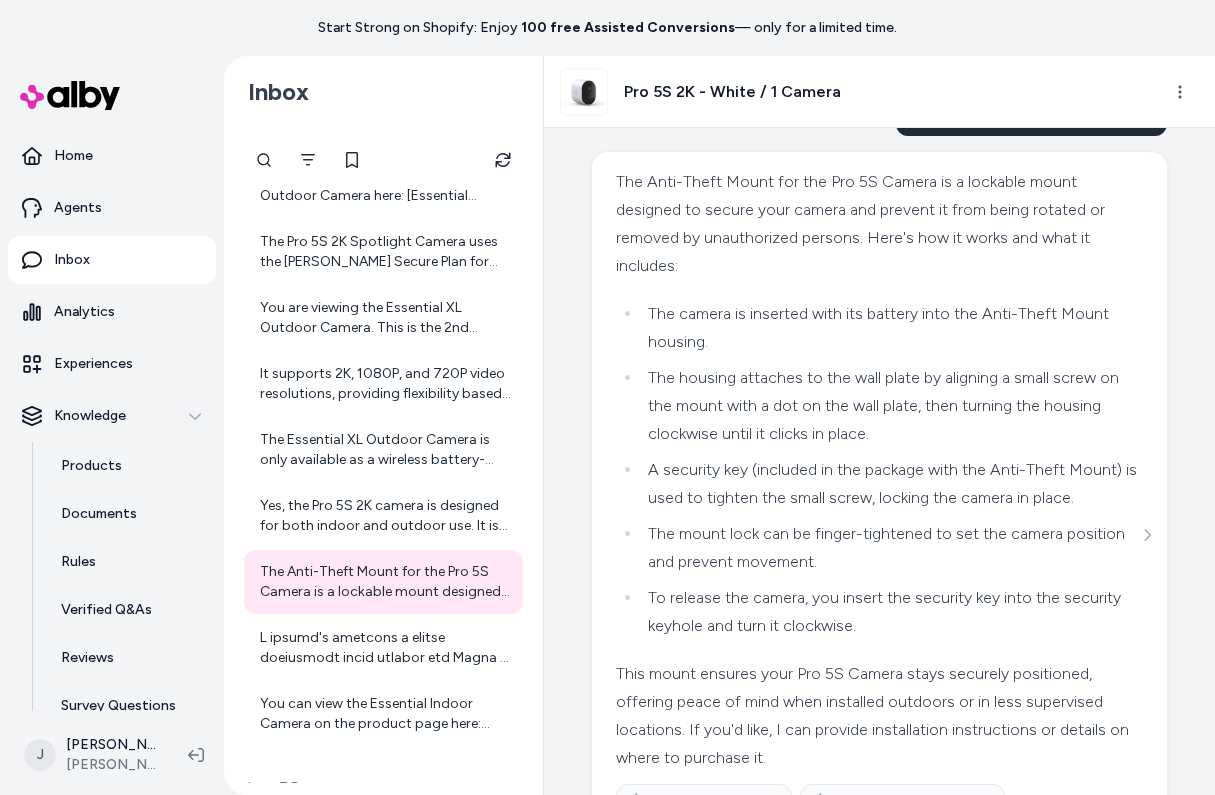 scroll, scrollTop: 1561, scrollLeft: 0, axis: vertical 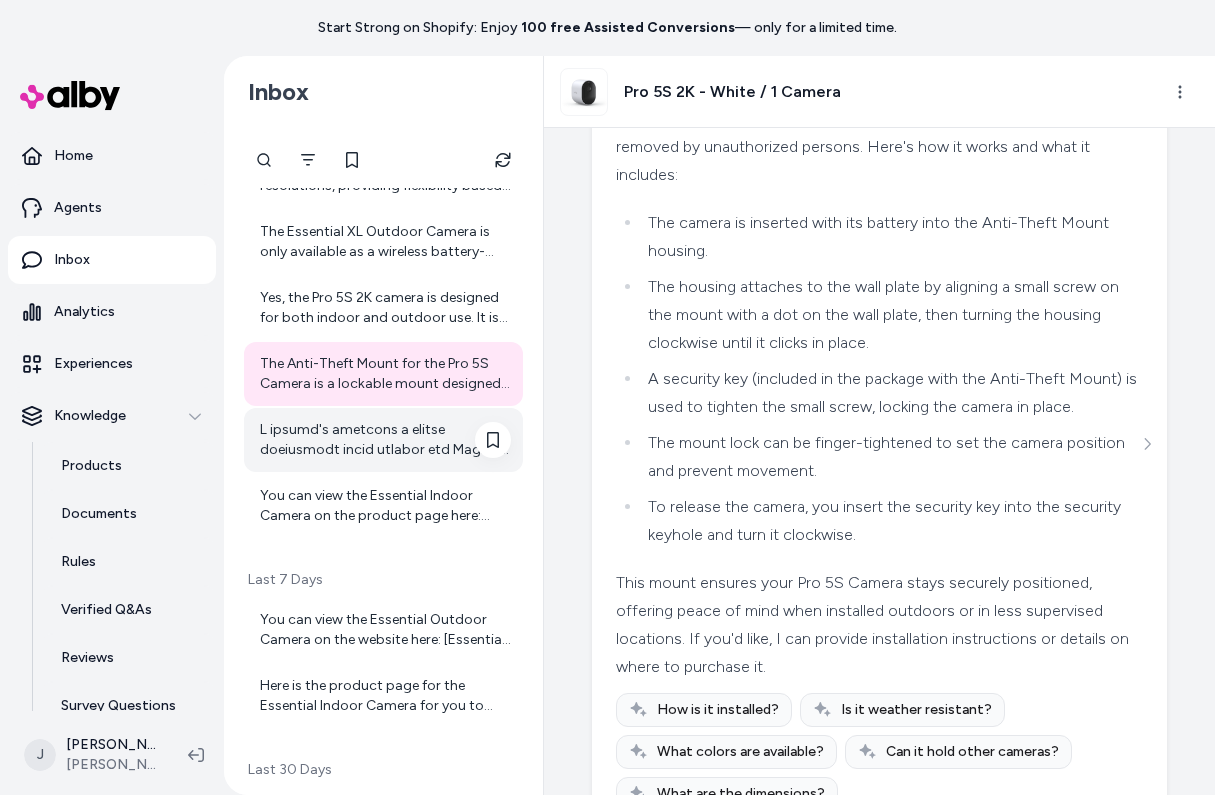 click at bounding box center (385, 440) 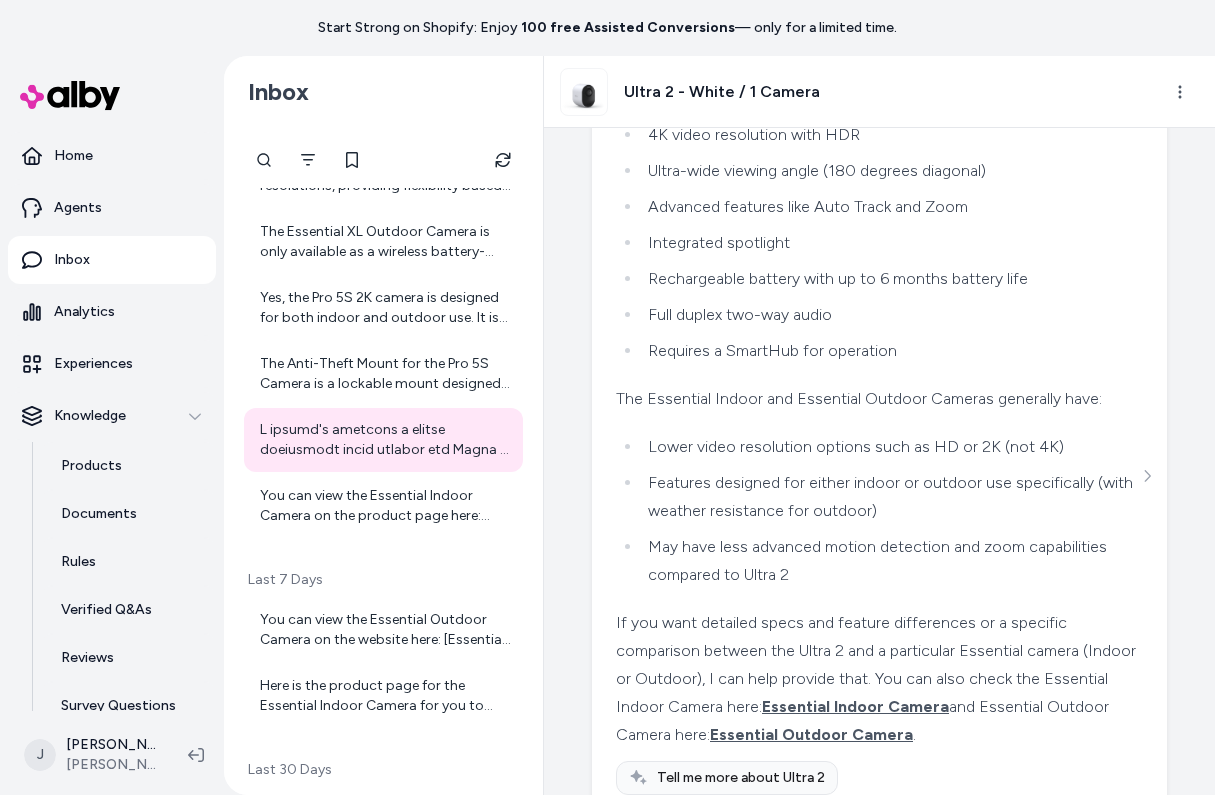 scroll, scrollTop: 479, scrollLeft: 0, axis: vertical 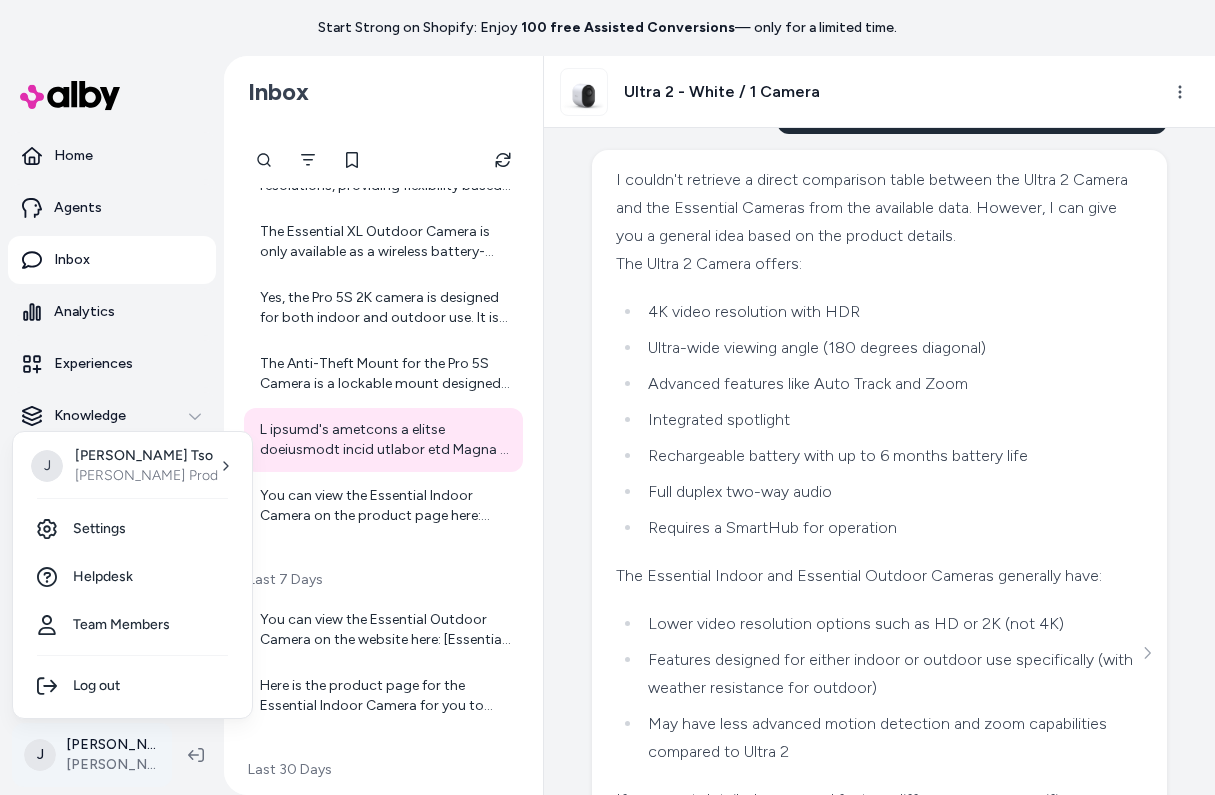 click on "Start Strong on Shopify: Enjoy   100 free Assisted Conversions  — only for a limited time. Home Agents Inbox Analytics Experiences Knowledge Products Documents Rules Verified Q&As Reviews Survey Questions Integrations J Jennifer Tso Arlo Prod Inbox Today Yes, the Pro 5S 2K Spotlight Camera can be used both indoors and outdoors. It is designed to be weather-resistant for outdoor use but is also suitable for indoor placement. If you plan to use it indoors, make sure to place it according to your monitoring needs and follow the placement tips for optimal performance. If you want to see a camera specifically designed for indoor use, you might also be interested in the Essential Indoor Camera. Let me know if you'd like the link to that product! The camera uses a single motion detector with a horizontal detection angle of 130° to effectively capture movement. Hello! How can I assist you today? Are you interested in any security cameras or other products? Last 7 Days Last 30 Days Ultra 2 - White / 1 Camera" at bounding box center (607, 397) 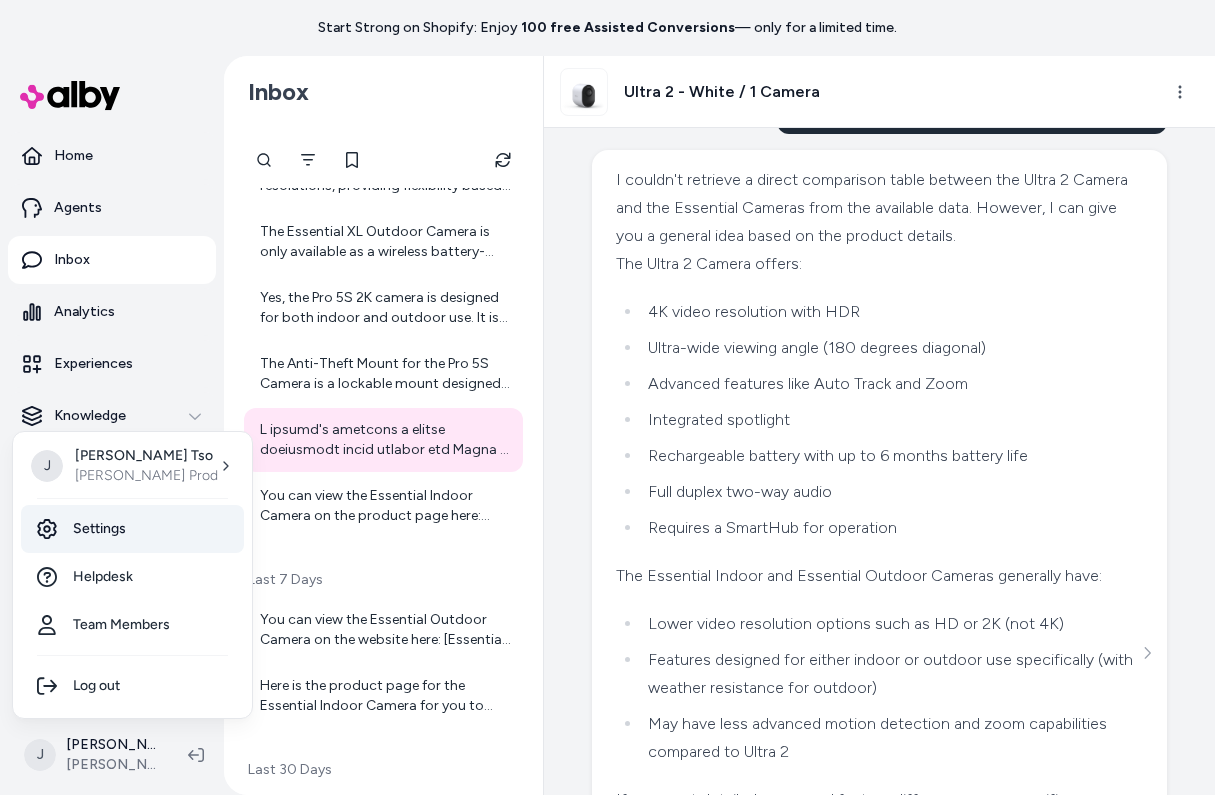 click on "Settings" at bounding box center (132, 529) 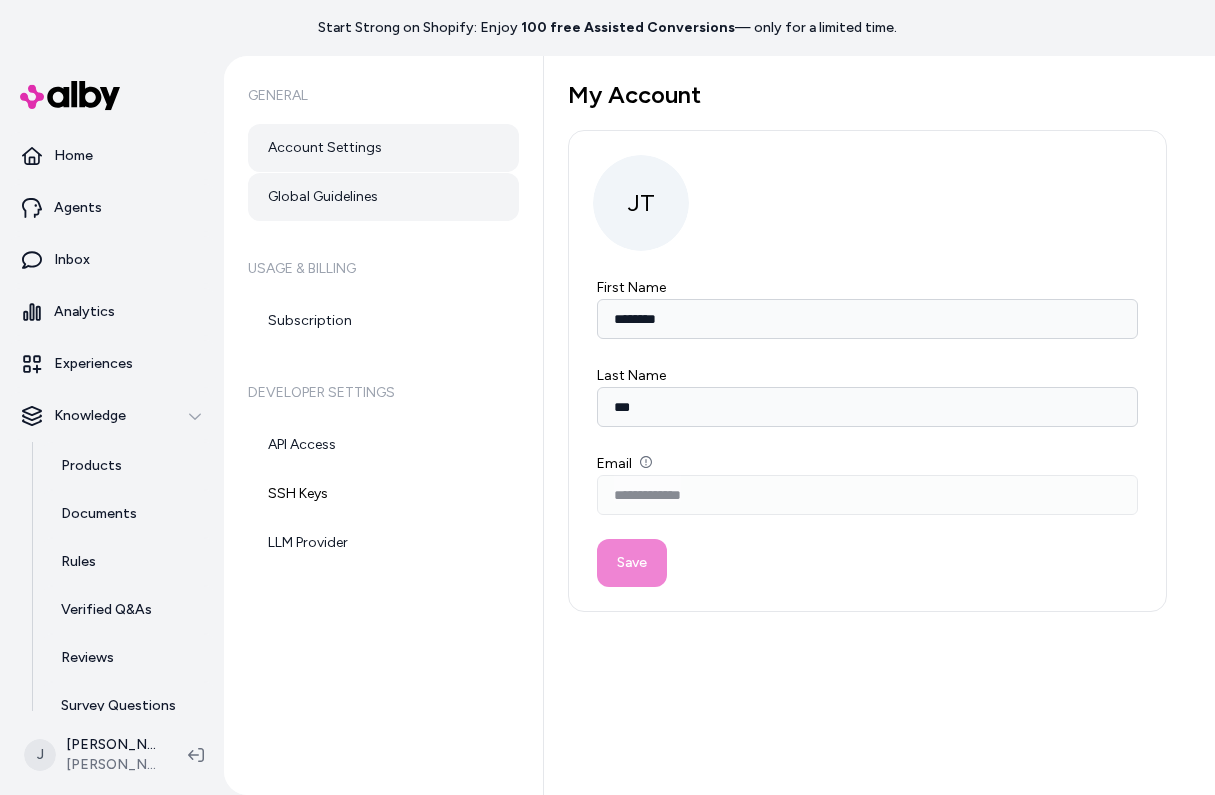 click on "Global Guidelines" at bounding box center [383, 197] 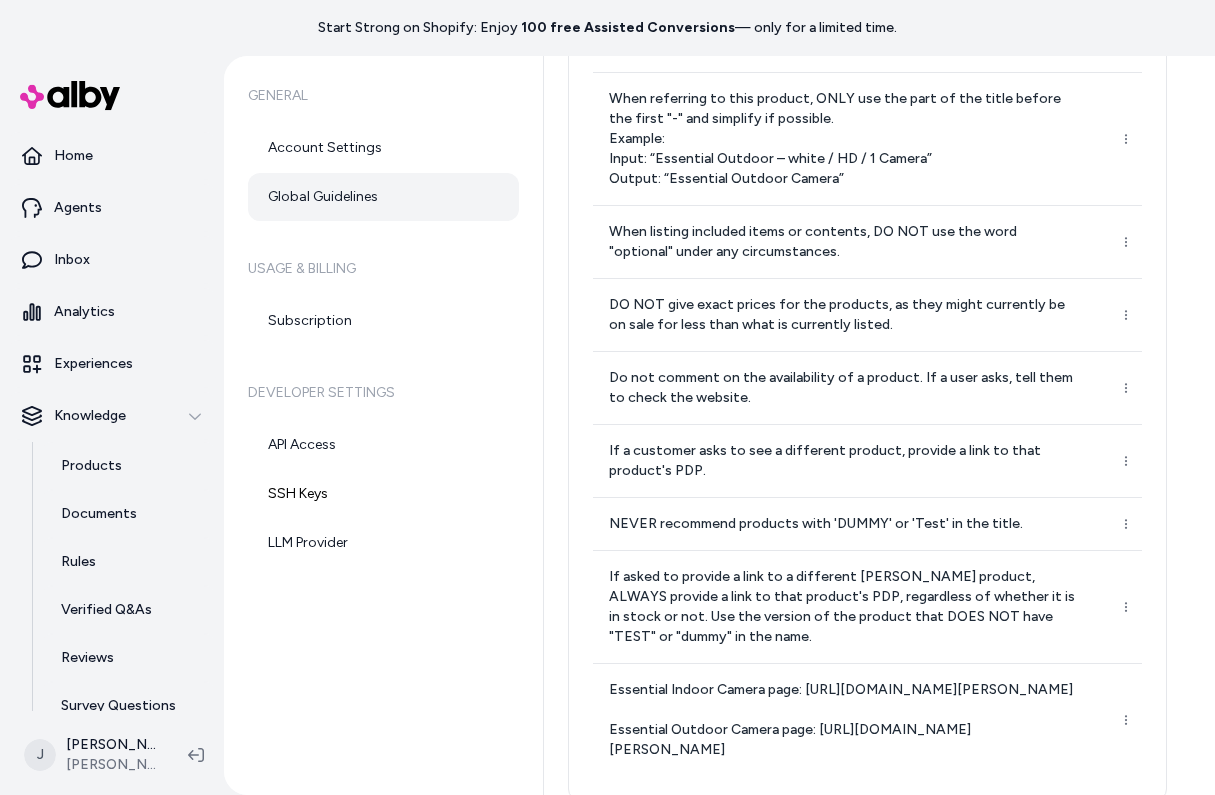 scroll, scrollTop: 657, scrollLeft: 0, axis: vertical 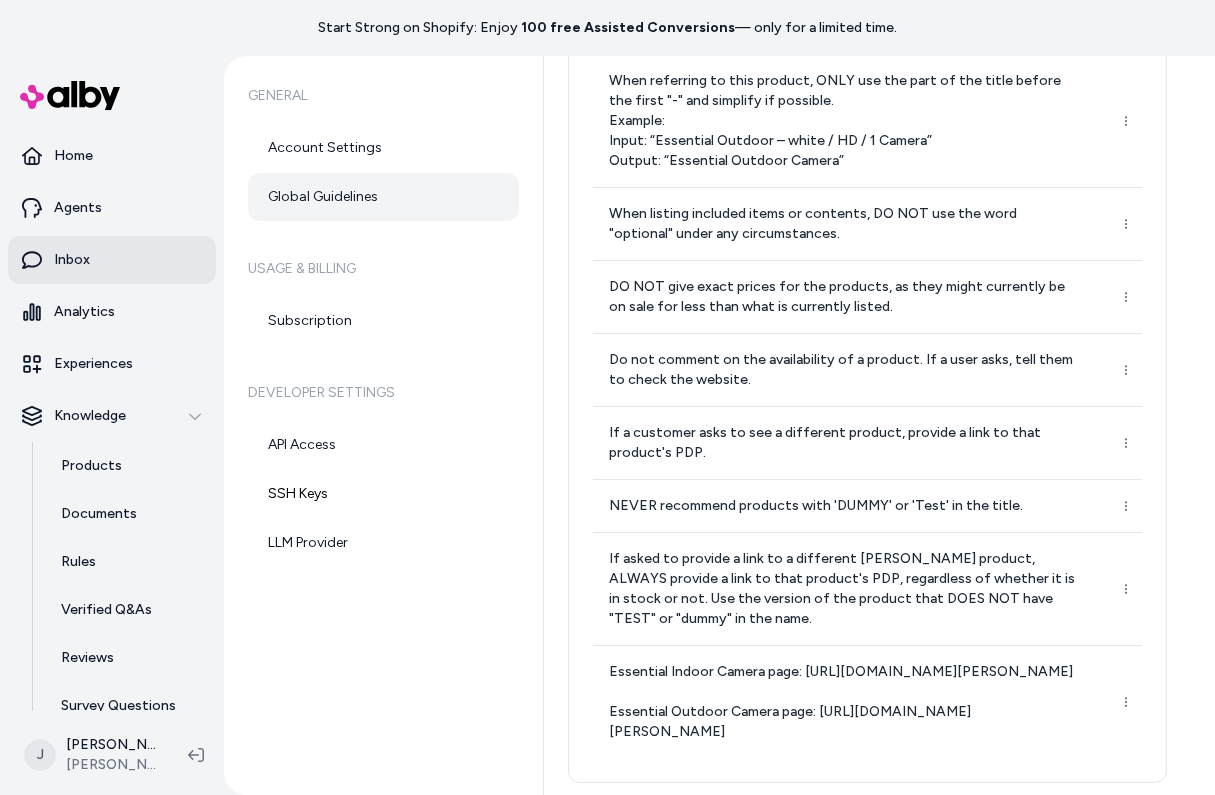 click on "Inbox" at bounding box center [112, 260] 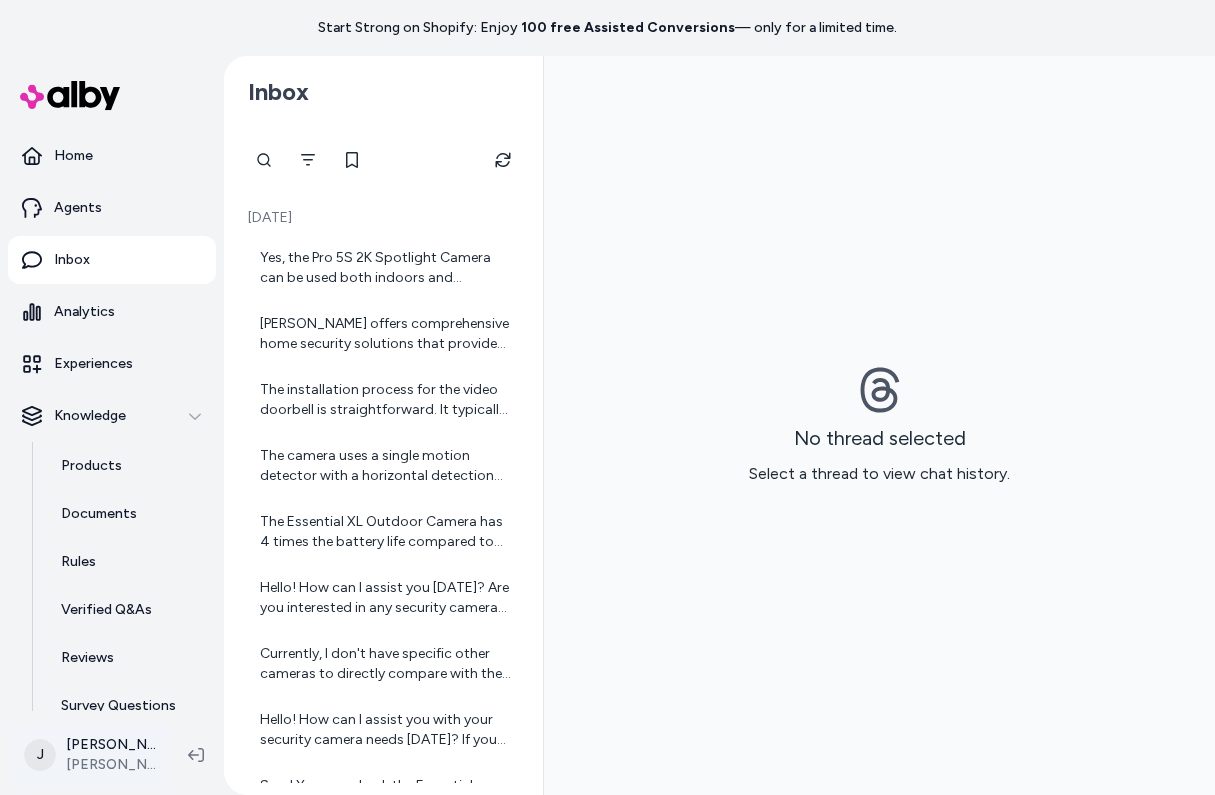 click on "Start Strong on Shopify: Enjoy   100 free Assisted Conversions  — only for a limited time. Home Agents Inbox Analytics Experiences Knowledge Products Documents Rules Verified Q&As Reviews Survey Questions Integrations J Jennifer Tso Arlo Prod Inbox Today Yes, the Pro 5S 2K Spotlight Camera can be used both indoors and outdoors. It is designed to be weather-resistant for outdoor use but is also suitable for indoor placement. If you plan to use it indoors, make sure to place it according to your monitoring needs and follow the placement tips for optimal performance. If you want to see a camera specifically designed for indoor use, you might also be interested in the Essential Indoor Camera. Let me know if you'd like the link to that product! The camera uses a single motion detector with a horizontal detection angle of 130° to effectively capture movement. Hello! How can I assist you today? Are you interested in any security cameras or other products? No thread selected Select a thread to view chat history." at bounding box center (607, 397) 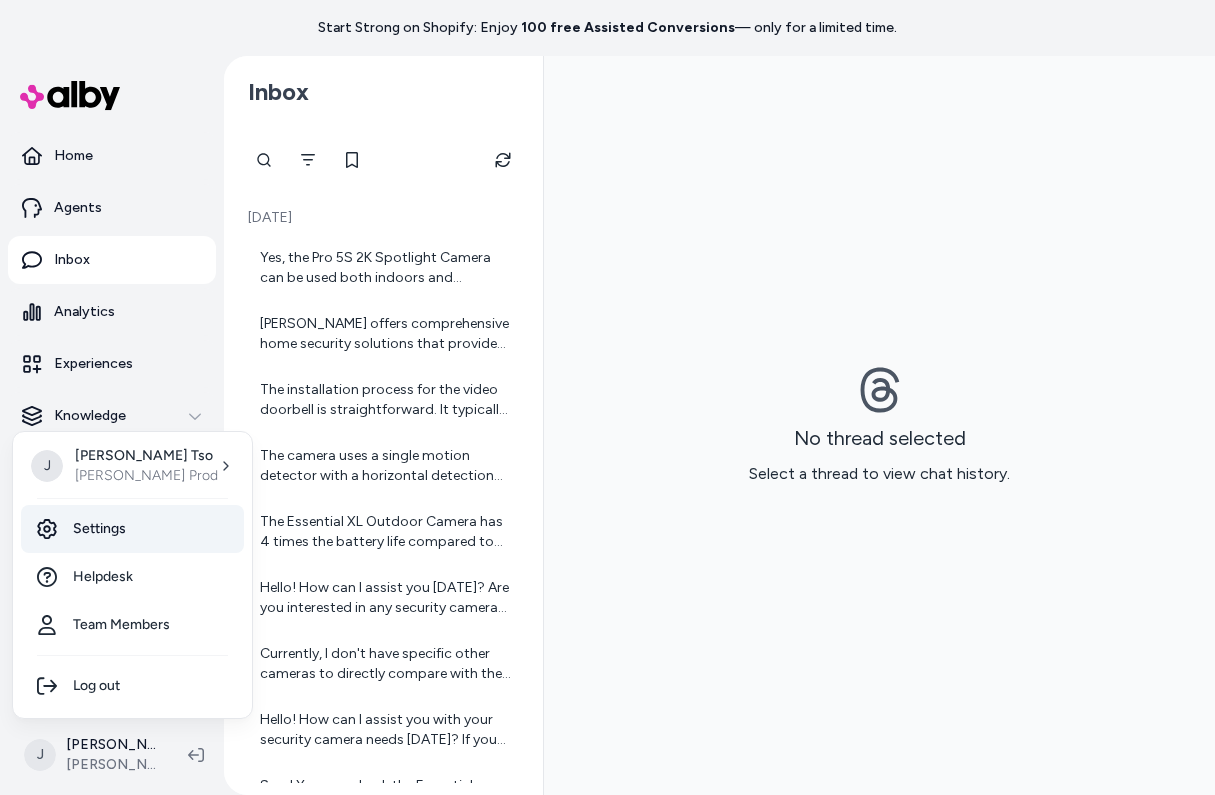 click on "Settings" at bounding box center [132, 529] 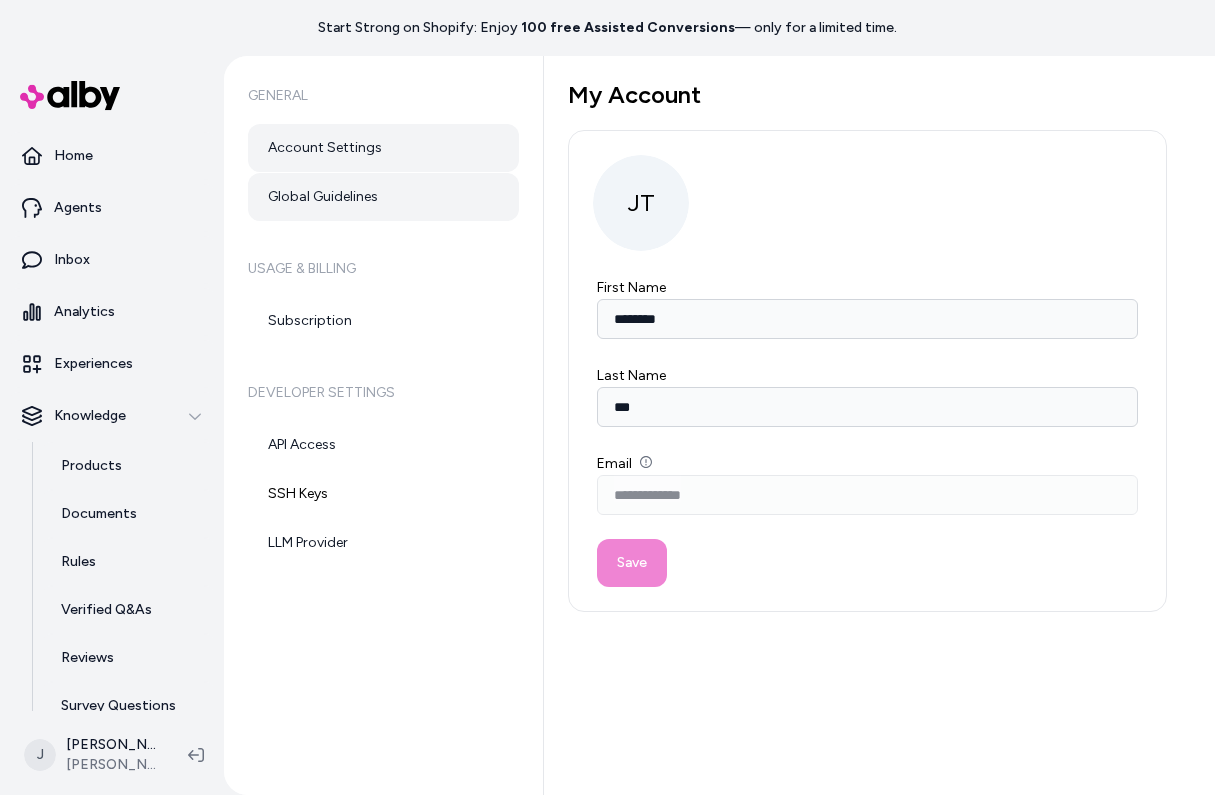 click on "Global Guidelines" at bounding box center (383, 197) 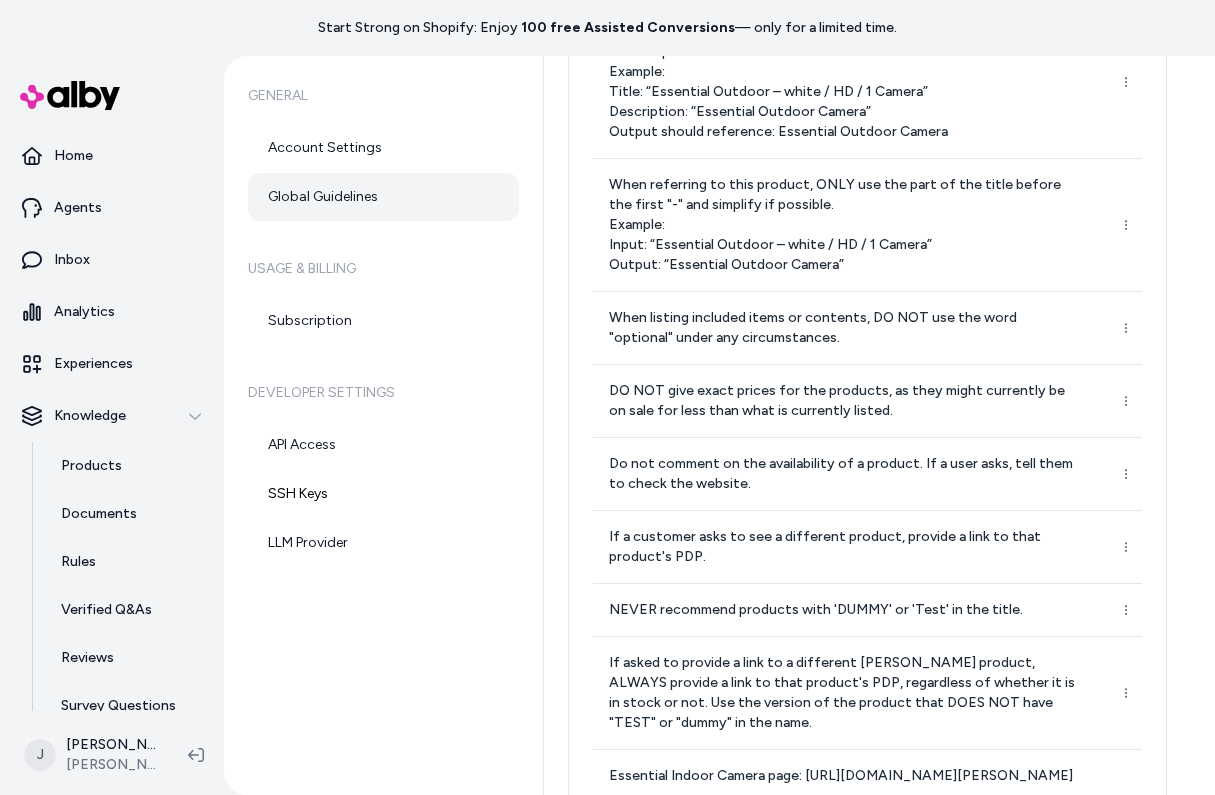 scroll, scrollTop: 657, scrollLeft: 0, axis: vertical 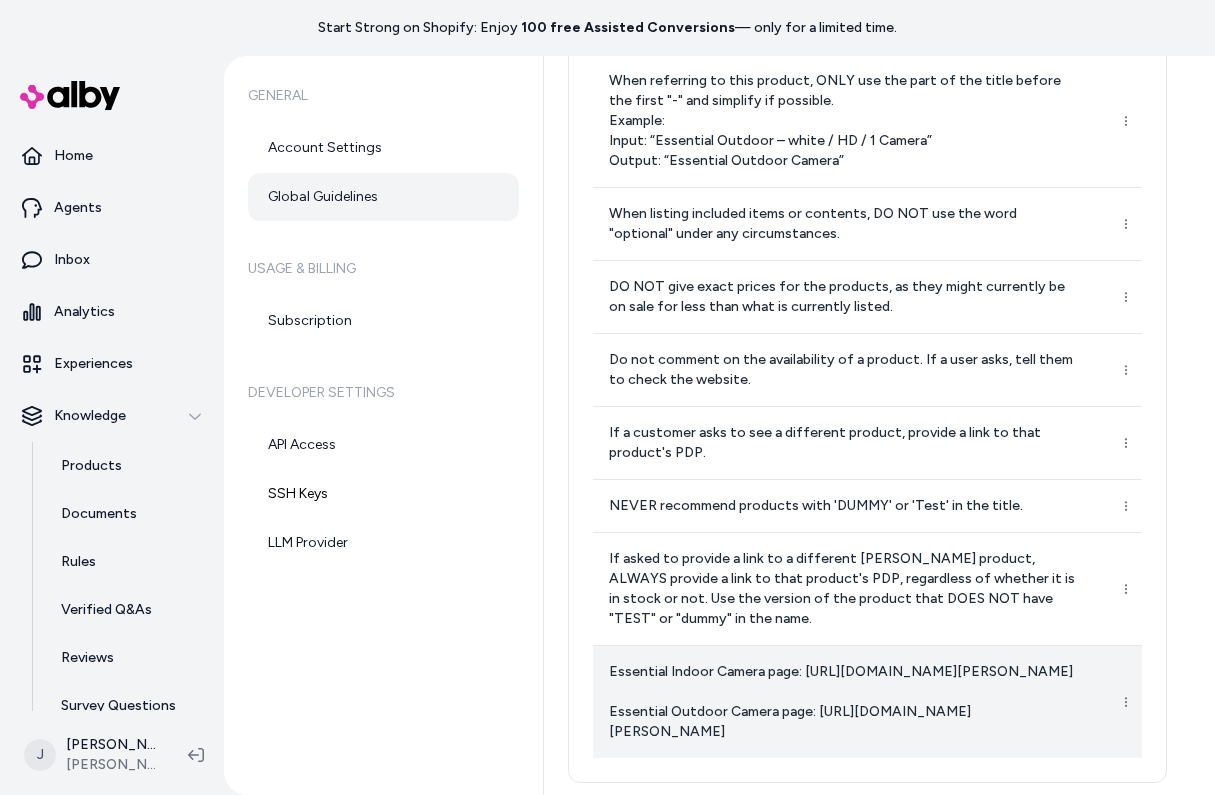 click on "Essential Indoor Camera page: https://ep03q8-mq.myshopify.com/products/arlo-essential-indoor-v2
Essential Outdoor Camera page: https://ep03q8-mq.myshopify.com/products/arlo-essential-v2" at bounding box center [845, 702] 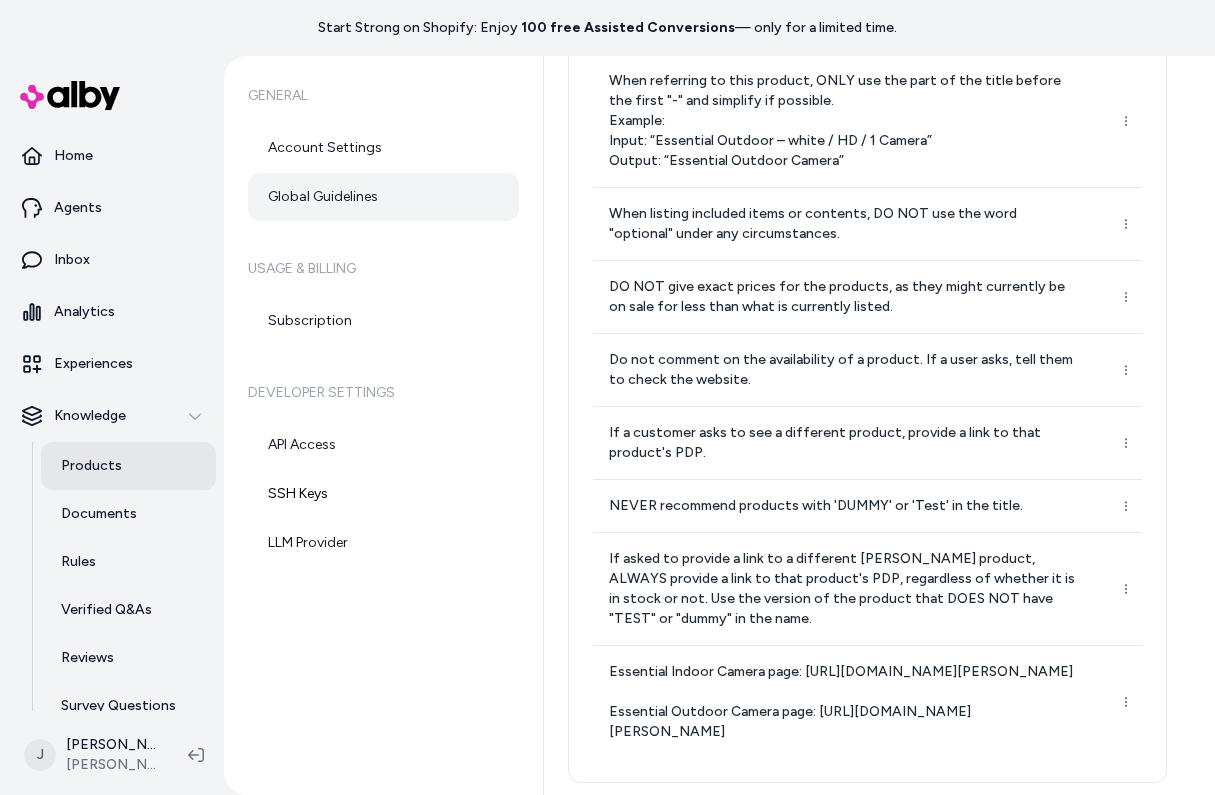 click on "Products" at bounding box center [91, 466] 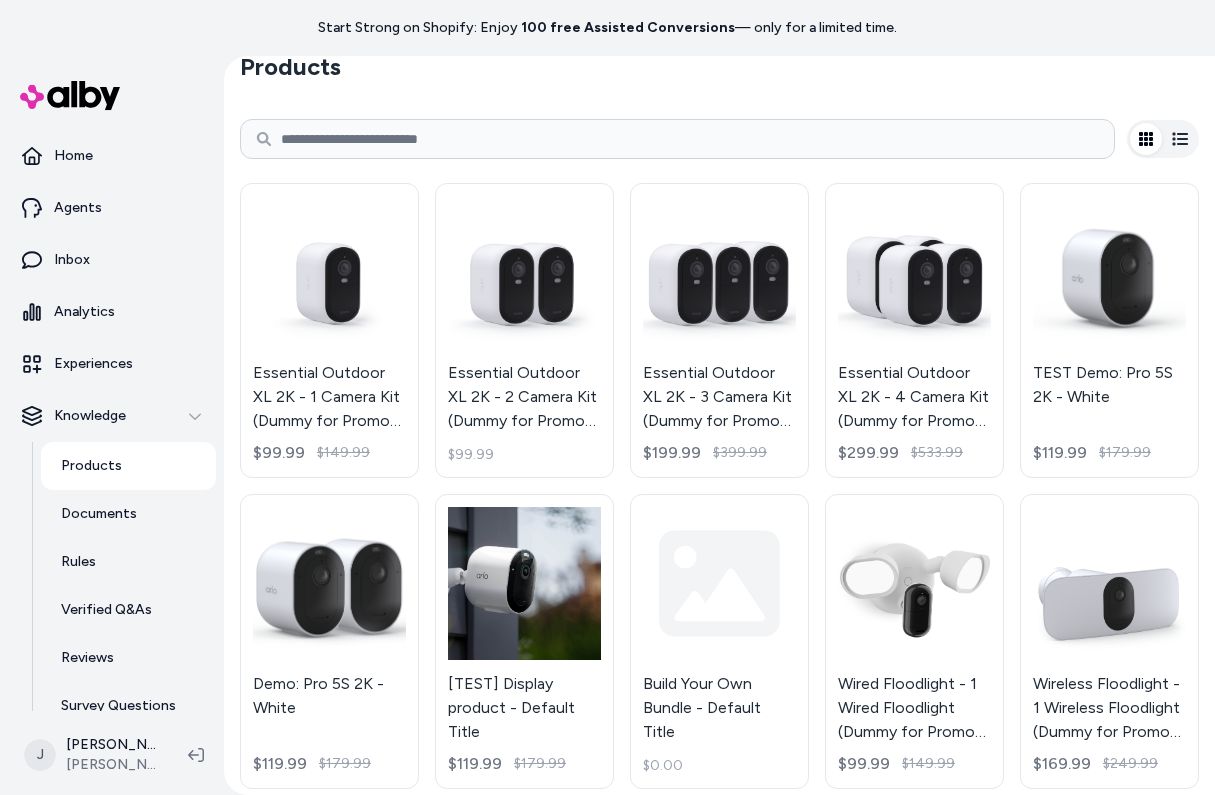 scroll, scrollTop: 0, scrollLeft: 0, axis: both 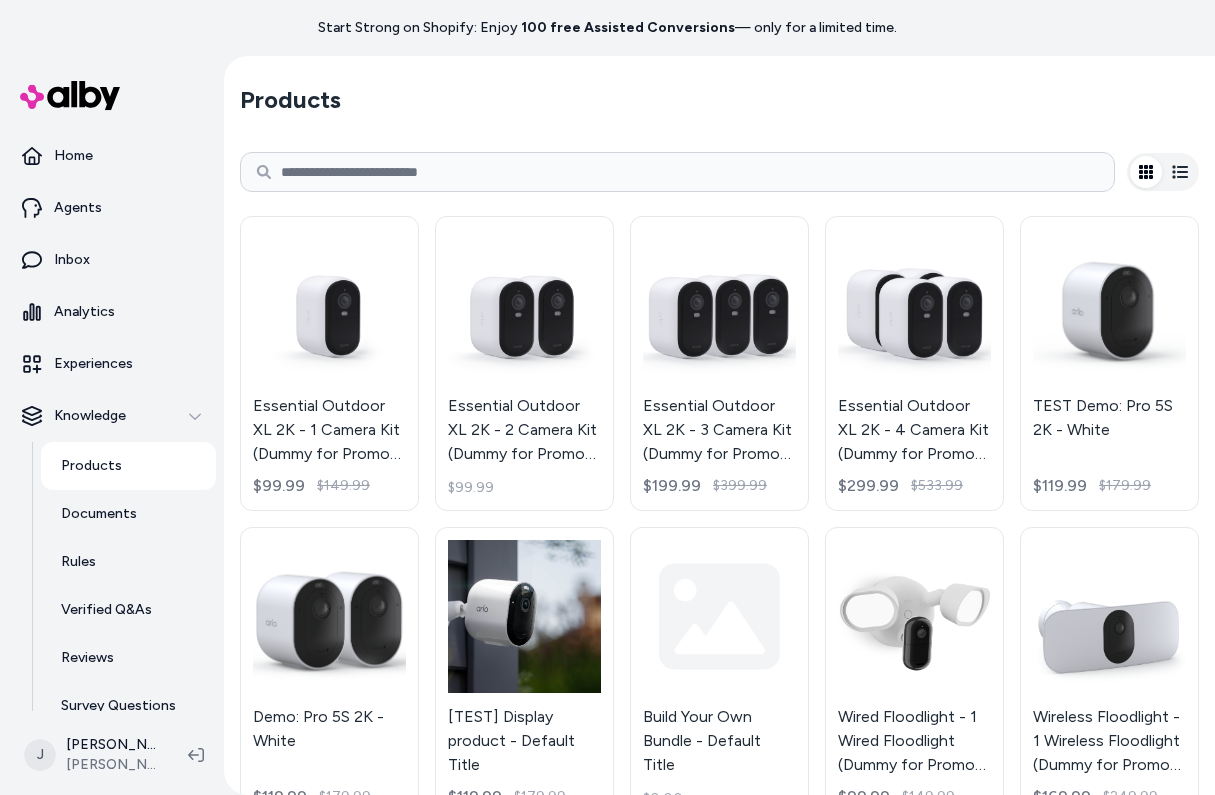 click at bounding box center (677, 172) 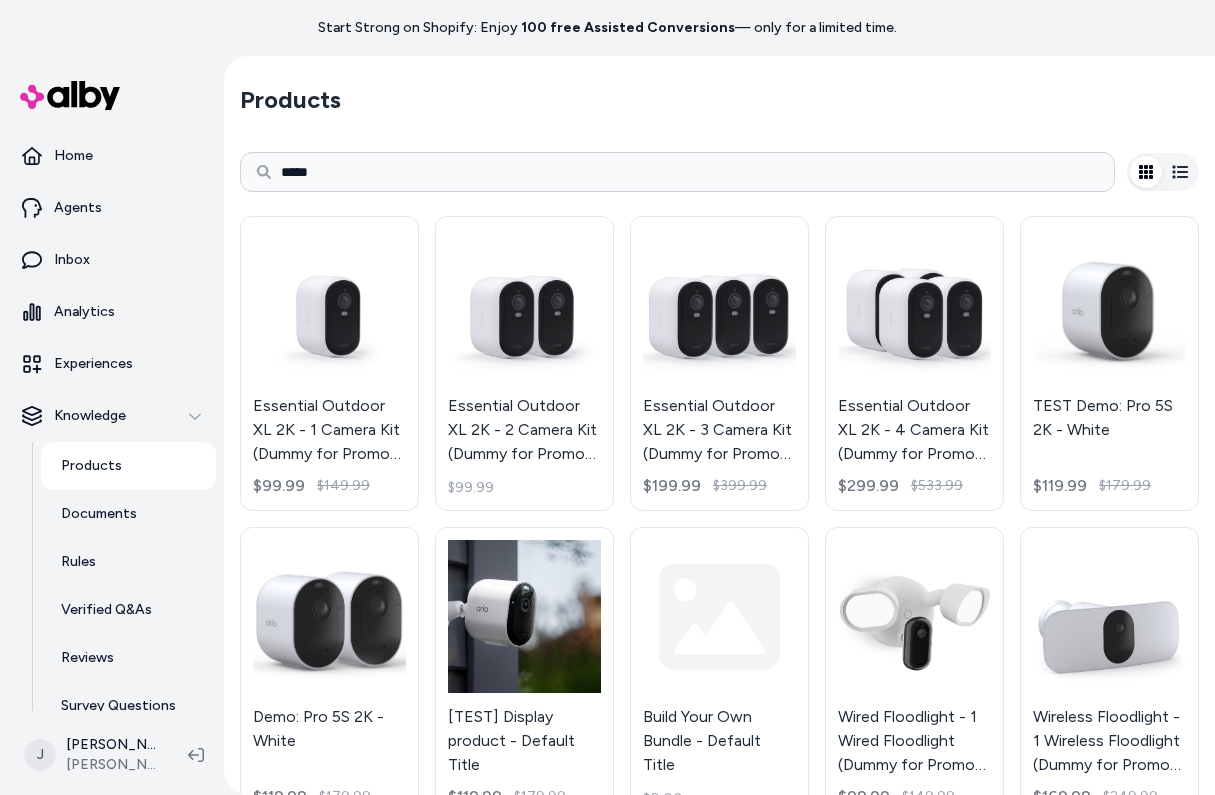 type on "*****" 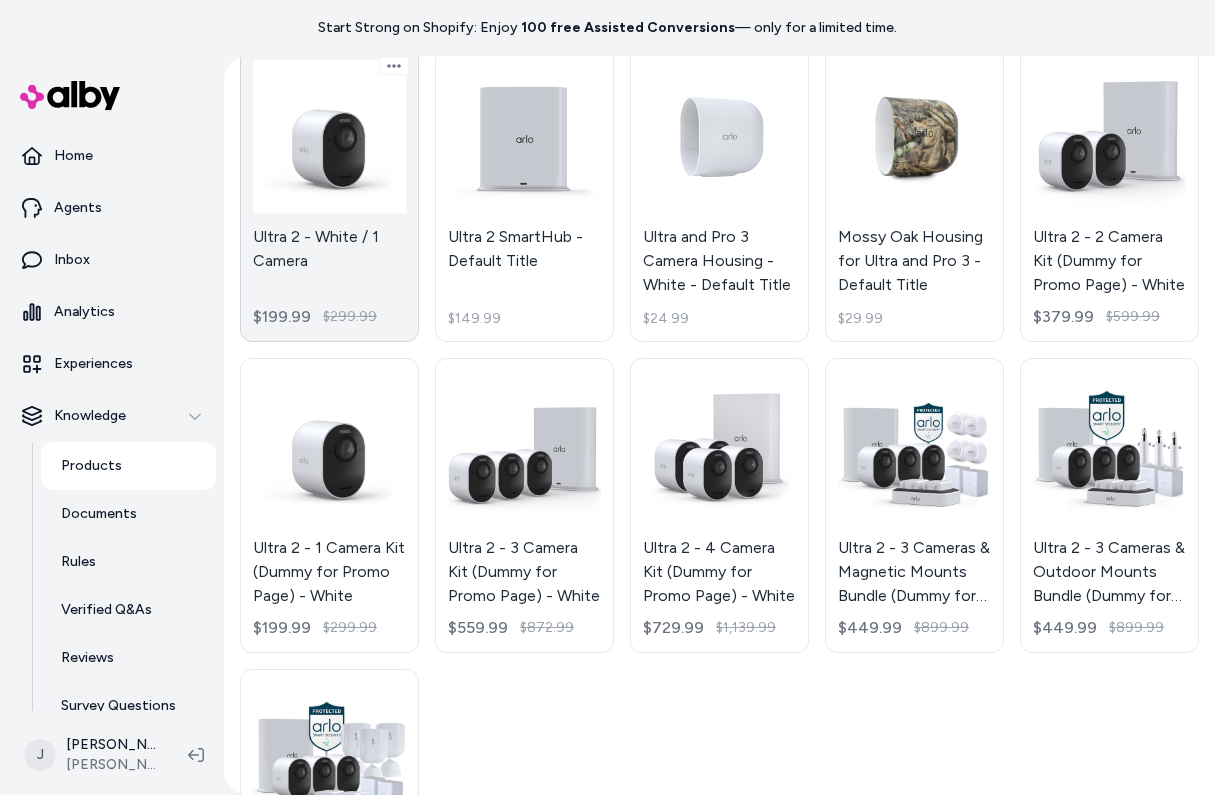 scroll, scrollTop: 223, scrollLeft: 0, axis: vertical 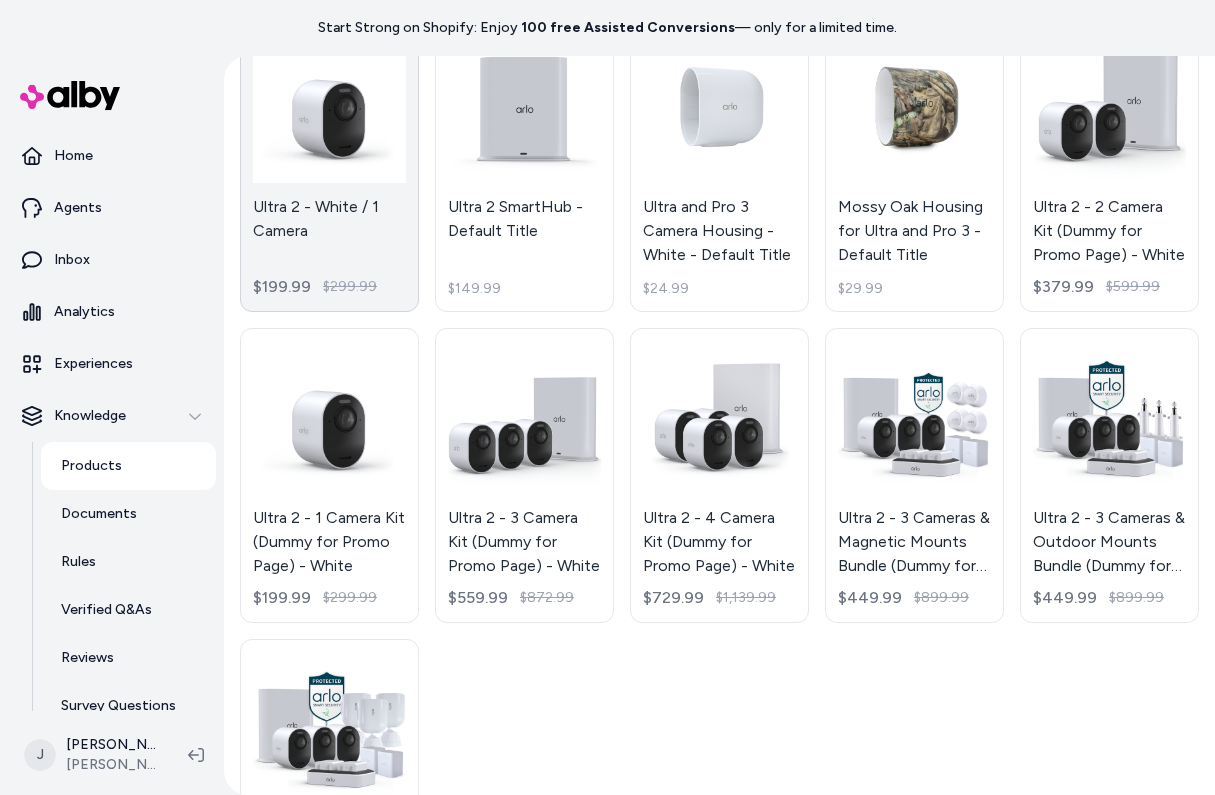 click on "Ultra 2 - White / 1 Camera $199.99 $299.99" at bounding box center (329, 164) 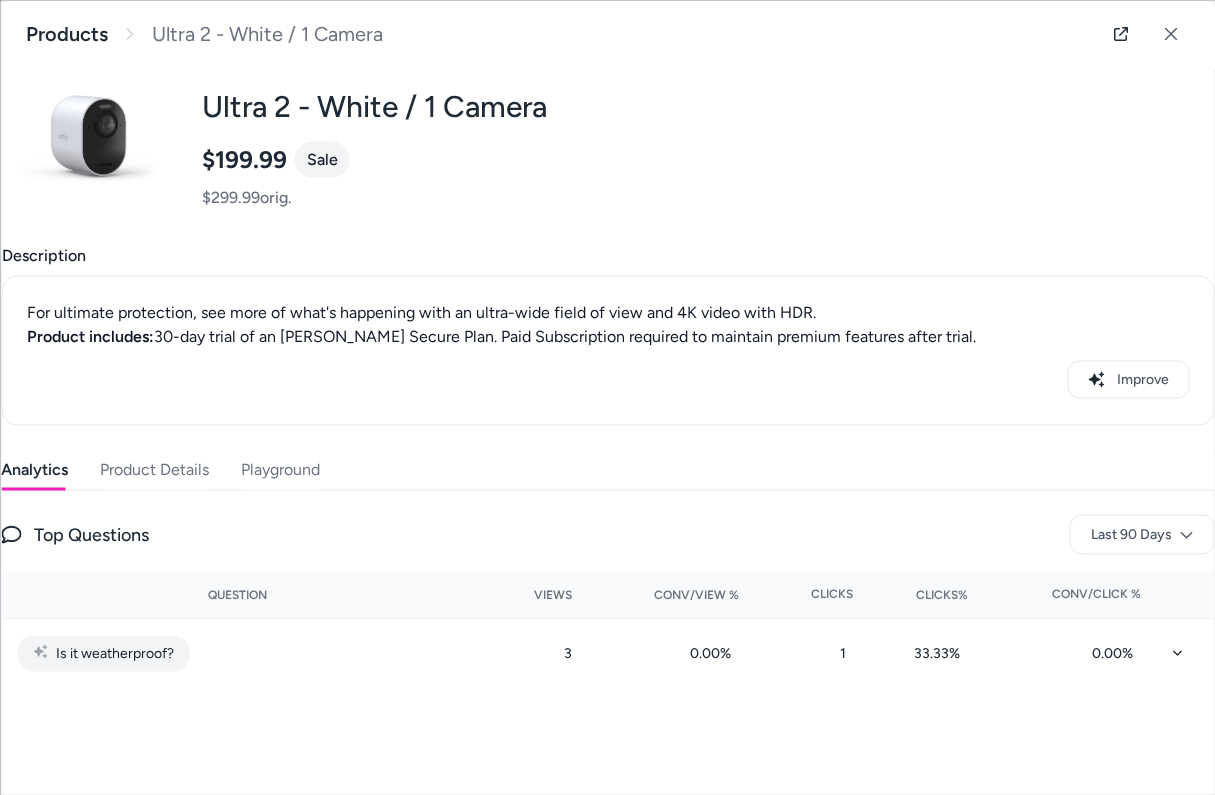 scroll, scrollTop: 70, scrollLeft: 0, axis: vertical 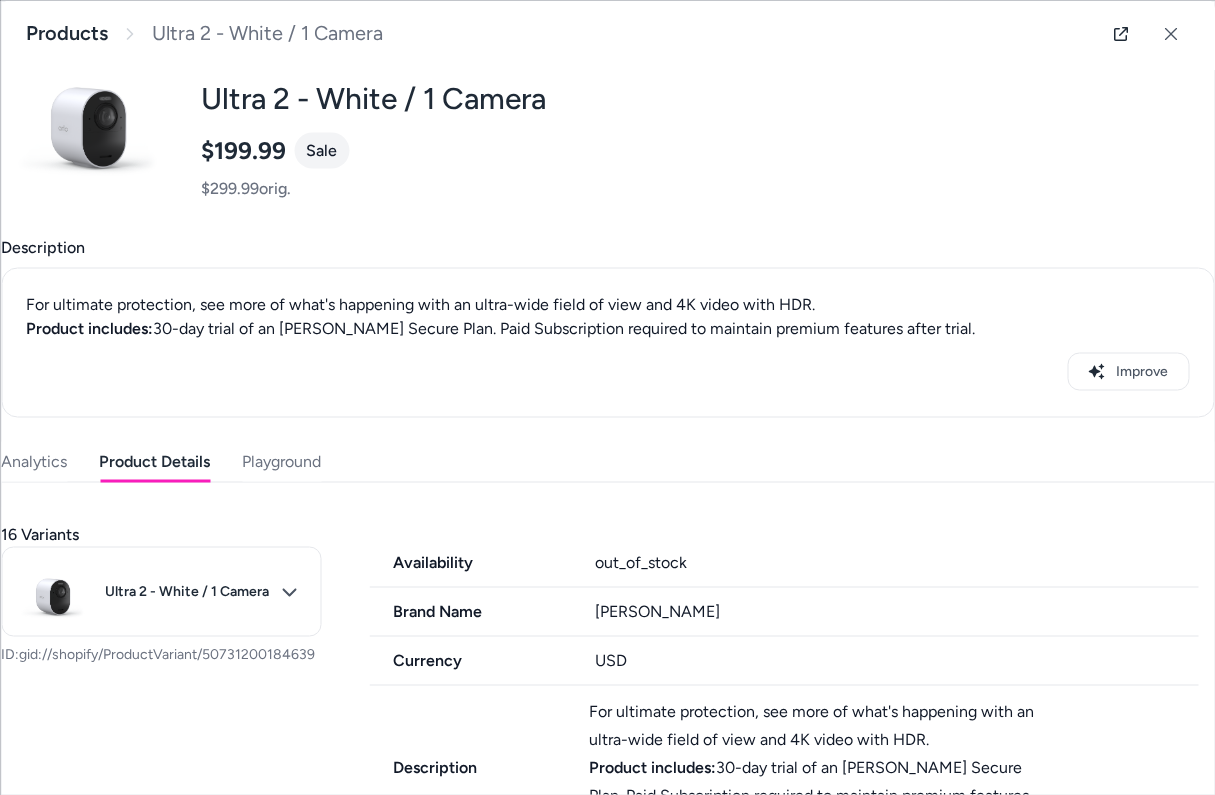 click on "Product Details" at bounding box center (154, 461) 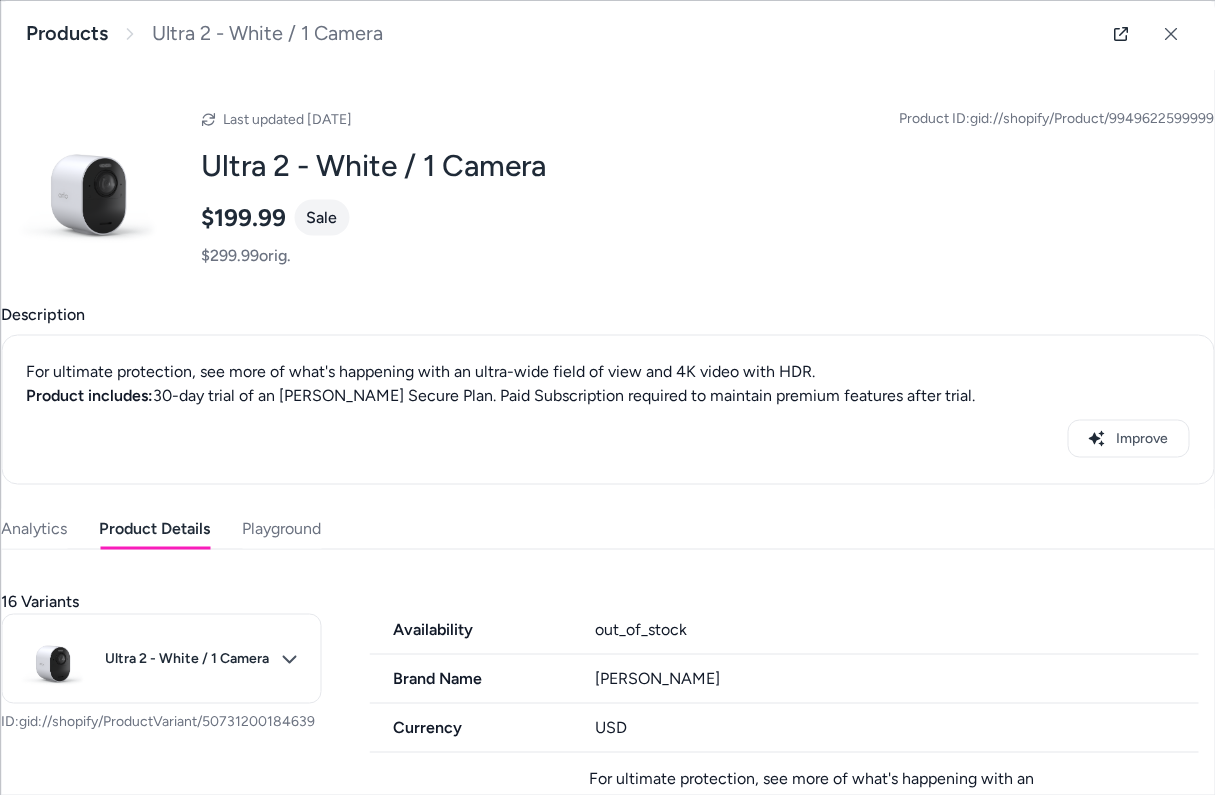 scroll, scrollTop: 0, scrollLeft: 0, axis: both 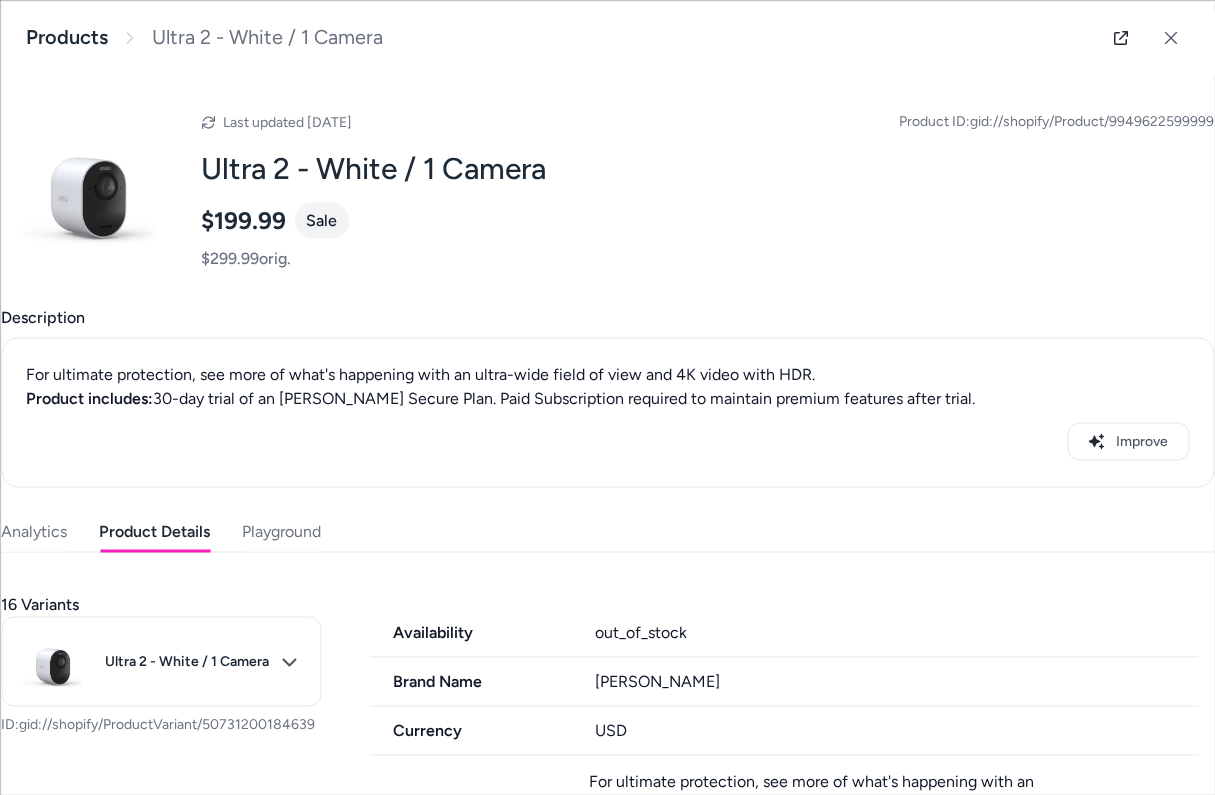 click on "Product ID:  gid://shopify/Product/9949622599999" at bounding box center [1056, 121] 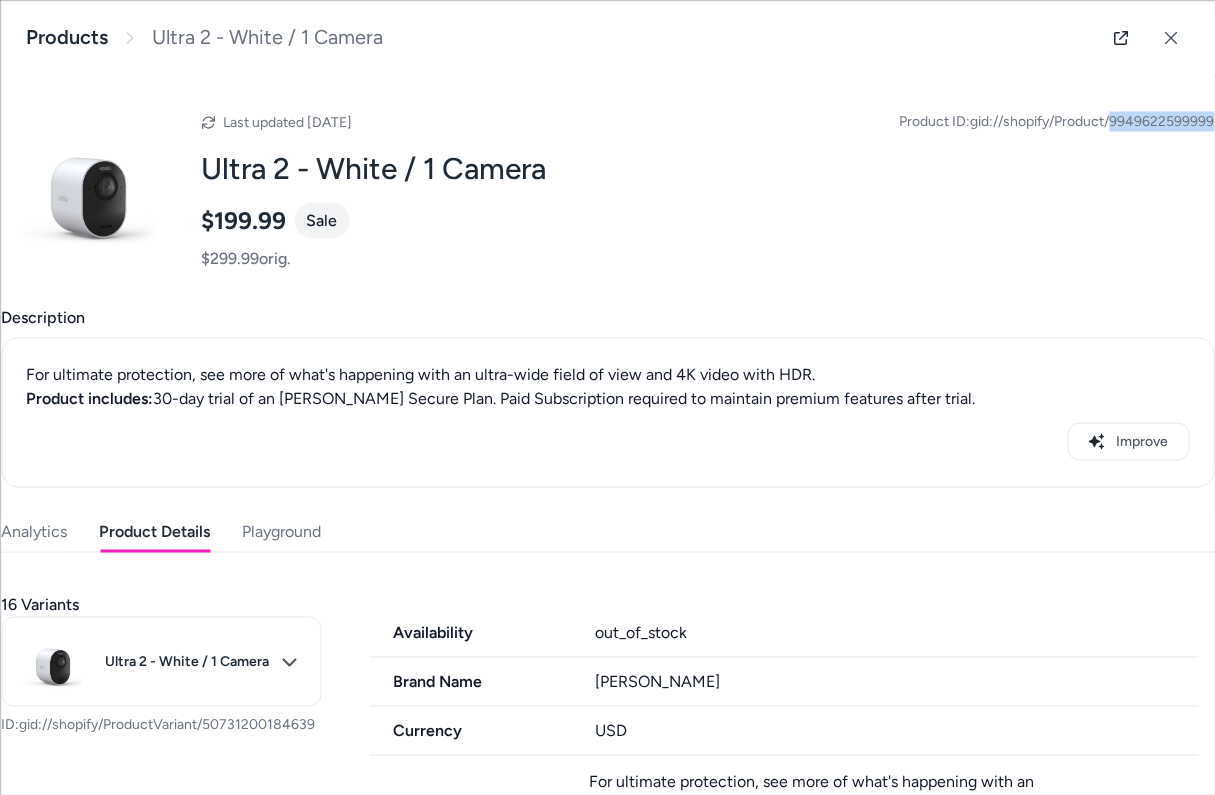 click on "Product ID:  gid://shopify/Product/9949622599999" at bounding box center (1056, 121) 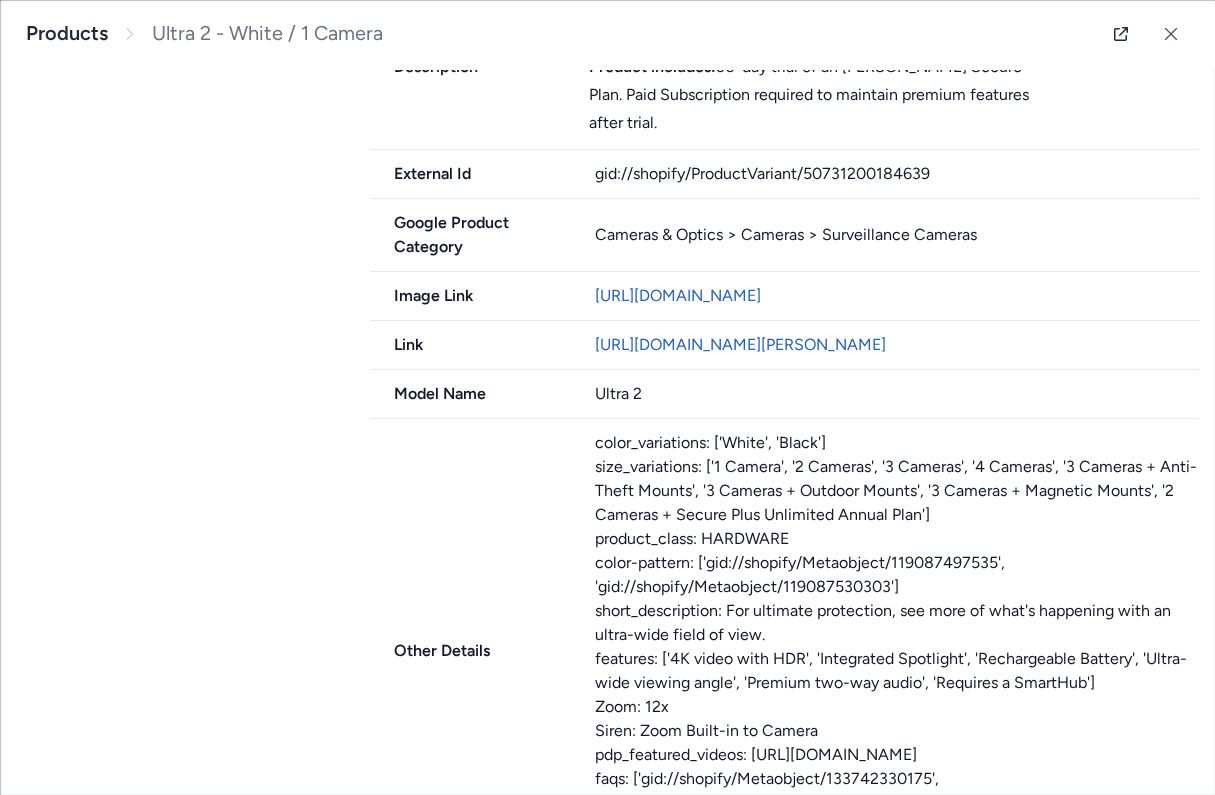 scroll, scrollTop: 0, scrollLeft: 0, axis: both 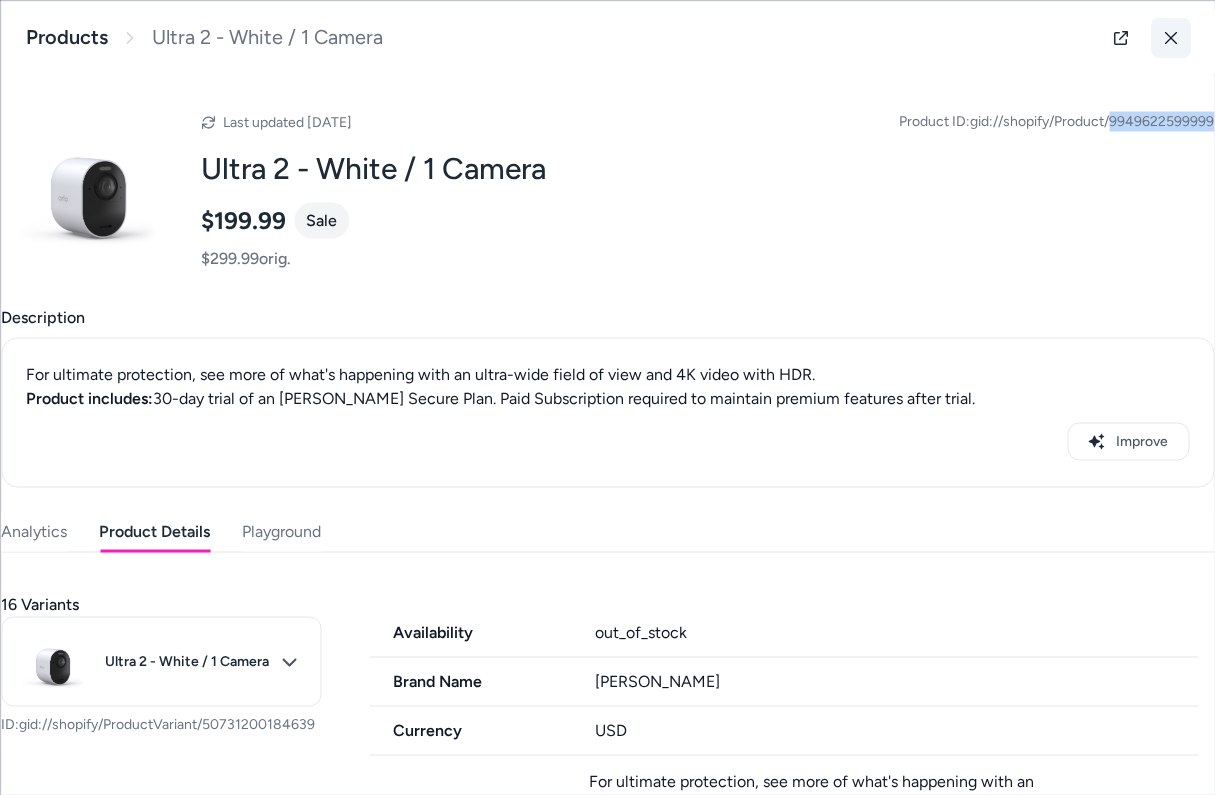 click at bounding box center [1170, 37] 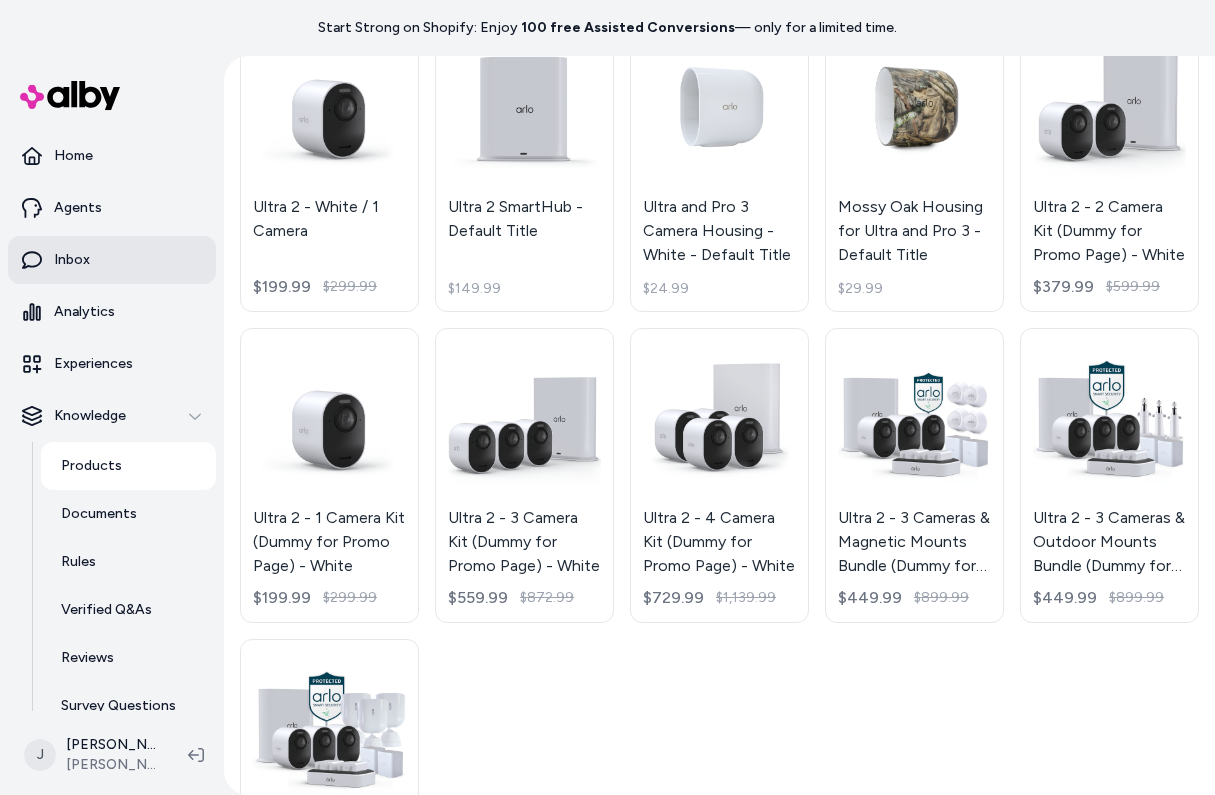 click on "Inbox" at bounding box center [72, 260] 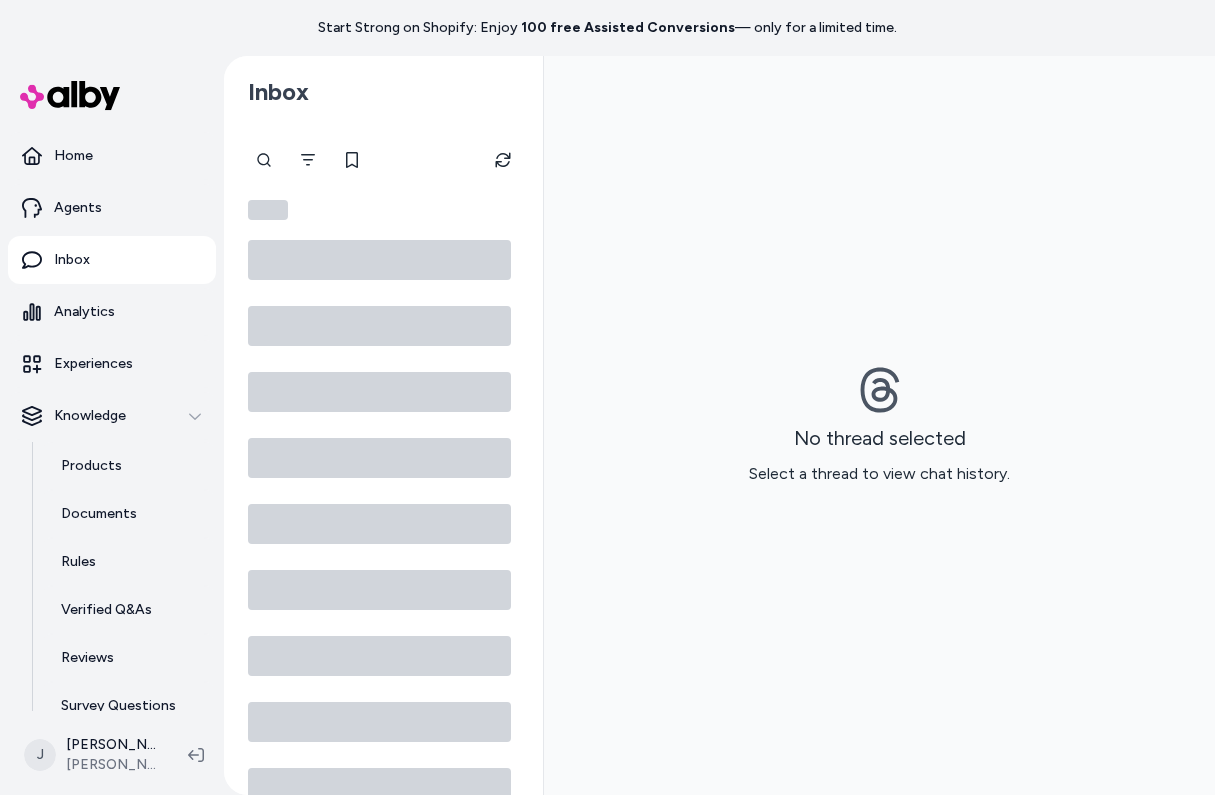 scroll, scrollTop: 0, scrollLeft: 0, axis: both 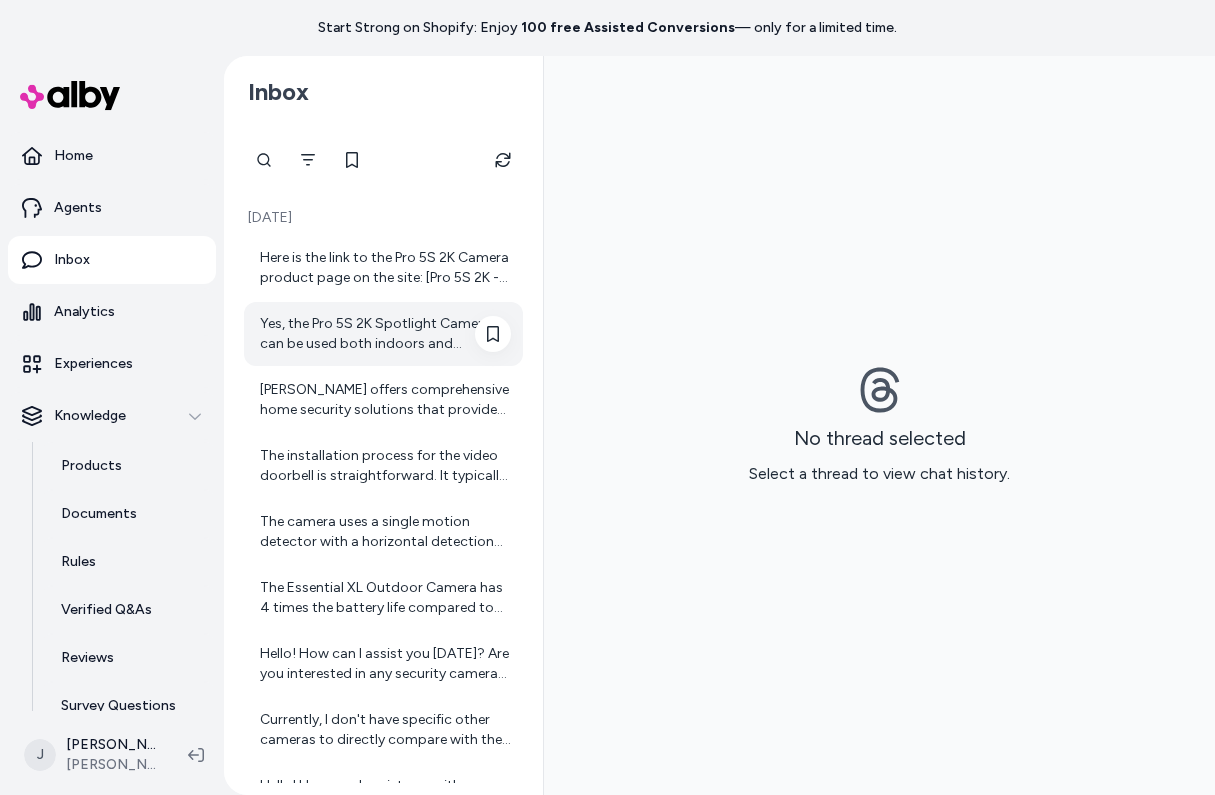 click on "Yes, the Pro 5S 2K Spotlight Camera can be used both indoors and outdoors. It is designed to be weather-resistant for outdoor use but is also suitable for indoor placement. If you plan to use it indoors, make sure to place it according to your monitoring needs and follow the placement tips for optimal performance. If you want to see a camera specifically designed for indoor use, you might also be interested in the Essential Indoor Camera. Let me know if you'd like the link to that product!" at bounding box center [385, 334] 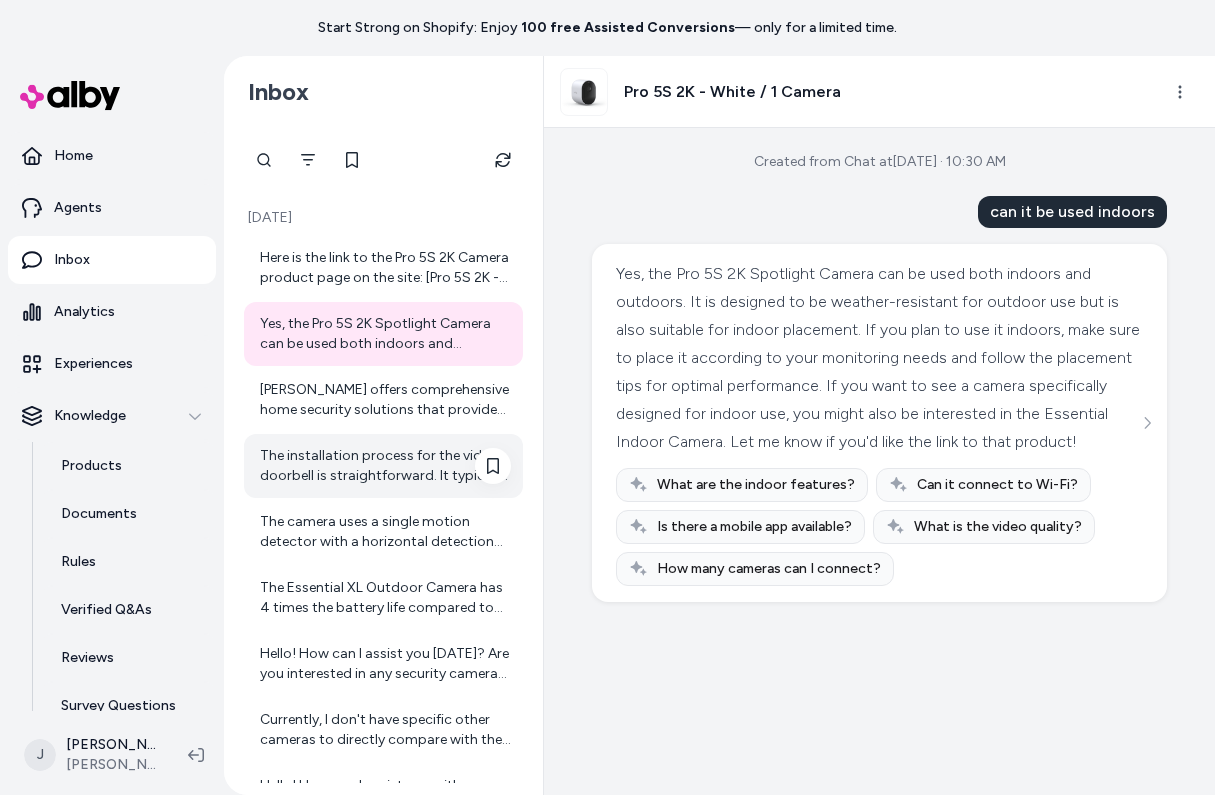 scroll, scrollTop: 125, scrollLeft: 0, axis: vertical 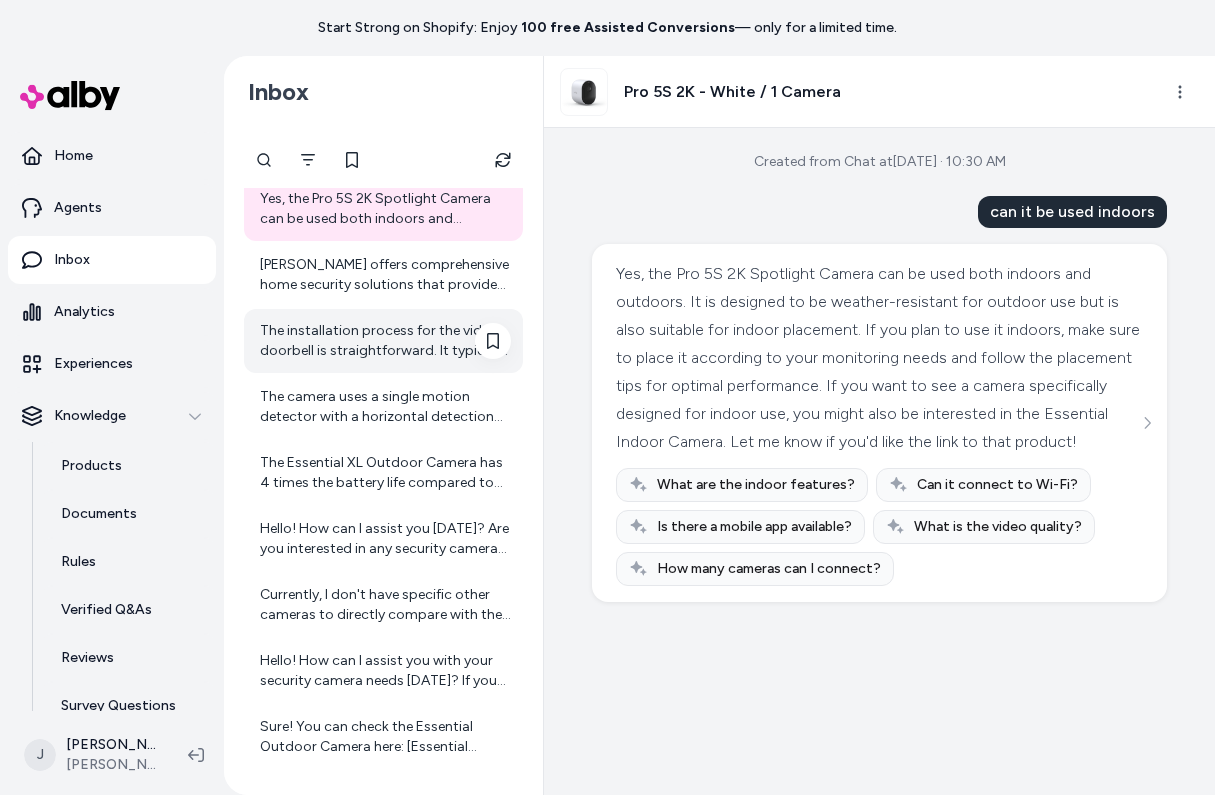click on "The Essential XL Outdoor Camera has 4 times the battery life compared to the Essential Outdoor Camera. This means the XL version stays charged much longer, especially useful in high-traffic areas. The battery life for the Essential XL Outdoor Camera is about 16 months under typical usage conditions. The Essential Outdoor Camera has a significantly shorter battery life, so you will need to recharge it more frequently than the XL version." at bounding box center [385, 473] 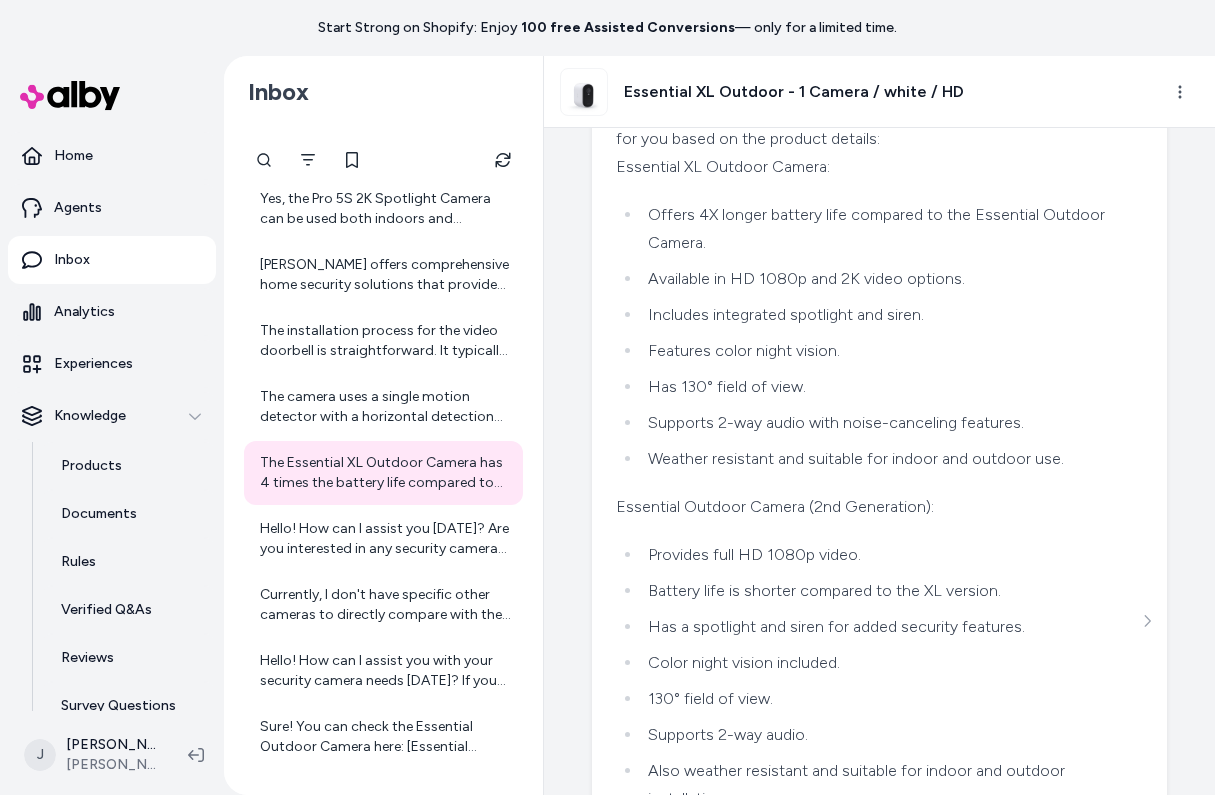 scroll, scrollTop: 0, scrollLeft: 0, axis: both 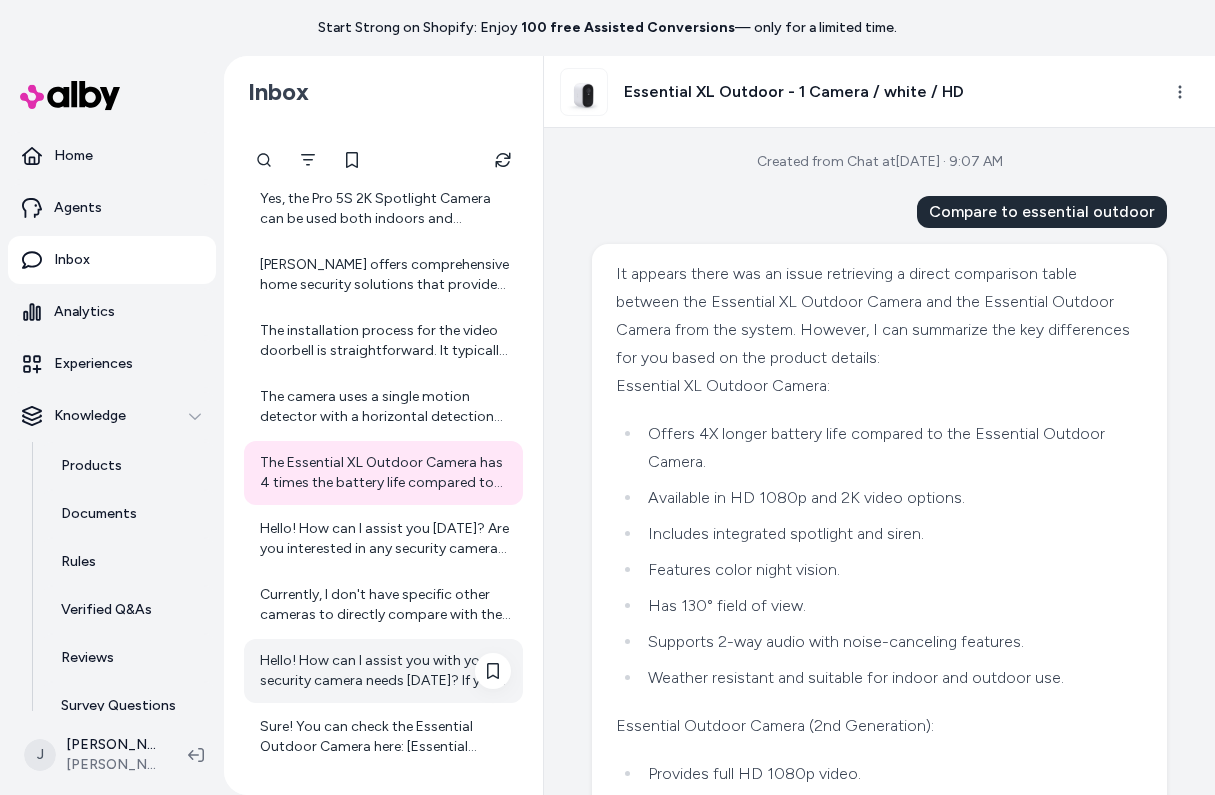 click on "Hello! How can I assist you with your security camera needs [DATE]? If you need help or have questions about any product, feel free to ask." at bounding box center (385, 671) 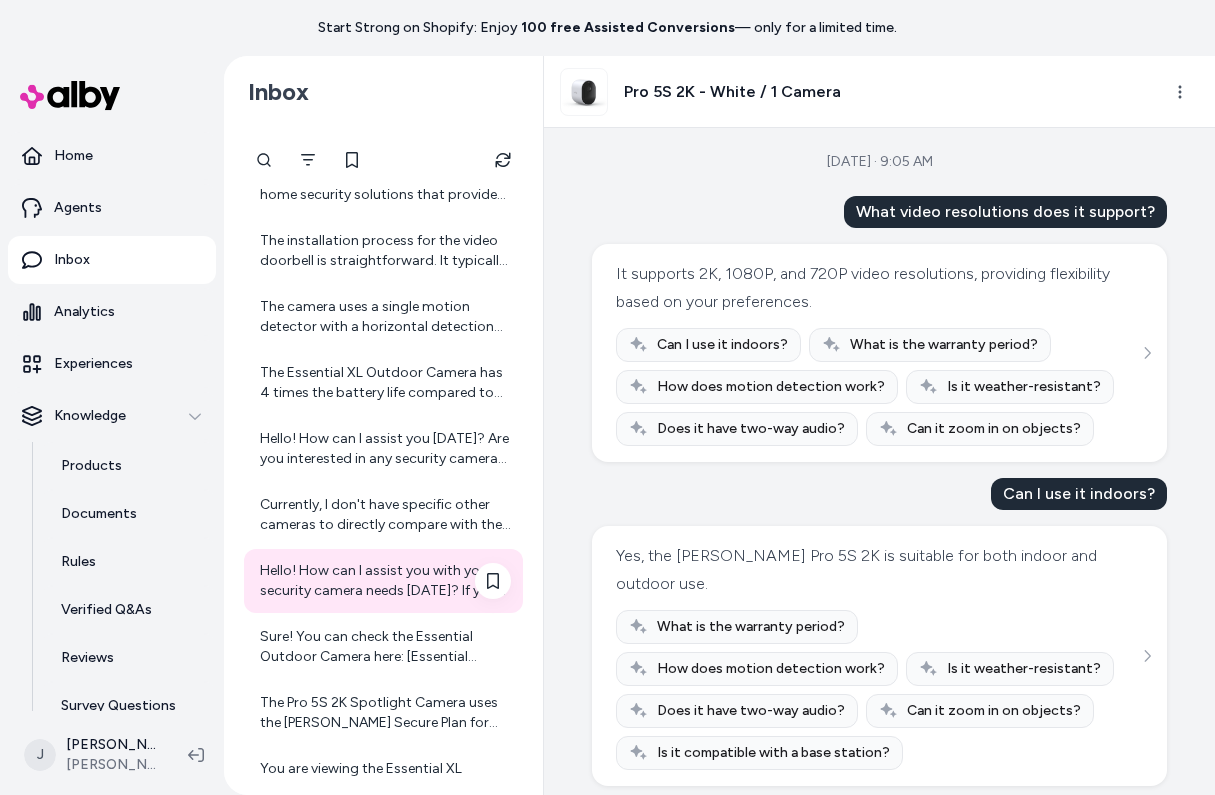scroll, scrollTop: 331, scrollLeft: 0, axis: vertical 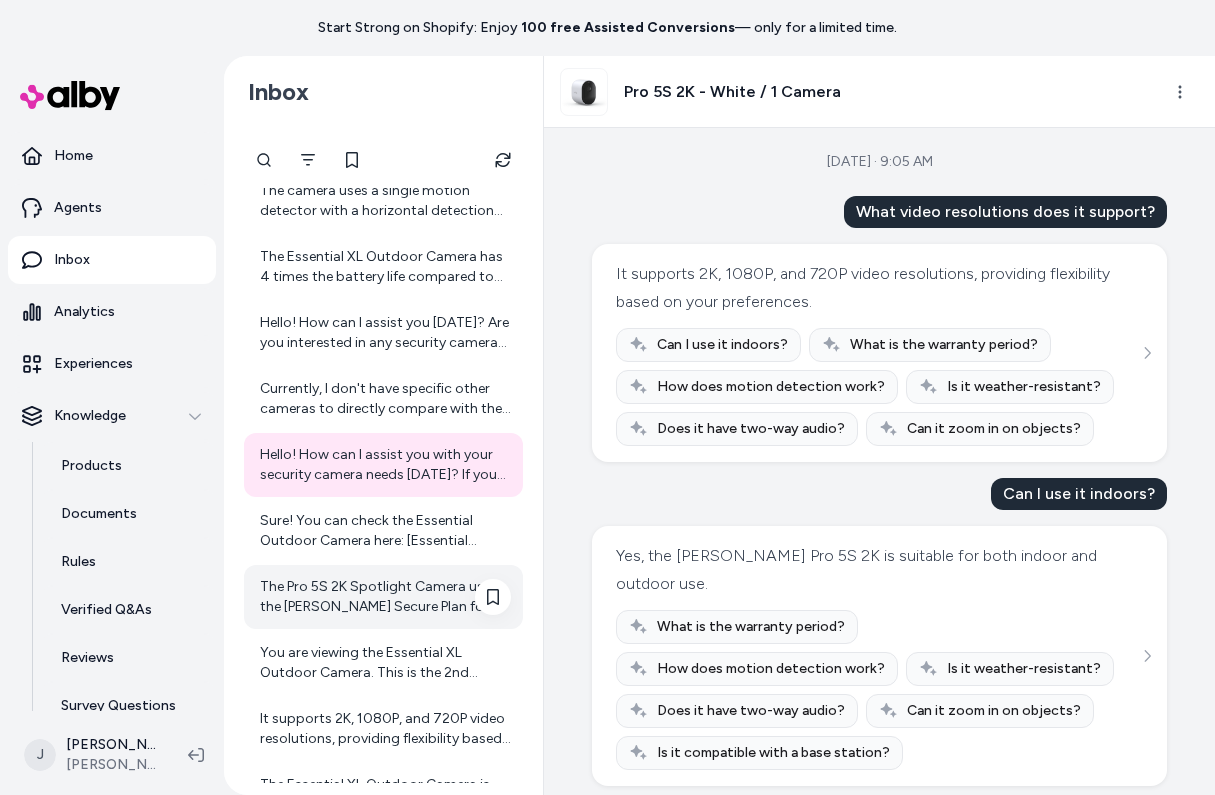 click on "The Pro 5S 2K Spotlight Camera uses the Arlo Secure Plan for cloud storage. When you purchase the camera, it includes a 30-day trial of the Arlo Secure Plan. After the trial, continued premium cloud storage features require a paid subscription to the Arlo Secure Plan. This plan allows your camera recordings and snapshots to be securely stored in the cloud, accessible anytime via the Arlo Secure App. If you want specific plan details or options, you may want to check the Arlo website or the app for the latest subscription offerings." at bounding box center (385, 597) 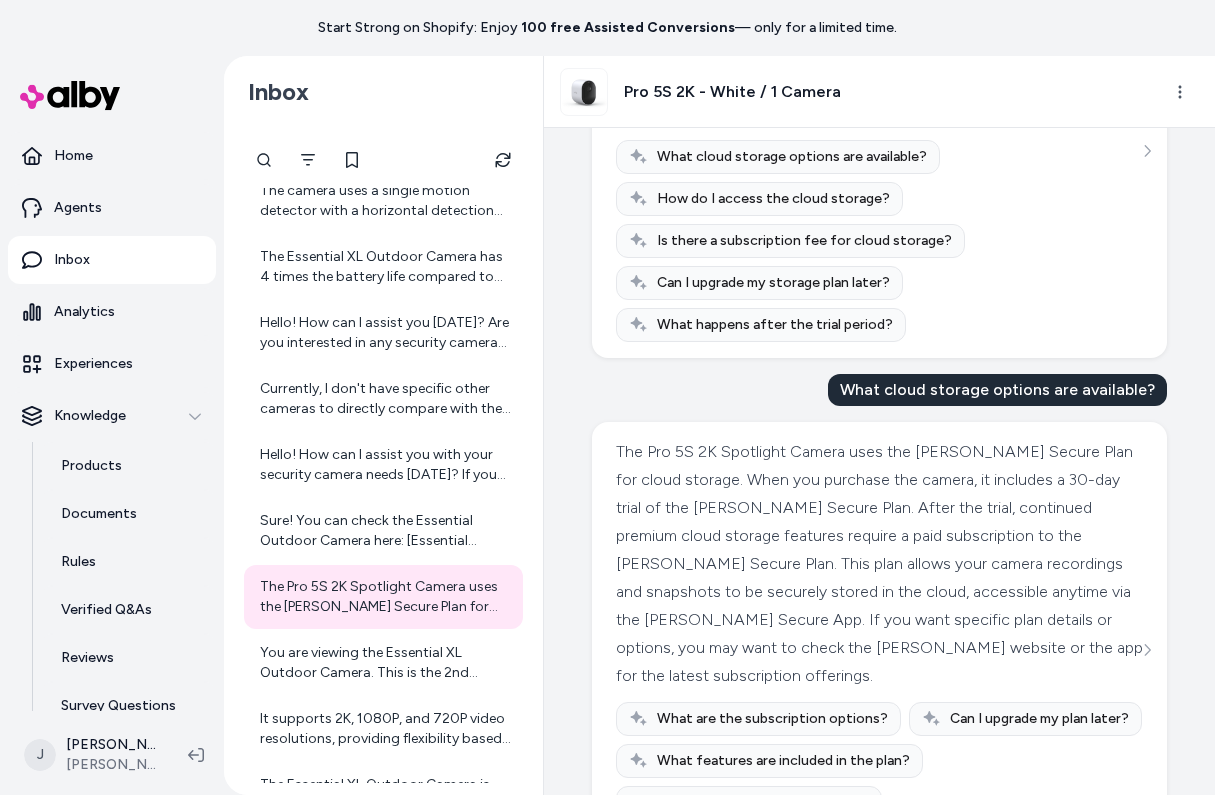 scroll, scrollTop: 1577, scrollLeft: 0, axis: vertical 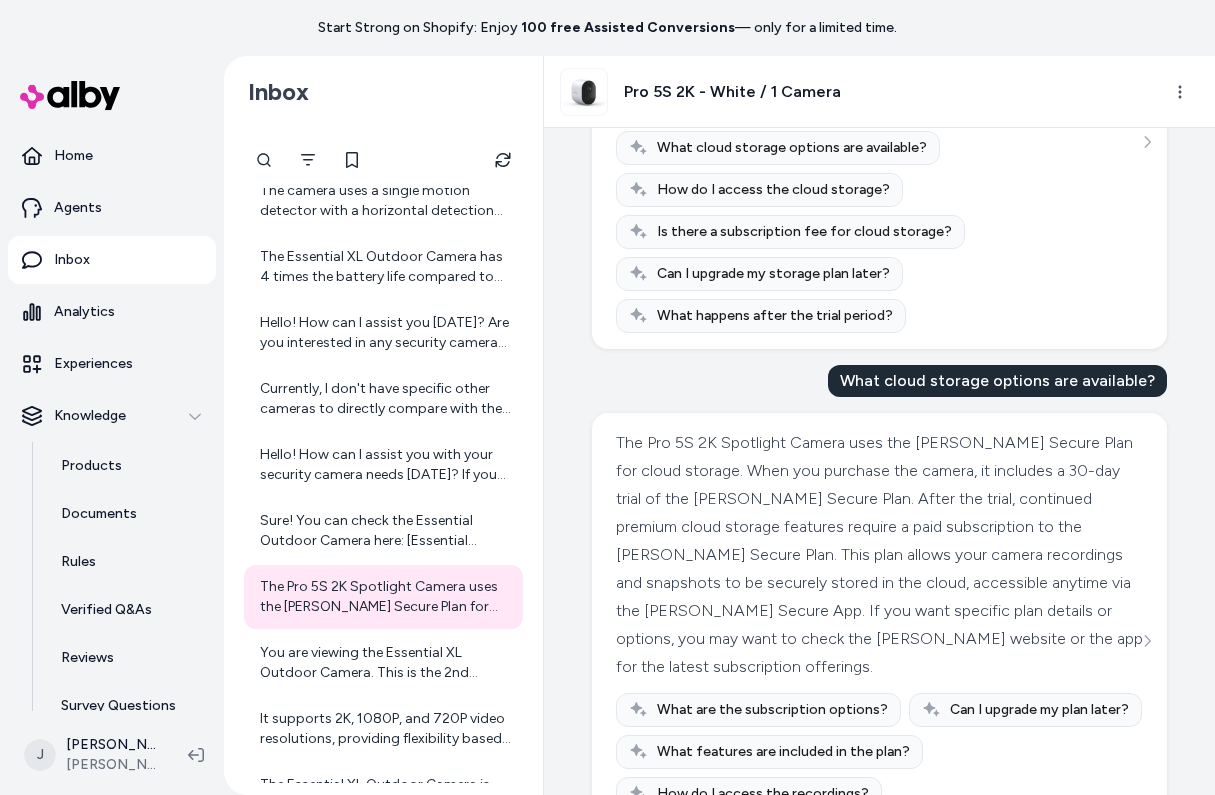 click on "Here is the link to the Pro 5S 2K Camera product page on the site:
[Pro 5S 2K - White / 1 Camera](https://ep03q8-mq.myshopify.com/products/arlo-pro-5s-v2)
You can find all the details about the Pro 5S 2K Camera there. Let me know if you have any questions! Yes, the Pro 5S 2K Spotlight Camera can be used both indoors and outdoors. It is designed to be weather-resistant for outdoor use but is also suitable for indoor placement. If you plan to use it indoors, make sure to place it according to your monitoring needs and follow the placement tips for optimal performance. If you want to see a camera specifically designed for indoor use, you might also be interested in the Essential Indoor Camera. Let me know if you'd like the link to that product! The camera uses a single motion detector with a horizontal detection angle of 130° to effectively capture movement. Hello! How can I assist you today? Are you interested in any security cameras or other products?" at bounding box center (383, 498) 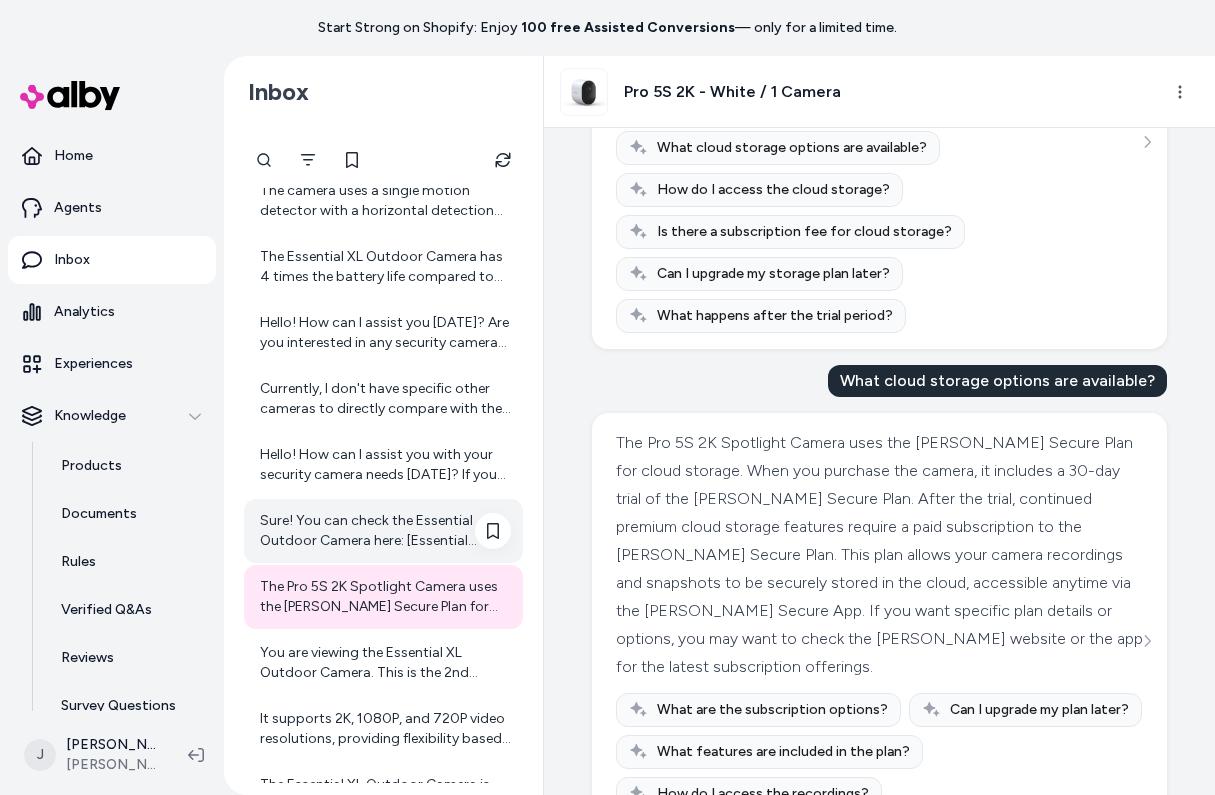 click on "Sure! You can check the Essential Outdoor Camera here: [Essential Outdoor Camera](https://ep03q8-mq.myshopify.com/products/arlo-essential-v2)" at bounding box center (385, 531) 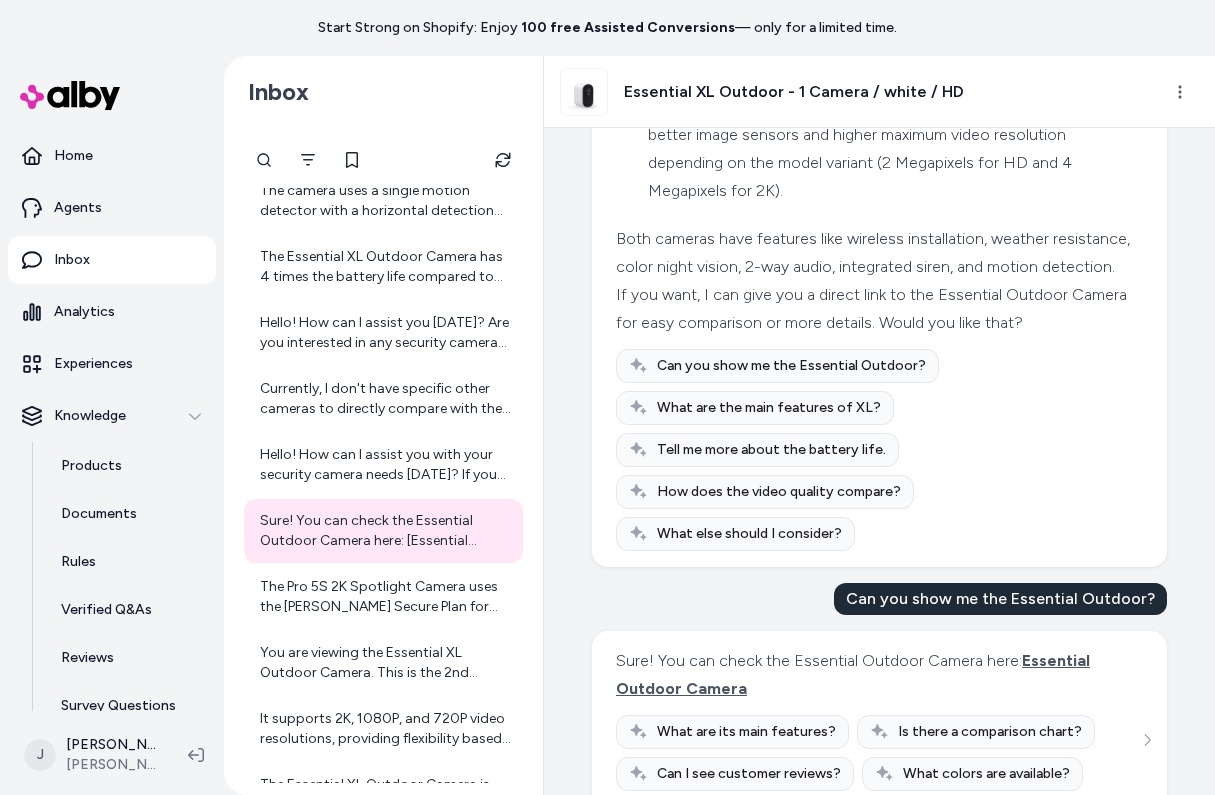 scroll, scrollTop: 661, scrollLeft: 0, axis: vertical 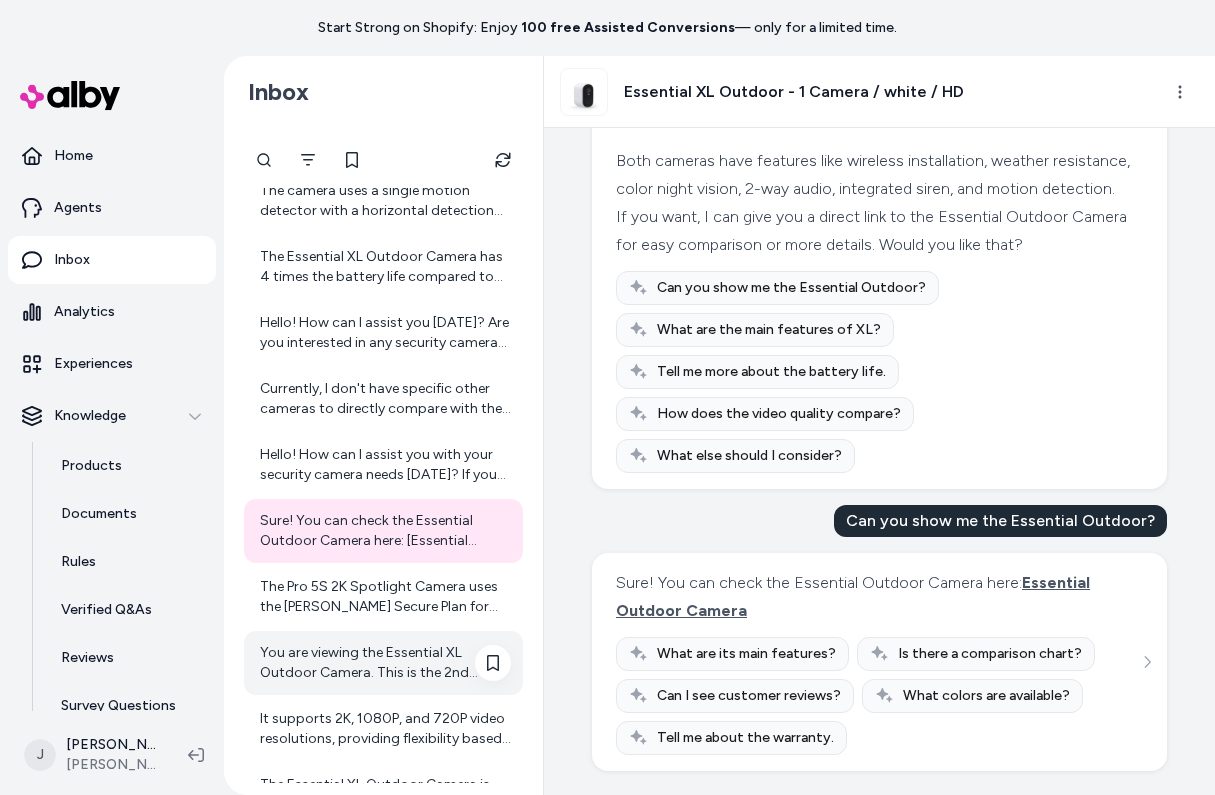 click on "You are viewing the Essential XL Outdoor Camera. This is the 2nd Generation Essential XL Camera, available in HD and 2K video options. It features 4 times more battery life to stay charged longer, especially in high-traffic areas. The camera has color night vision, a 130° field of view, an integrated spotlight, motion detection, 2-way audio, and is suitable for indoor and outdoor use. It comes with a 30-day trial of an Arlo Secure Plan, which requires a paid subscription to maintain premium features after the trial.
If you want, I can provide more detailed specifications or help you explore other products." at bounding box center (385, 663) 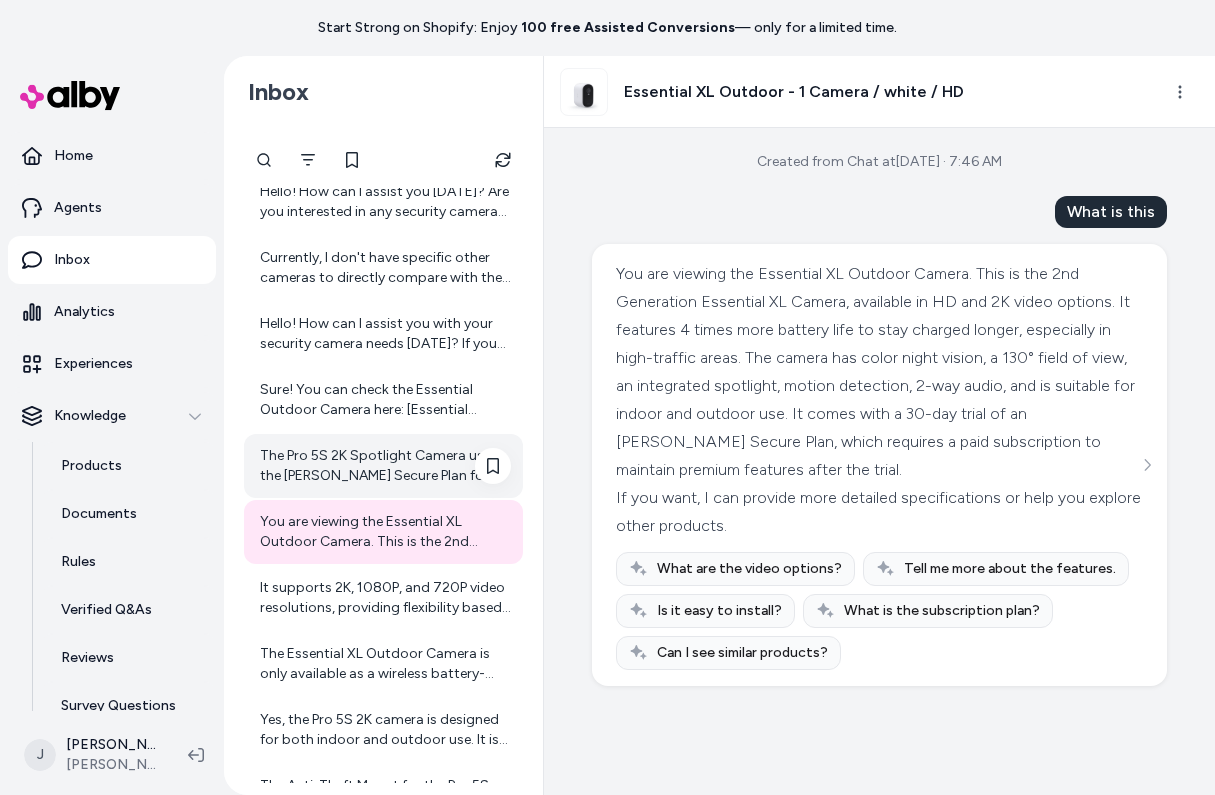 scroll, scrollTop: 542, scrollLeft: 0, axis: vertical 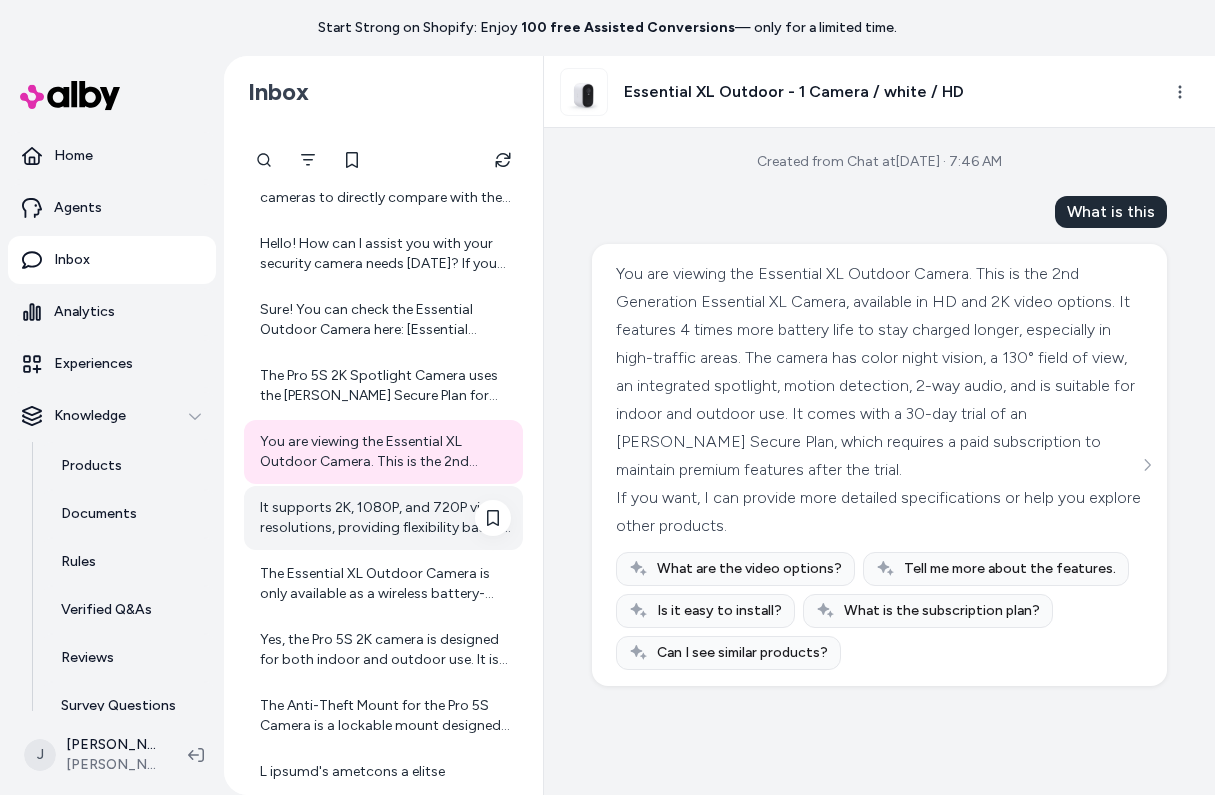click on "It supports 2K, 1080P, and 720P video resolutions, providing flexibility based on your preferences." at bounding box center [383, 518] 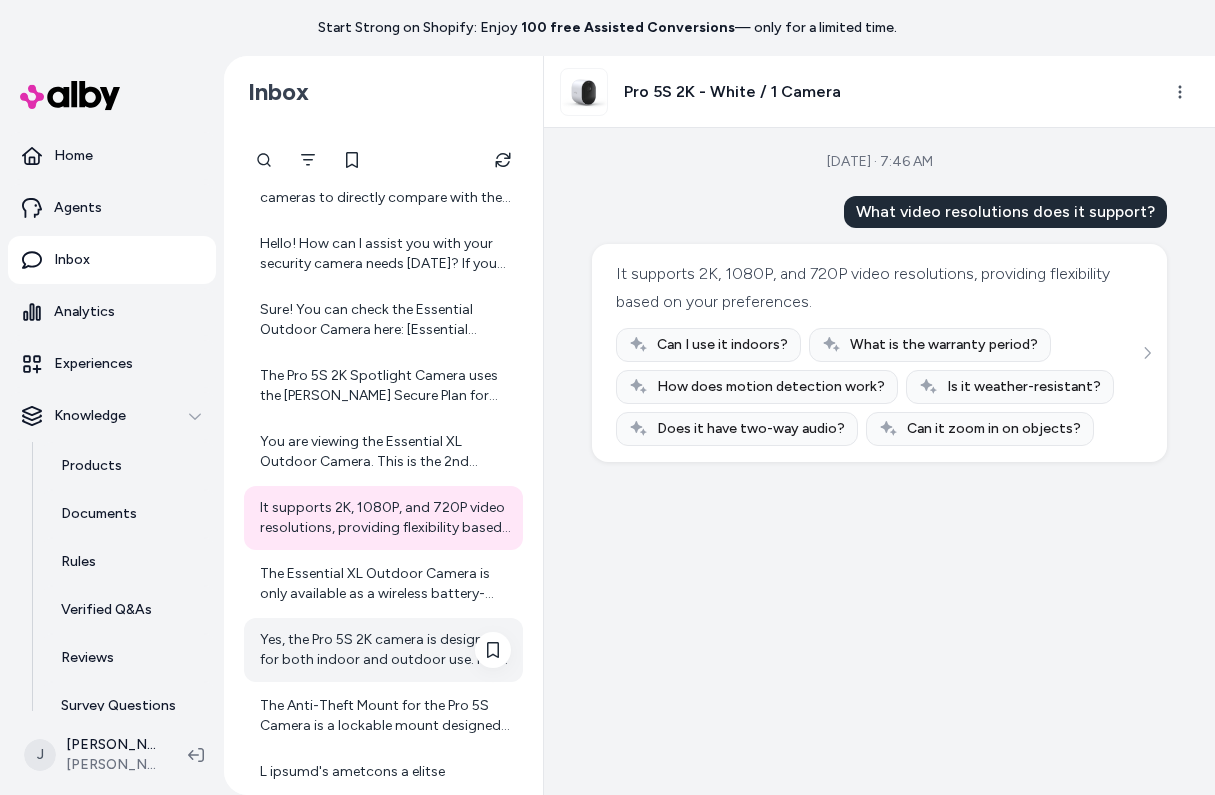 click on "Yes, the Pro 5S 2K camera is designed for both indoor and outdoor use. It is outdoor UV and weather-resistant, and it has an operating temperature range from -20 to 45 degrees Celsius (-4°F to 113°F), making it suitable for various weather conditions. Just be sure that the batteries or interior battery compartments are not exposed to water. If you want details on safe handling and usage of the batteries, I can provide that information as well." at bounding box center (385, 650) 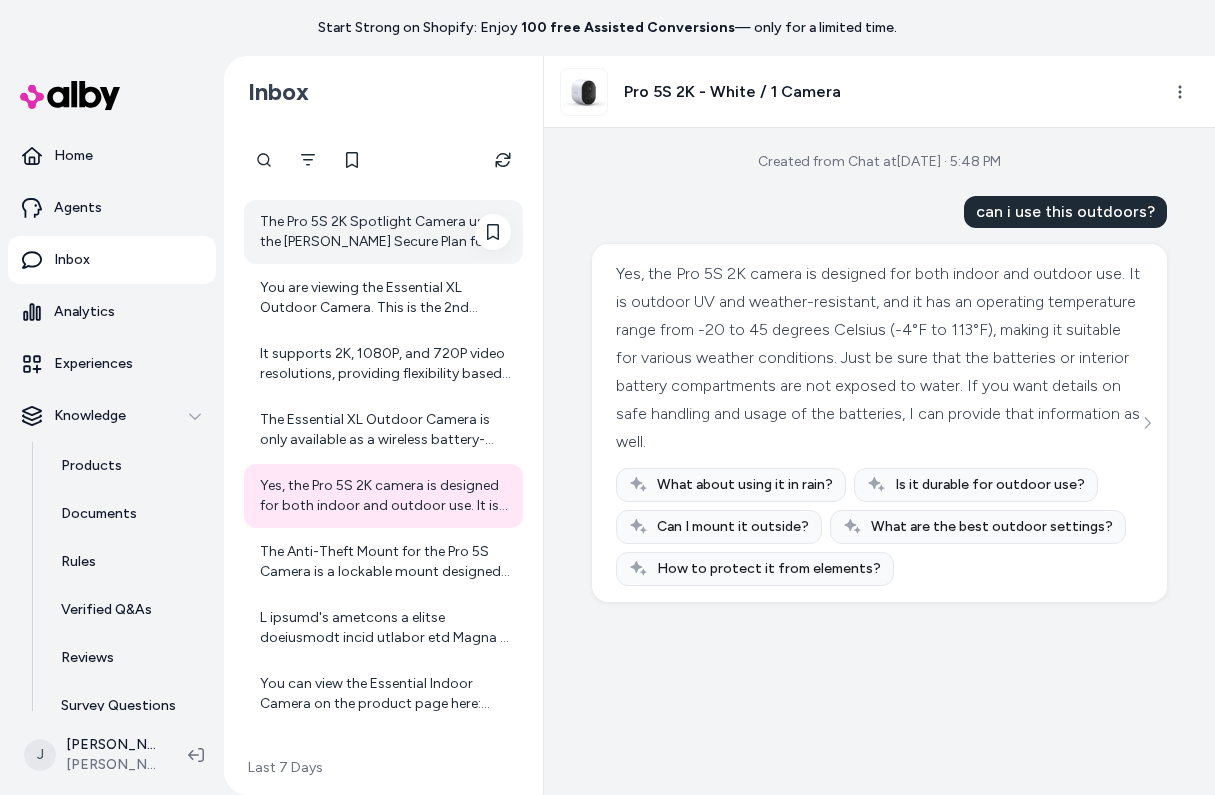 scroll, scrollTop: 718, scrollLeft: 0, axis: vertical 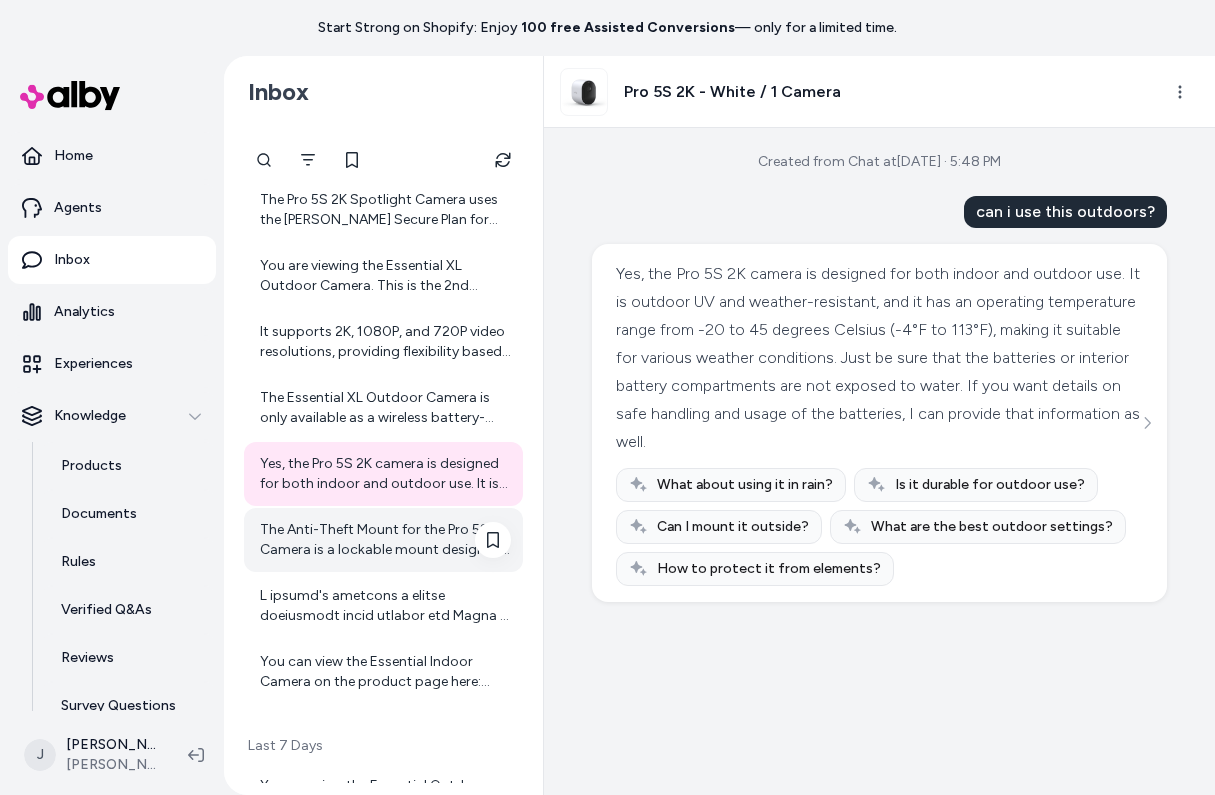 click on "The Anti-Theft Mount for the Pro 5S Camera is a lockable mount designed to secure your camera and prevent it from being rotated or removed by unauthorized persons. Here's how it works and what it includes:
- The camera is inserted with its battery into the Anti-Theft Mount housing.
- The housing attaches to the wall plate by aligning a small screw on the mount with a dot on the wall plate, then turning the housing clockwise until it clicks in place.
- A security key (included in the package with the Anti-Theft Mount) is used to tighten the small screw, locking the camera in place.
- The mount lock can be finger-tightened to set the camera position and prevent movement.
- To release the camera, you insert the security key into the security keyhole and turn it clockwise.
This mount ensures your Pro 5S Camera stays securely positioned, offering peace of mind when installed outdoors or in less supervised locations. If you'd like, I can provide installation instructions or details on where to purchase it." at bounding box center (385, 540) 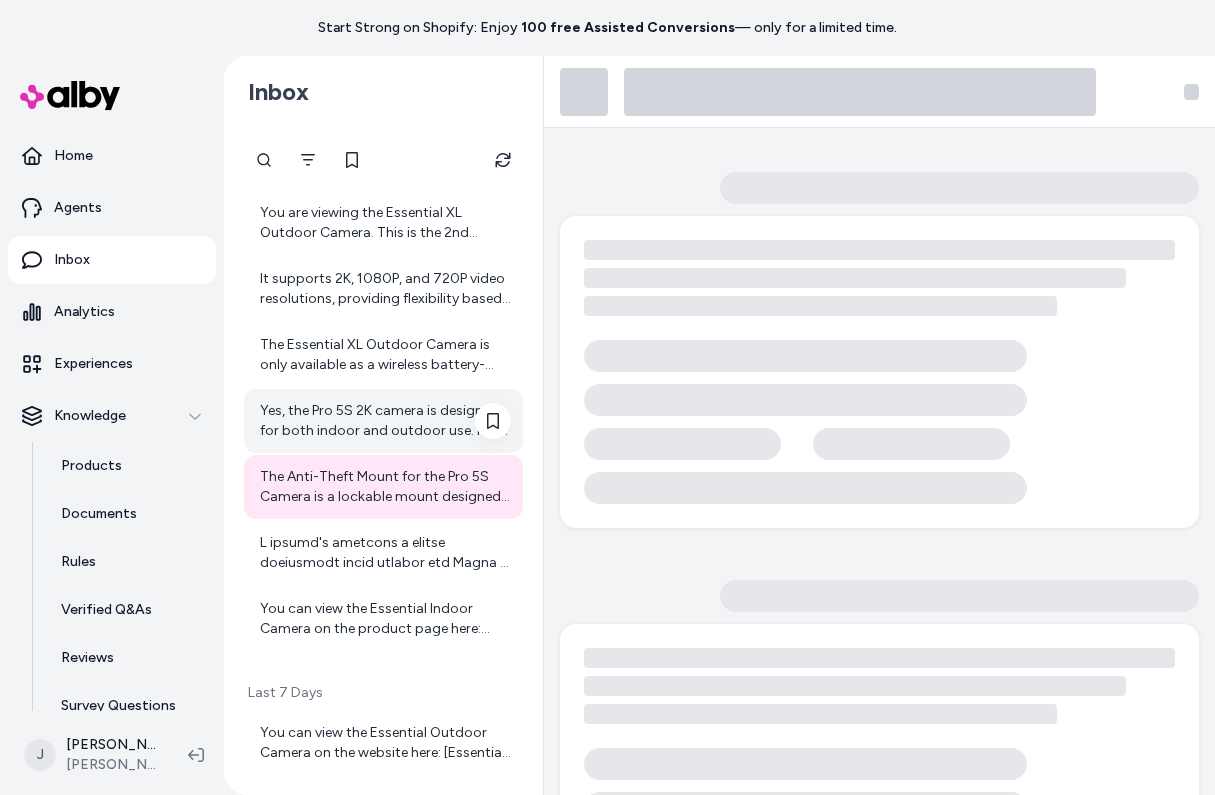 scroll, scrollTop: 794, scrollLeft: 0, axis: vertical 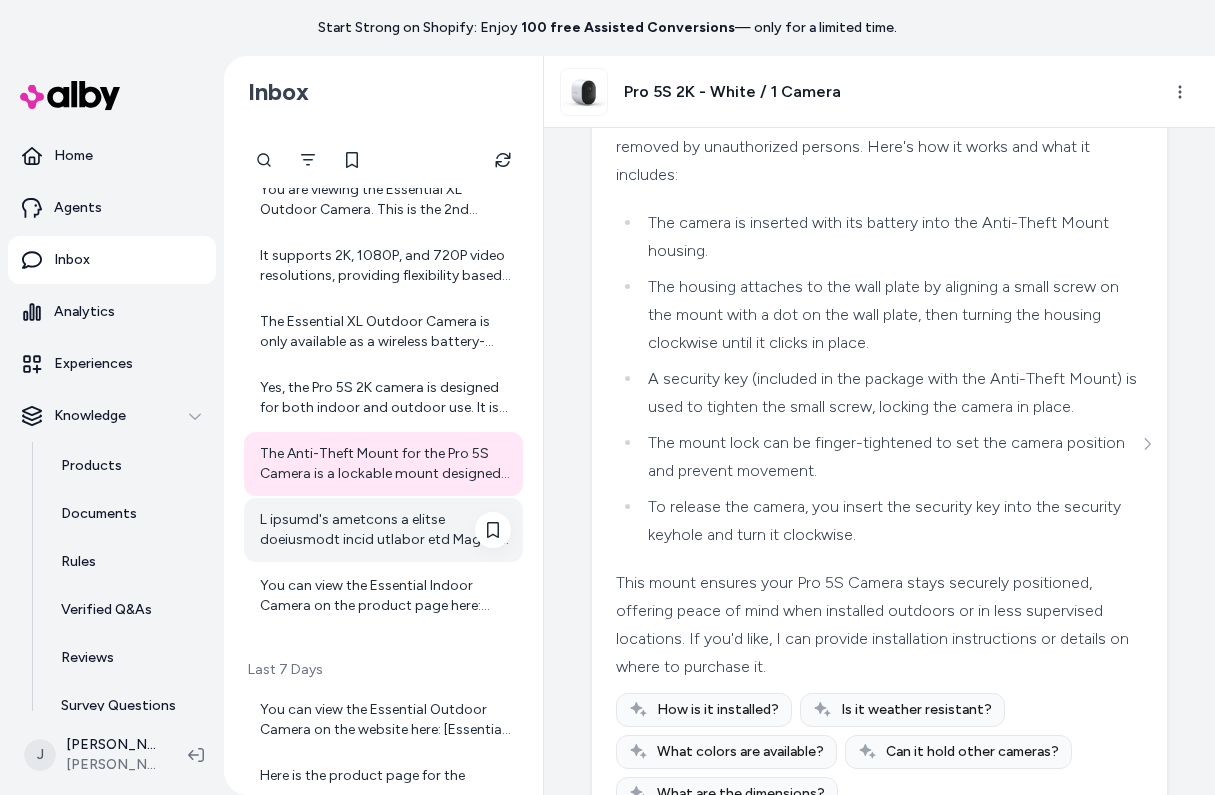 click at bounding box center [385, 530] 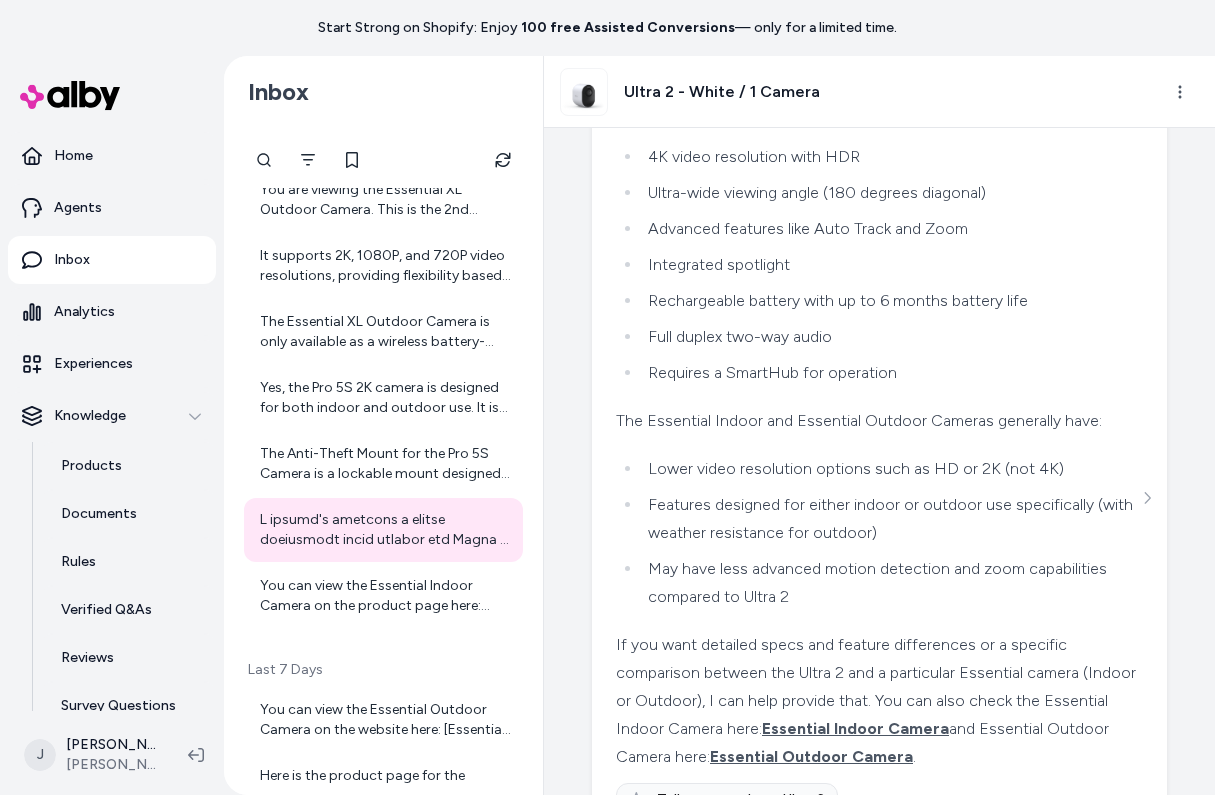 scroll, scrollTop: 479, scrollLeft: 0, axis: vertical 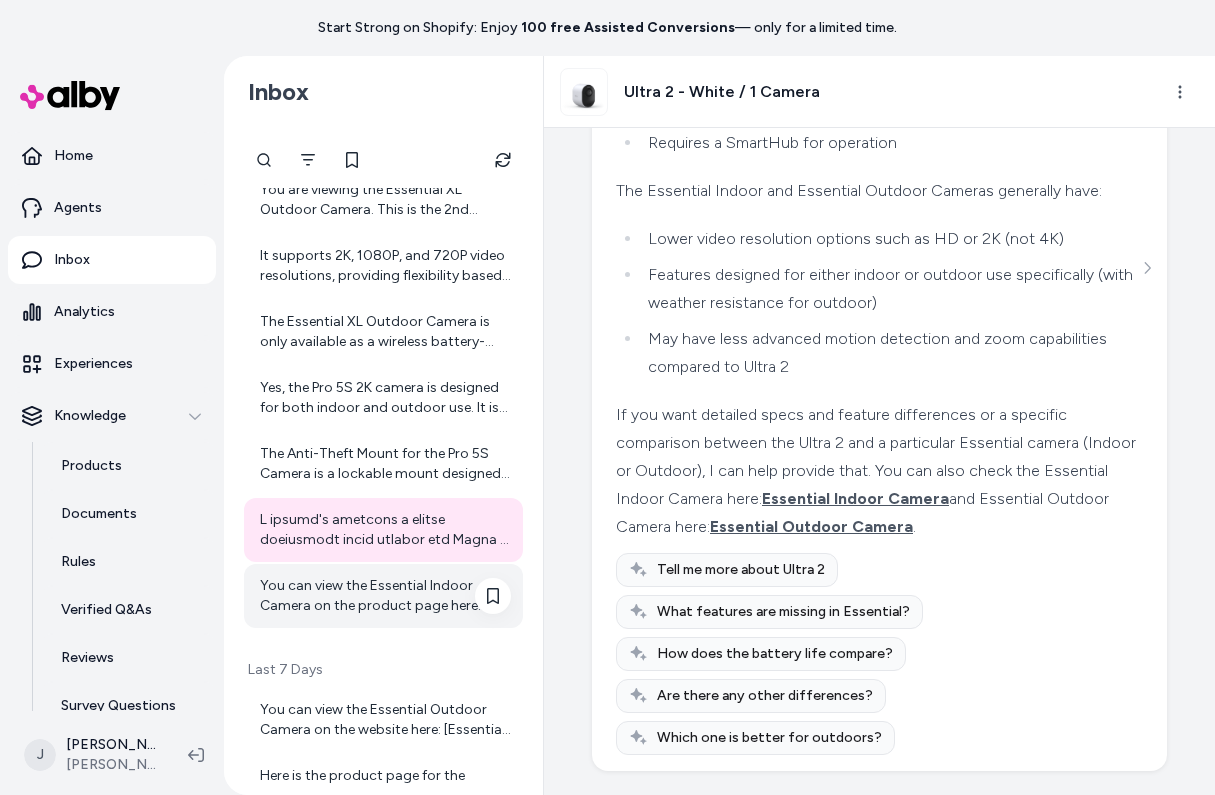 click on "You can view the Essential Indoor Camera on the product page here: [Essential Indoor Camera](https://ep03q8-mq.myshopify.com/products/arlo-essential-indoor-v2)" at bounding box center [385, 596] 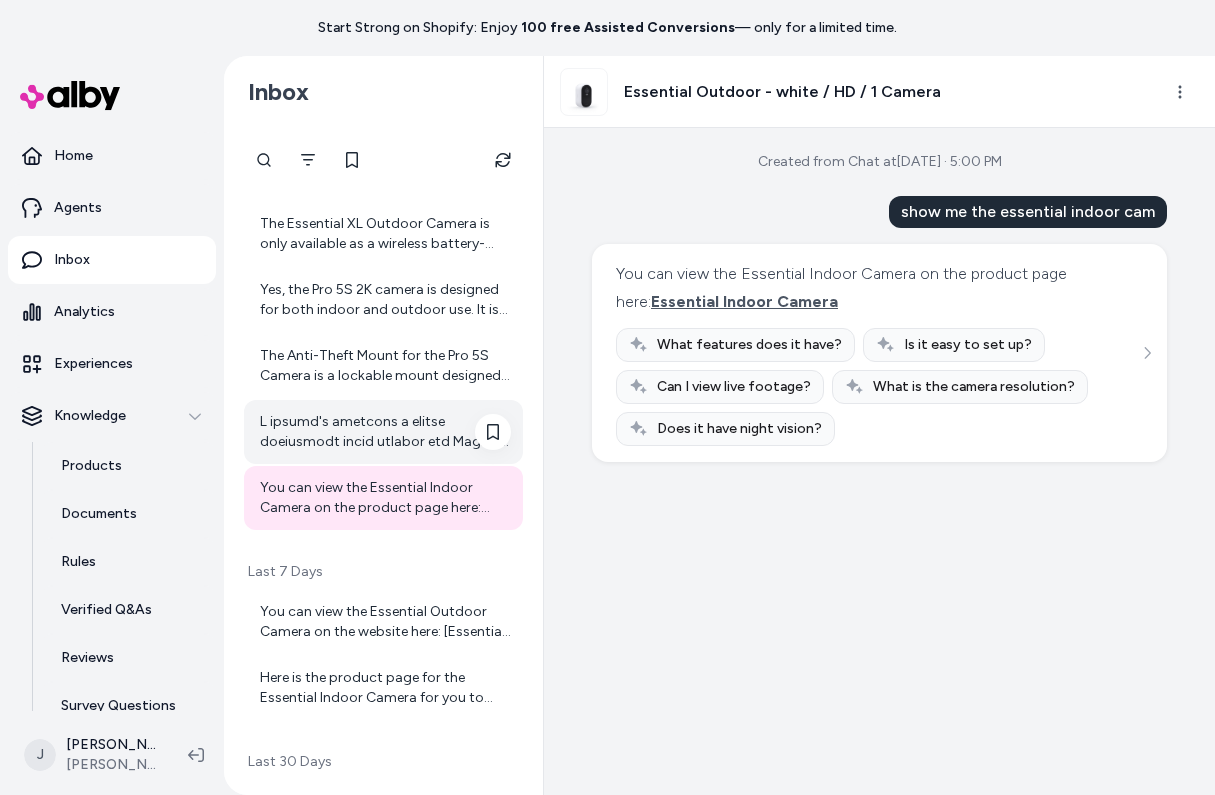 scroll, scrollTop: 949, scrollLeft: 0, axis: vertical 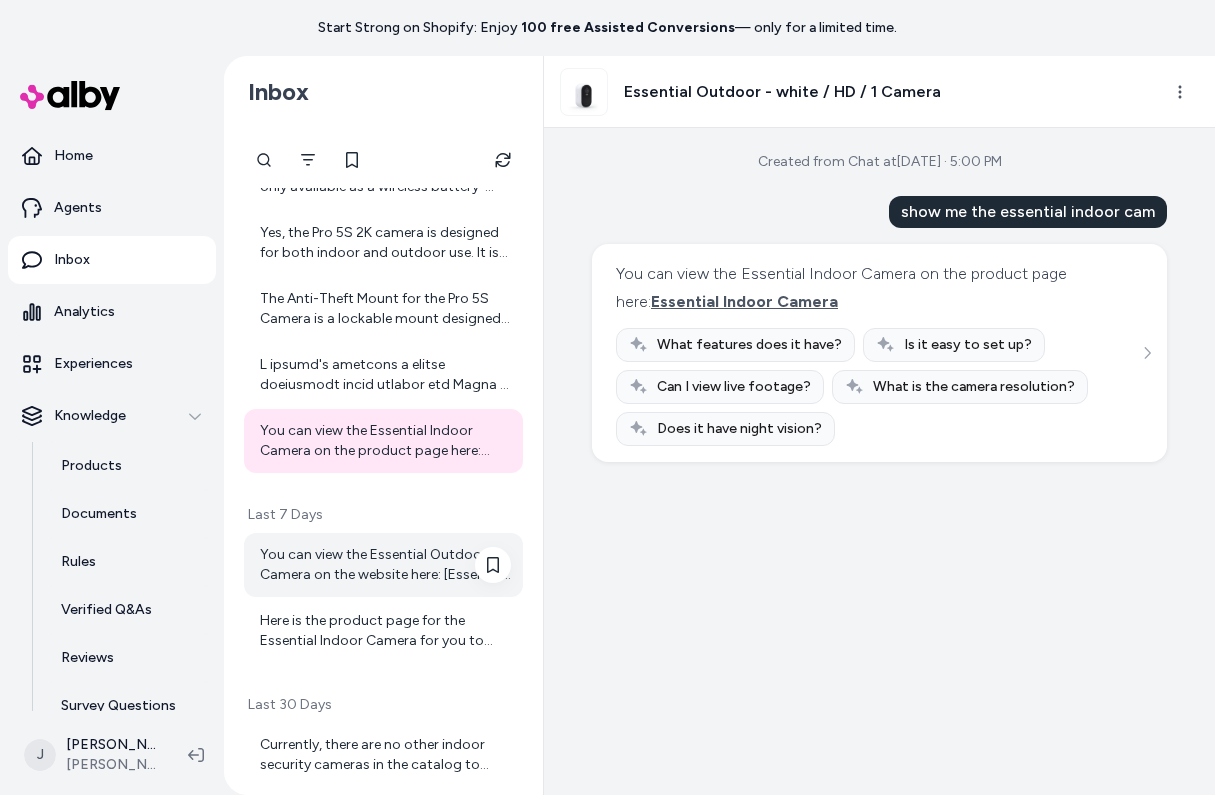 click on "You can view the Essential Outdoor Camera on the website here: [Essential Outdoor Camera - white / HD / 1 Camera](https://ep03q8-mq.myshopify.com/products/essential-outdoor-white-hd-1-camera)" at bounding box center [385, 565] 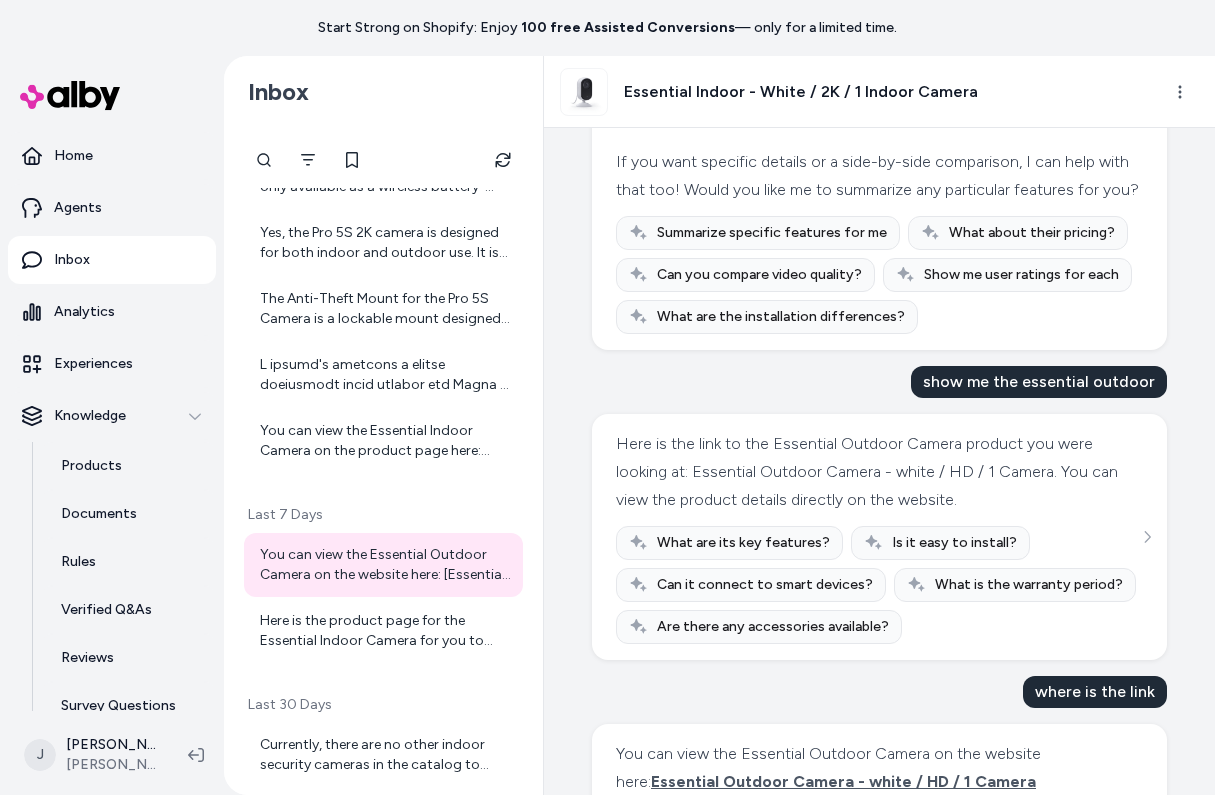 scroll, scrollTop: 983, scrollLeft: 0, axis: vertical 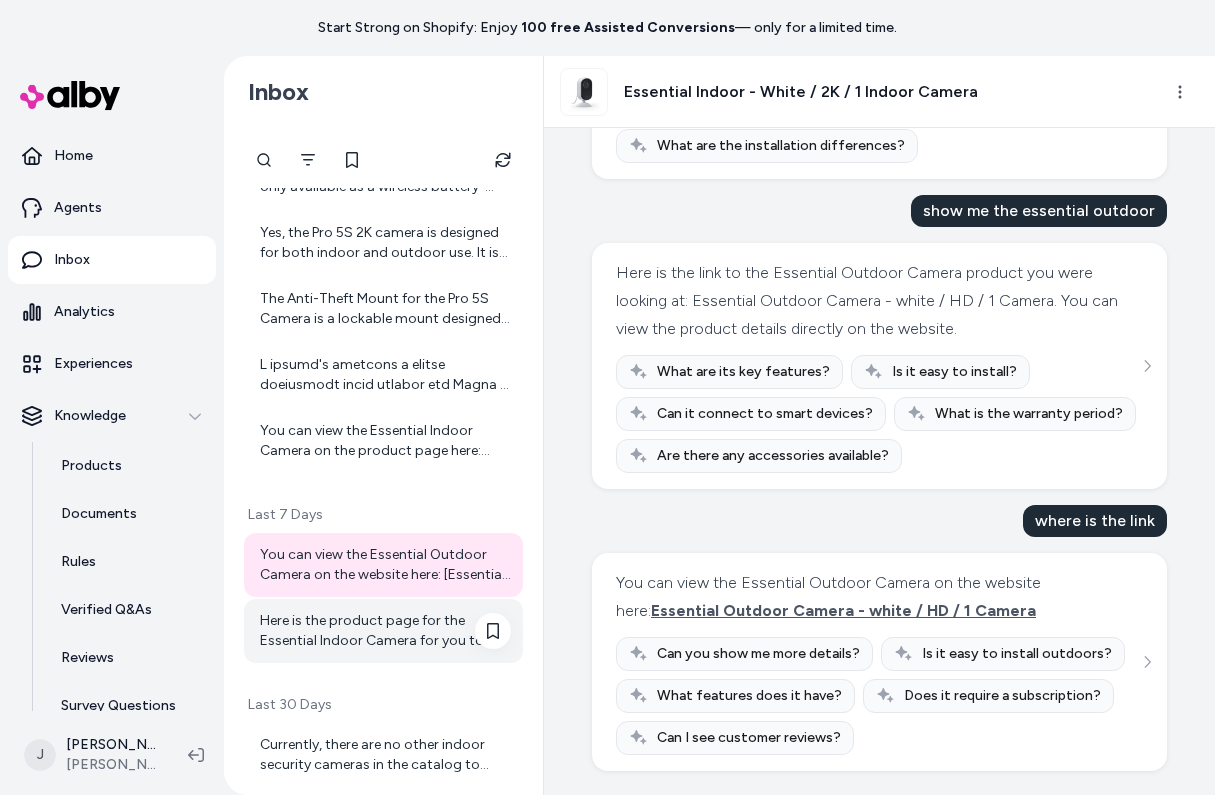 click on "Here is the product page for the Essential Indoor Camera for you to check:
[Essential Indoor Camera](https://ep03q8-mq.myshopify.com/products/arlo-essential-indoor)
Let me know if you want any details or help comparing it with the Essential Outdoor Camera." at bounding box center [385, 631] 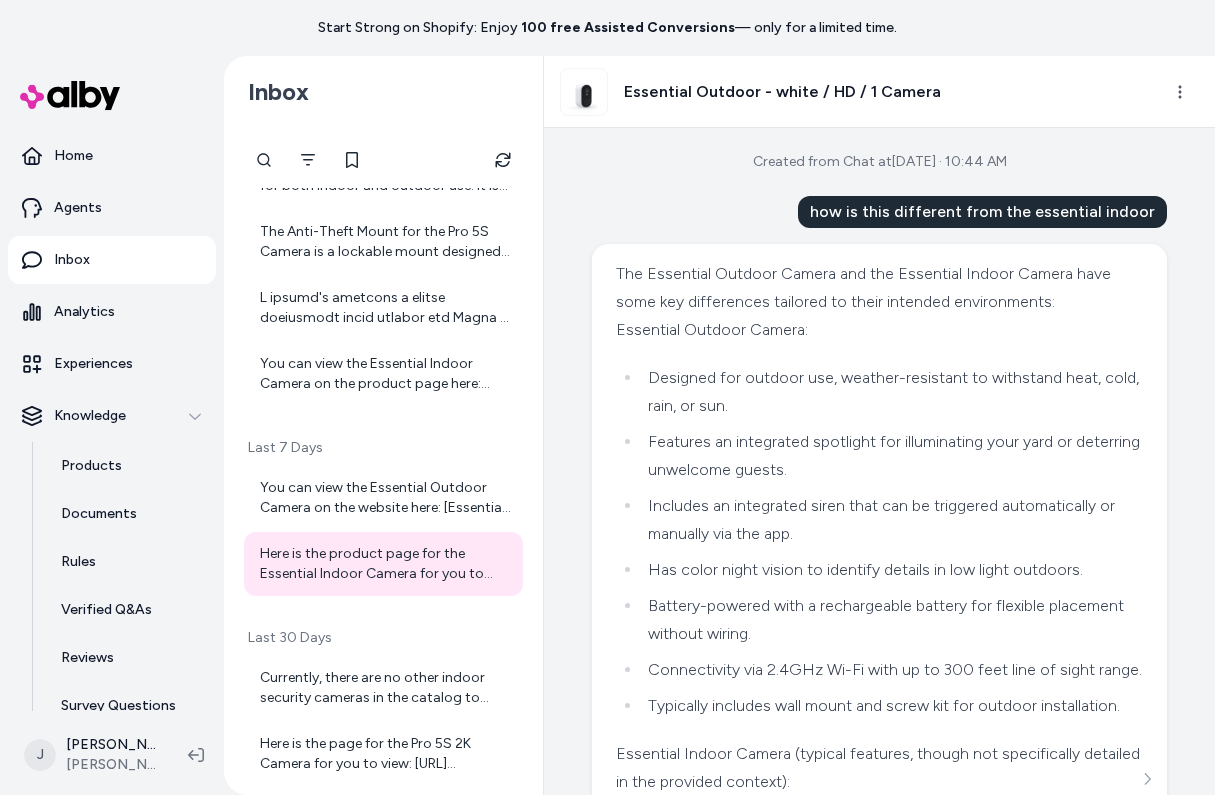 scroll, scrollTop: 1093, scrollLeft: 0, axis: vertical 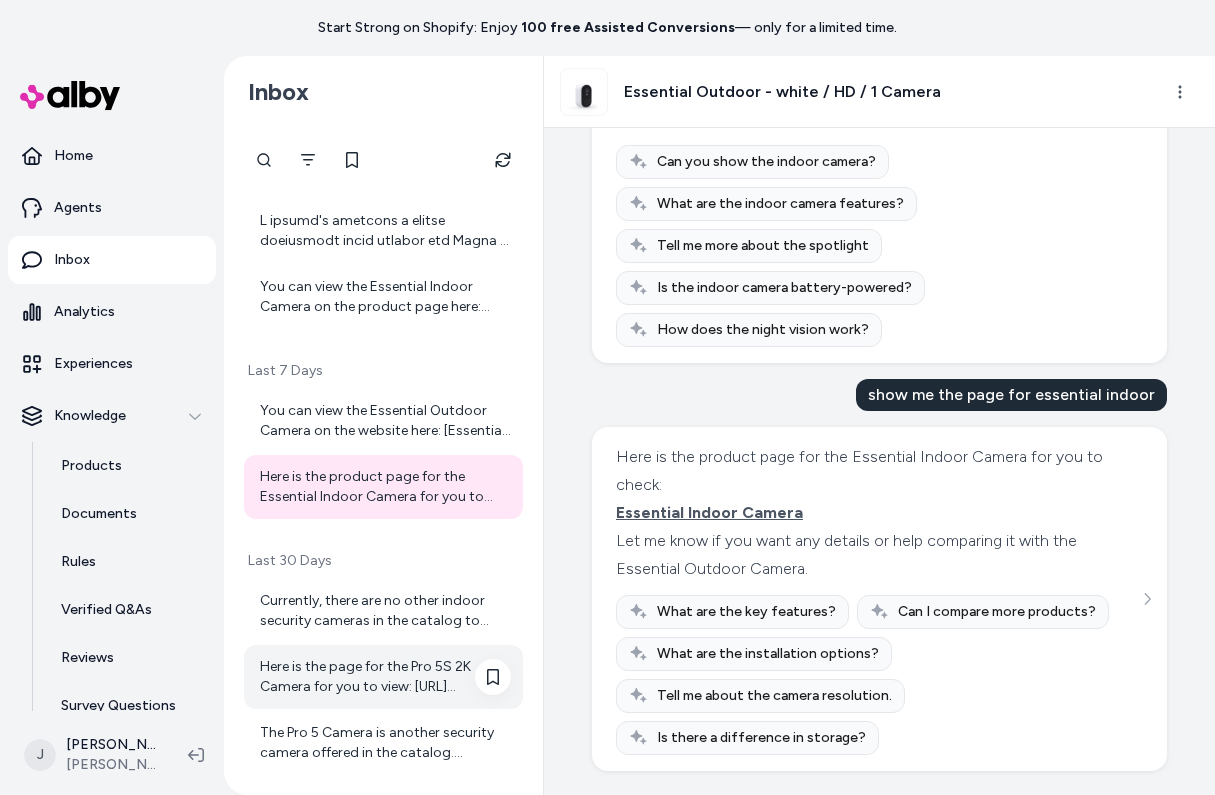 click on "Here is the page for the Pro 5S 2K Camera for you to view: https://ep03q8-mq.myshopify.com/products/pro-5s-2k-white-1-camera" at bounding box center (385, 677) 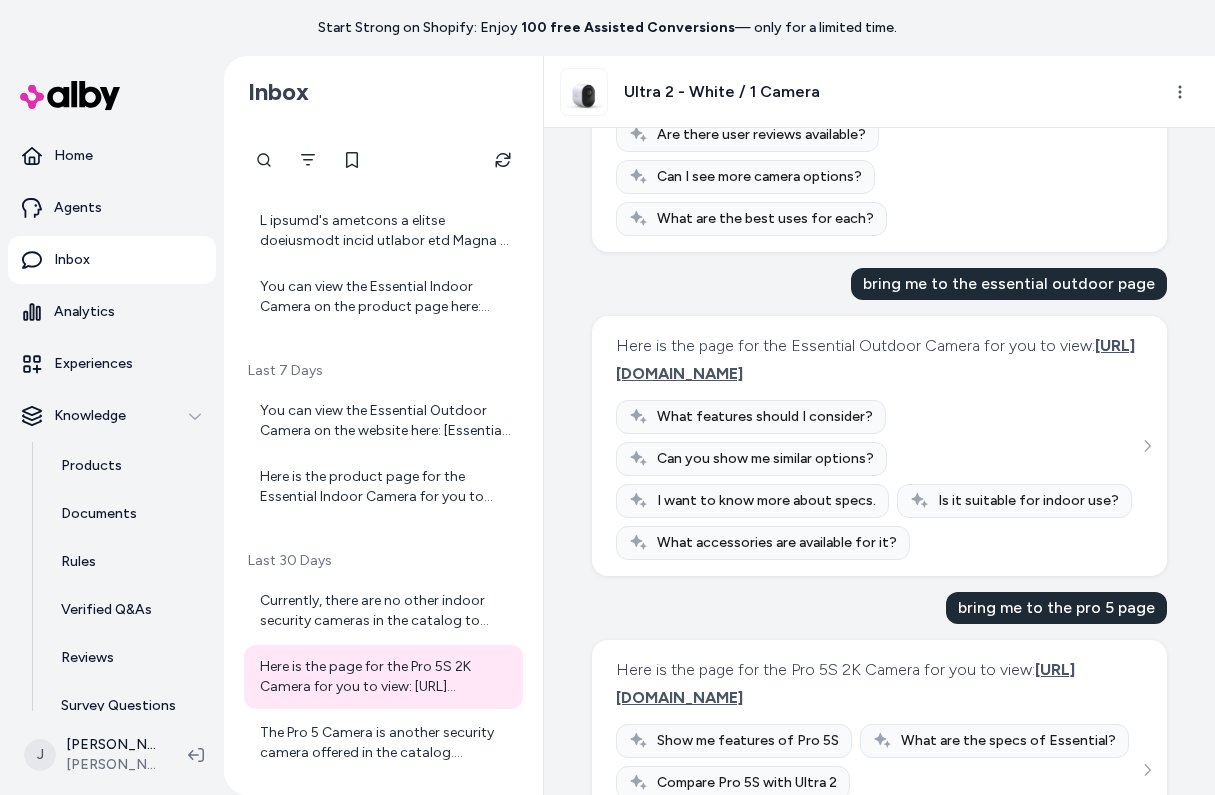 scroll, scrollTop: 723, scrollLeft: 0, axis: vertical 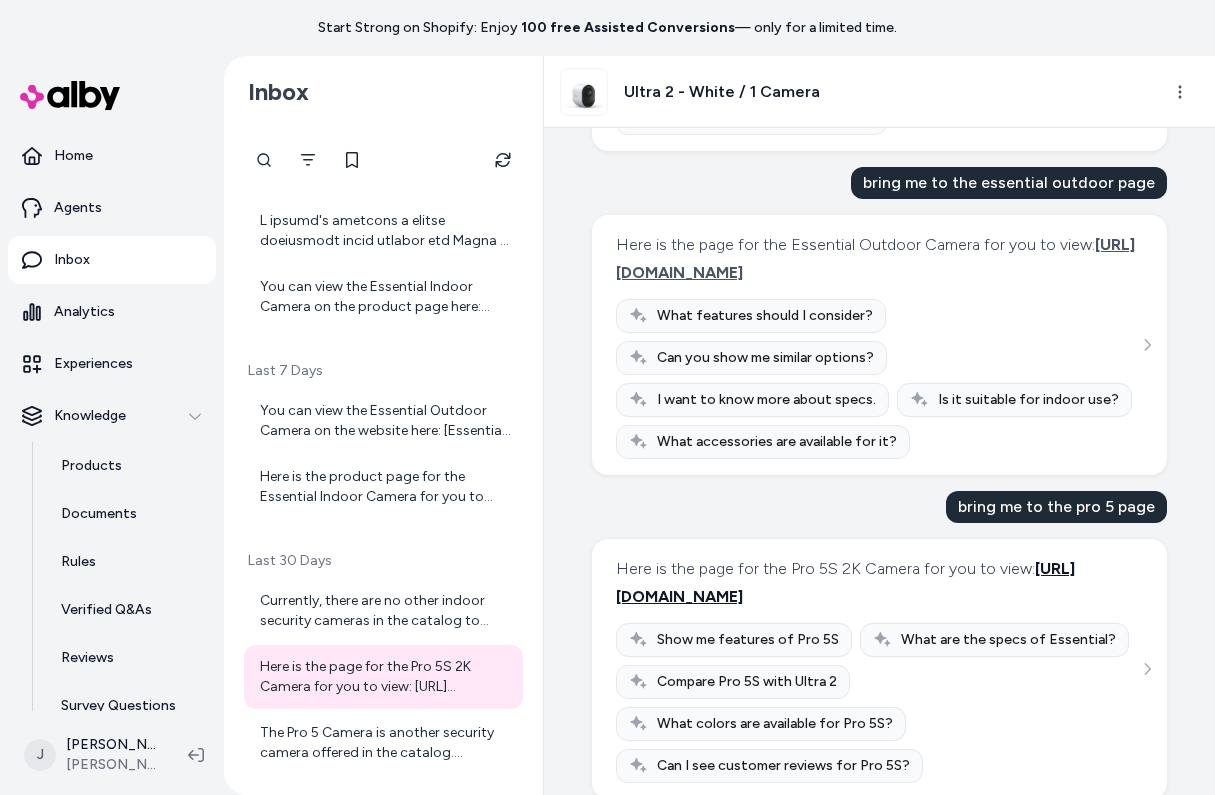 click on "https://ep03q8-mq.myshopify.com/products/pro-5s-2k-white-1-camera" at bounding box center (845, 582) 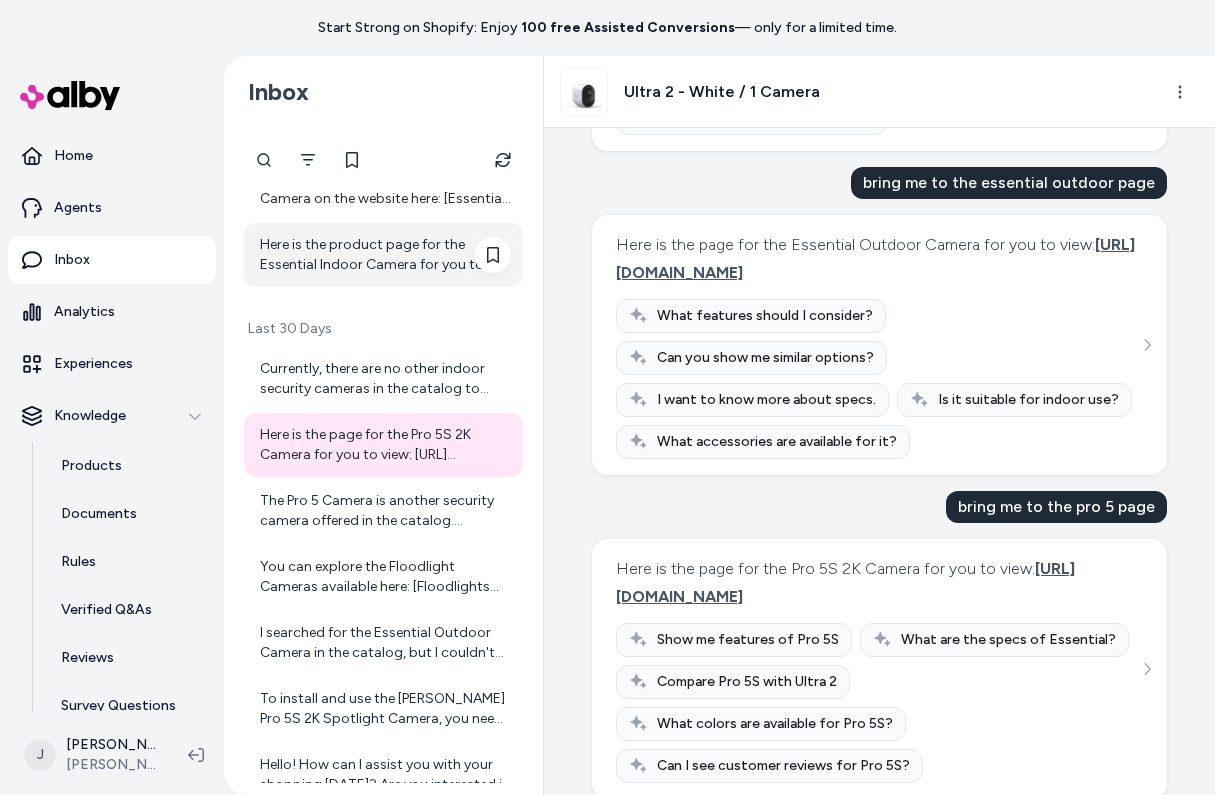 scroll, scrollTop: 1427, scrollLeft: 0, axis: vertical 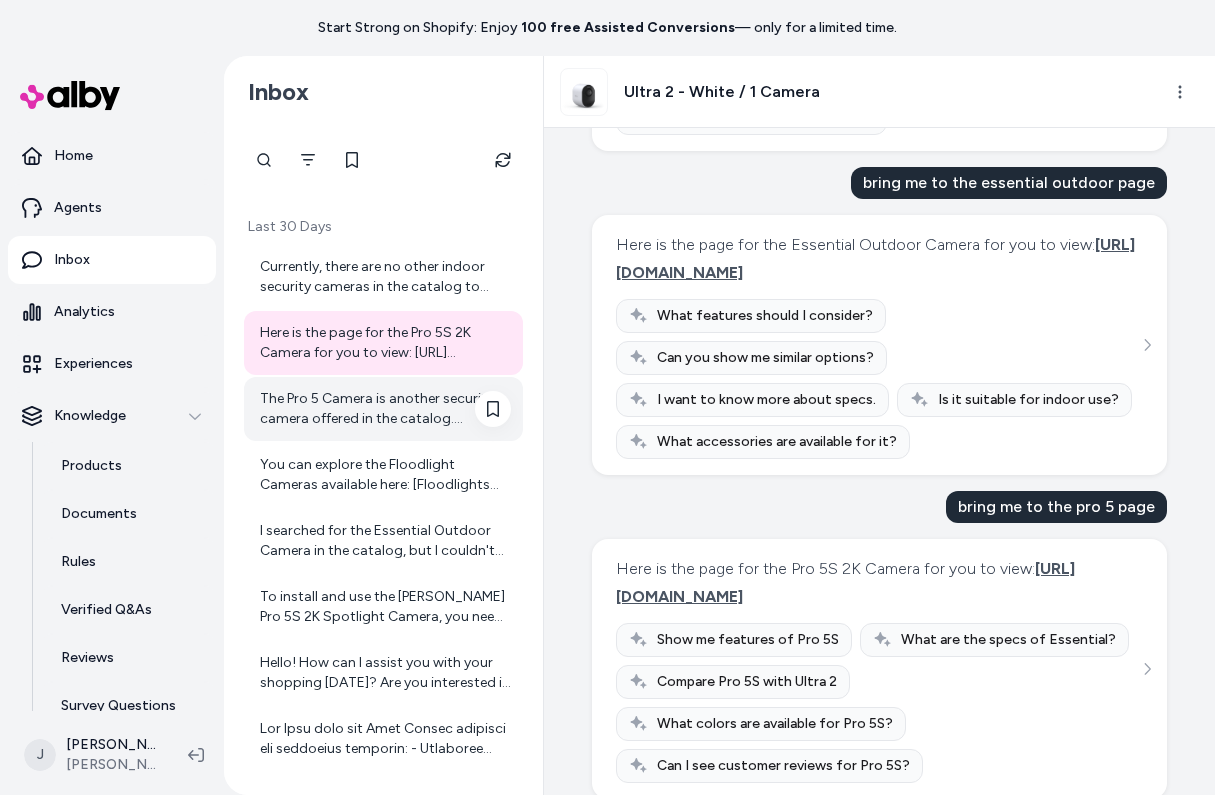 click on "The Pro 5 Camera is another security camera offered in the catalog. However, I don't have detailed information about its features and specifications in my current context.
You can view the Pro 5 camera details directly on the product page here: [Pro 5S 2K - White / 1 Camera](https://ep03q8-mq.myshopify.com/products/pro-5s-2k)
If you need help with a specific question about the Pro 5 camera or want me to compare it with another product, feel free to ask!" at bounding box center (385, 409) 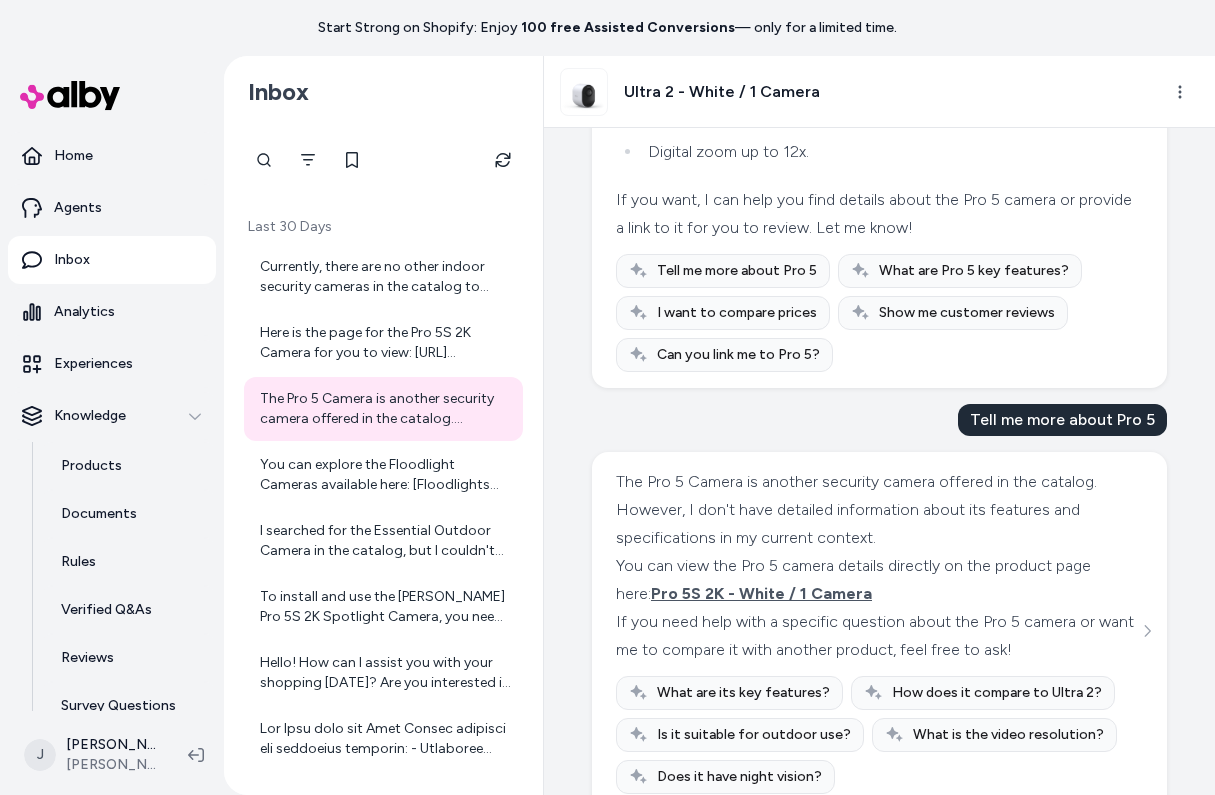 scroll, scrollTop: 581, scrollLeft: 0, axis: vertical 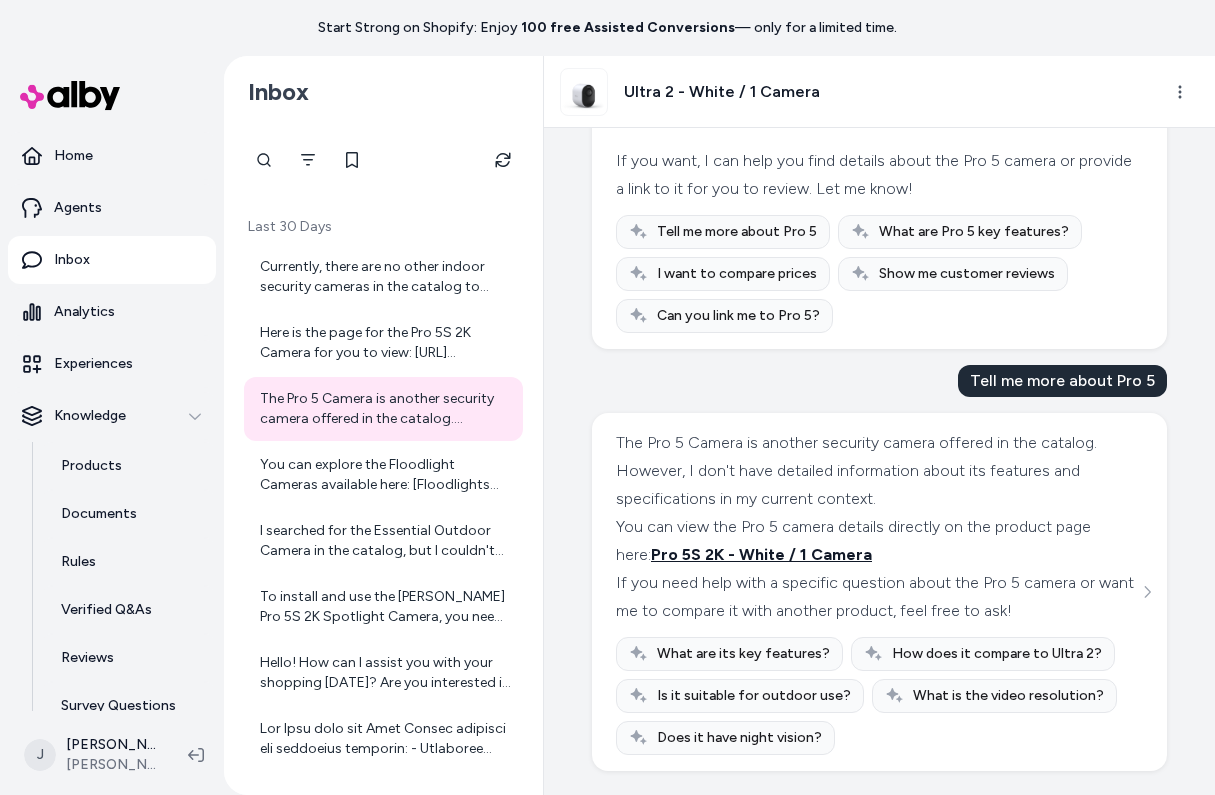 click on "Pro 5S 2K - White / 1 Camera" at bounding box center [761, 554] 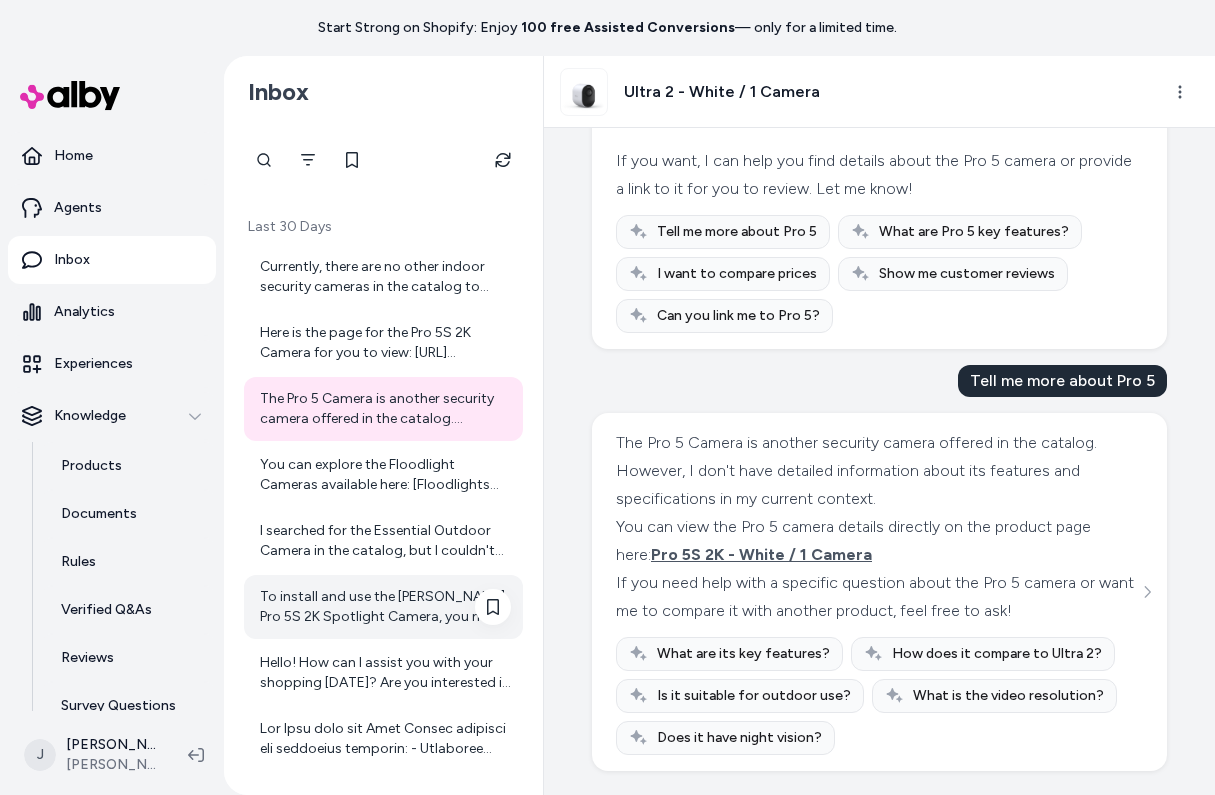 click on "To install and use the Arlo Pro 5S 2K Spotlight Camera, you need to meet the following requirements:
1. **High-speed Internet Connection**: A stable internet connection is necessary for optimal performance.
2. **Router Requirements**:
- For Arlo SmartHub or Arlo Base Station connections, a router with an available Ethernet port is required.
- For direct Wi-Fi connections, a Wi-Fi router with a 2.4GHz band is needed.
3. **Mobile Device**: If you are using Arlo Essential 2nd Generation devices, a Bluetooth-capable mobile device is required for the installation process.
4. **Power Source**: The Arlo Wired Floodlight Camera requires a 100-240V AC 50-60 Hz hardwired power source.
For more detailed information, you can refer to the [Arlo Support page](https://www.arlo.com/en-us/support/#contactus)." at bounding box center [385, 607] 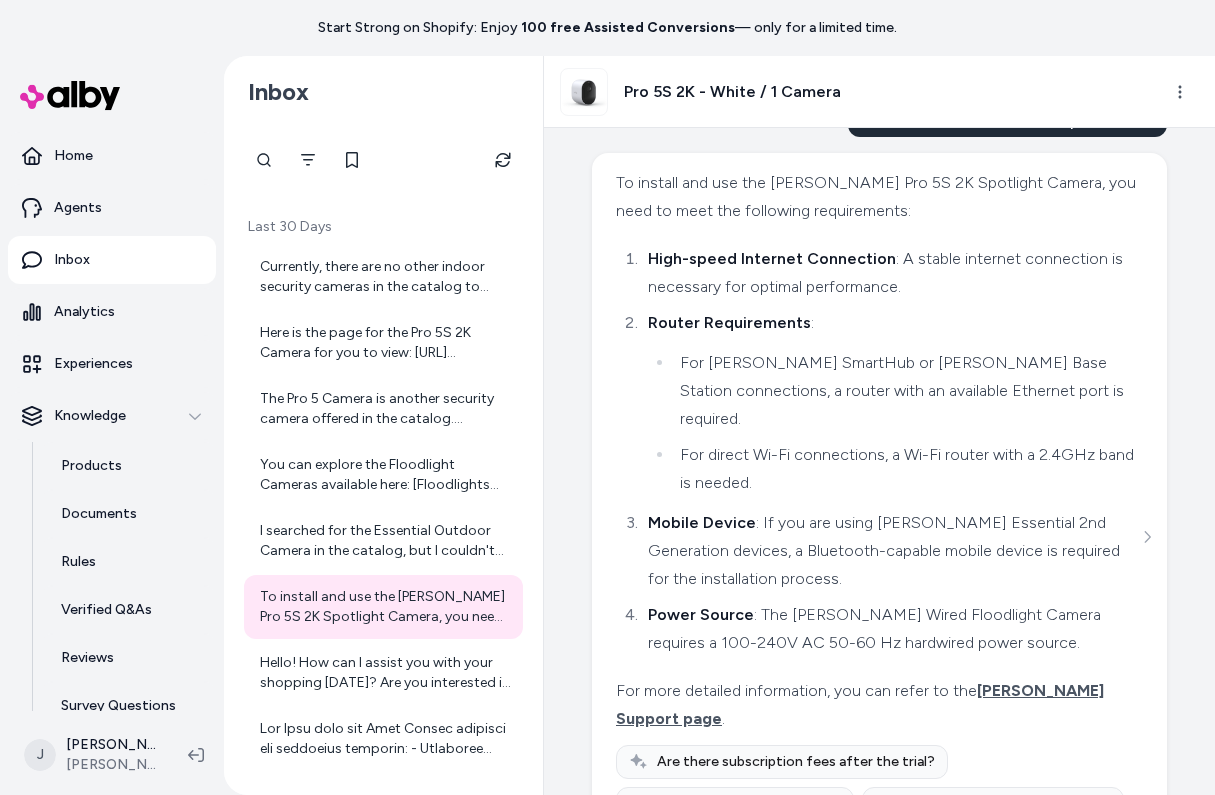 scroll, scrollTop: 0, scrollLeft: 0, axis: both 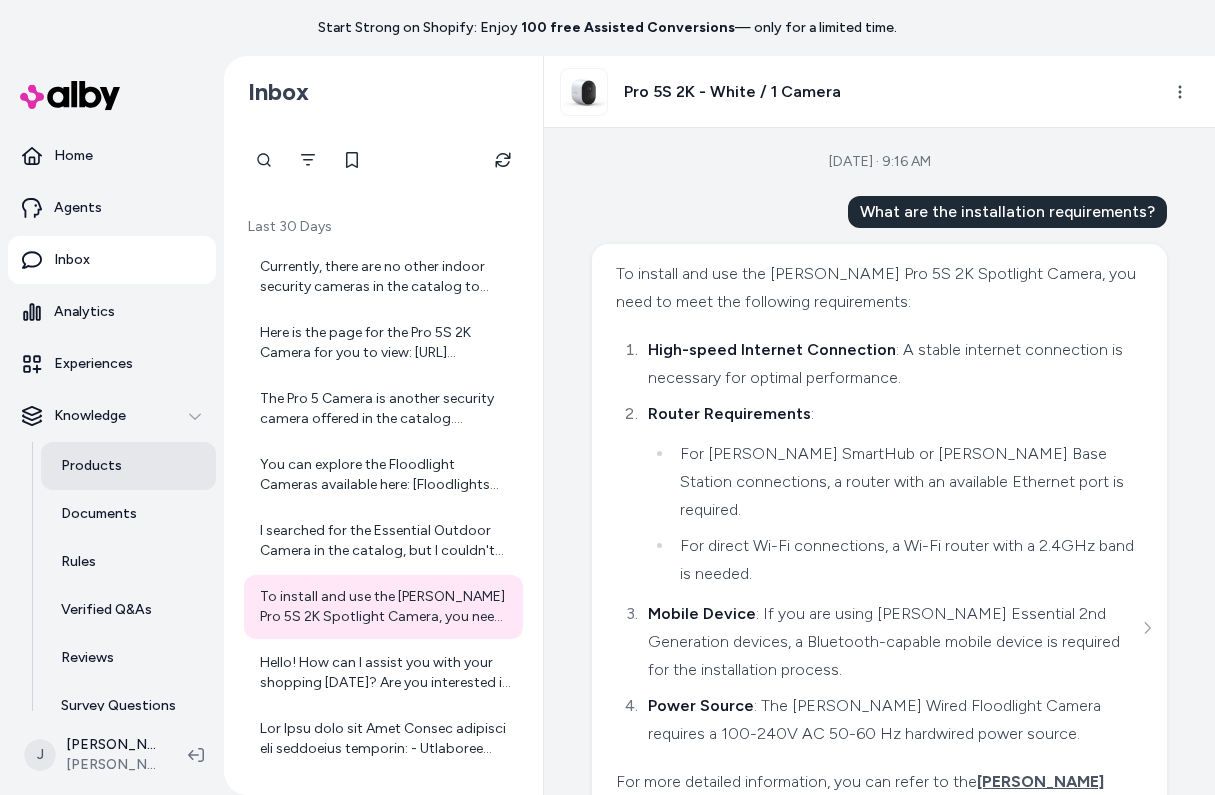 click on "Products" at bounding box center (91, 466) 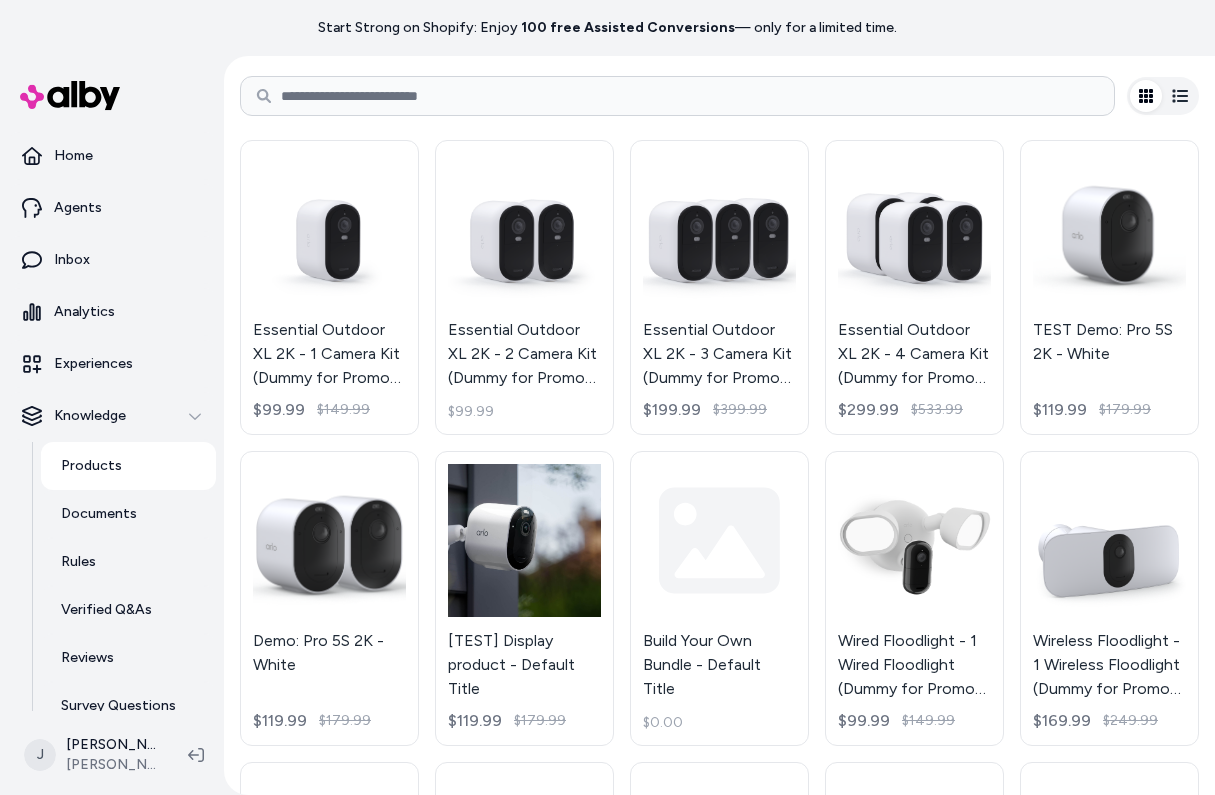 scroll, scrollTop: 75, scrollLeft: 0, axis: vertical 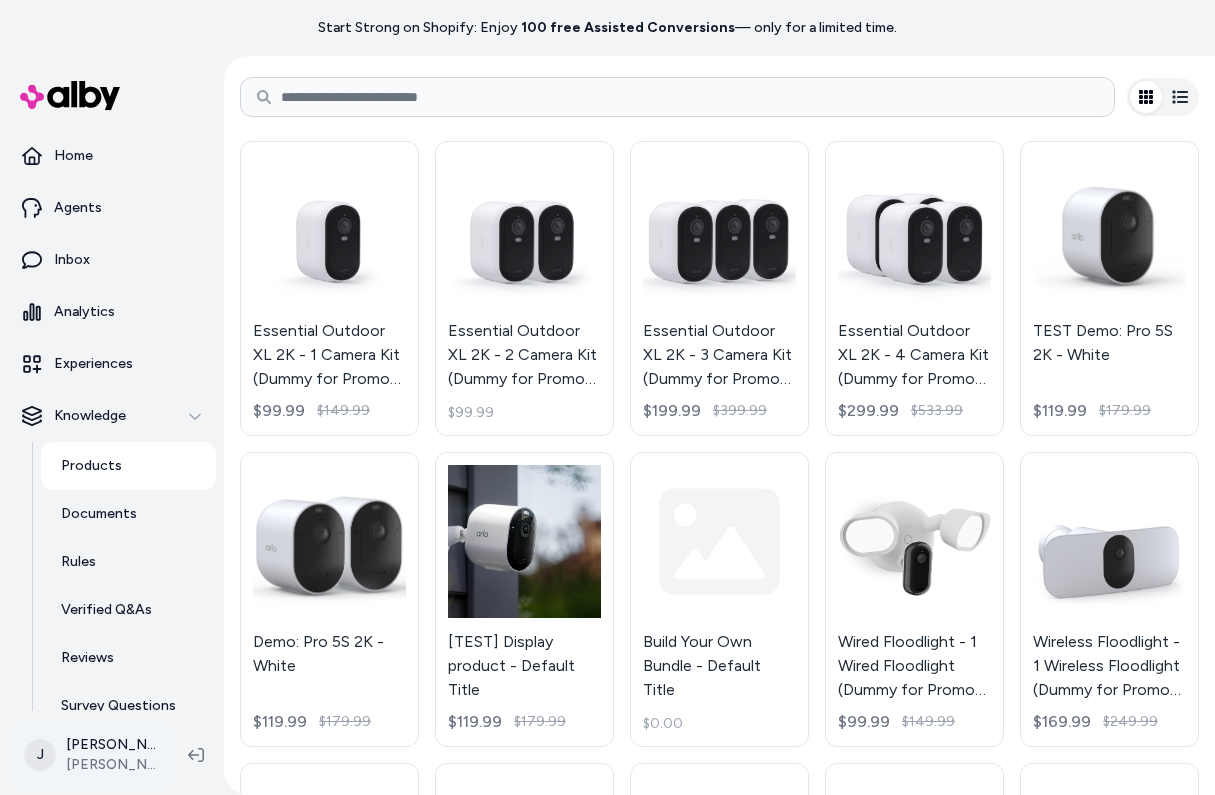click on "Start Strong on Shopify: Enjoy   100 free Assisted Conversions  — only for a limited time. Home Agents Inbox Analytics Experiences Knowledge Products Documents Rules Verified Q&As Reviews Survey Questions Integrations J Jennifer Tso Arlo Prod Products Essential Outdoor XL 2K - 1 Camera Kit (Dummy for Promo Page) - Default Title $99.99 $149.99 Essential Outdoor XL 2K - 2 Camera Kit (Dummy for Promo Page) - Default Title $99.99 Essential Outdoor XL 2K - 3 Camera Kit (Dummy for Promo Page) - Default Title $199.99 $399.99 Essential Outdoor XL 2K - 4 Camera Kit (Dummy for Promo Page) - Default Title $299.99 $533.99 TEST Demo: Pro 5S 2K - White $119.99 $179.99 Demo: Pro 5S 2K - White $119.99 $179.99 [TEST] Display product - Default Title $119.99 $179.99 Build Your Own Bundle - Default Title $0.00 Wired Floodlight - 1 Wired Floodlight (Dummy for Promo Page) - White $99.99 $149.99 Wireless Floodlight - 1 Wireless Floodlight (Dummy for Promo Page) - White $169.99 $249.99 $149.99 $199.99 $219.99 $299.99 $59.99 $59.99" at bounding box center (607, 397) 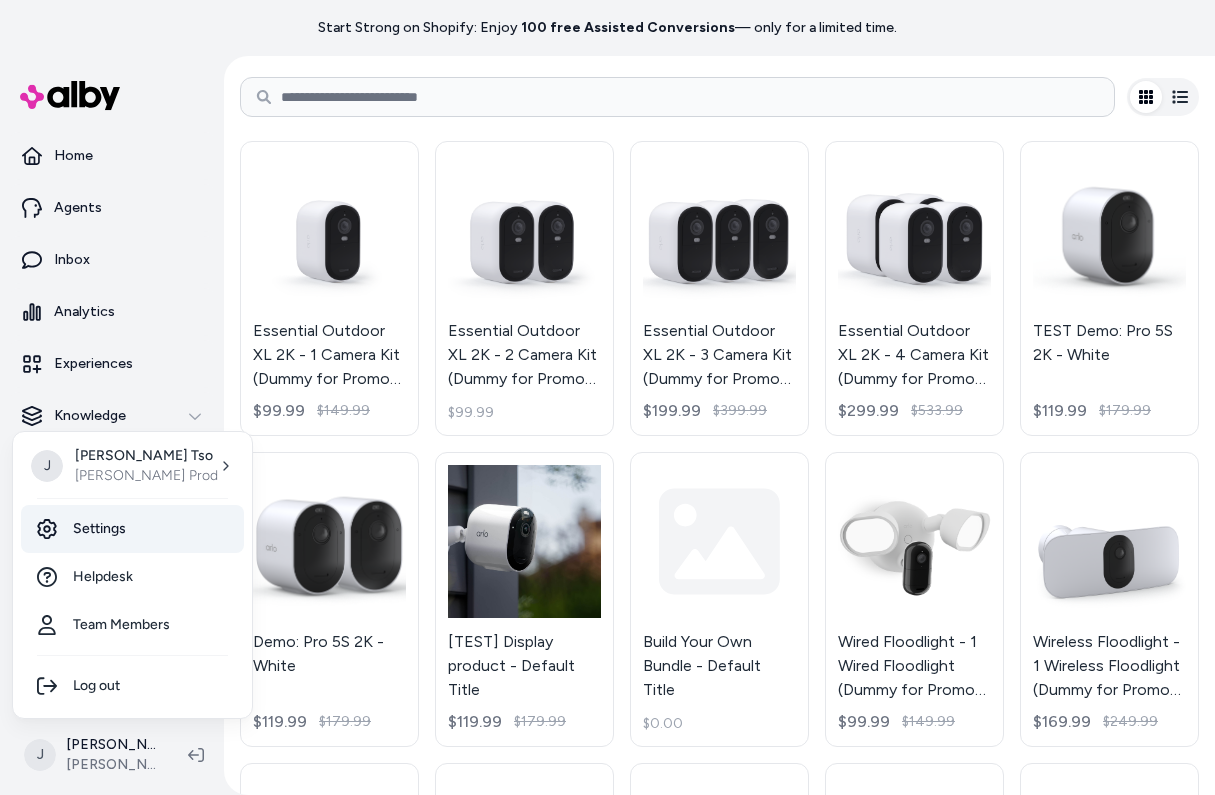 click on "Settings" at bounding box center [132, 529] 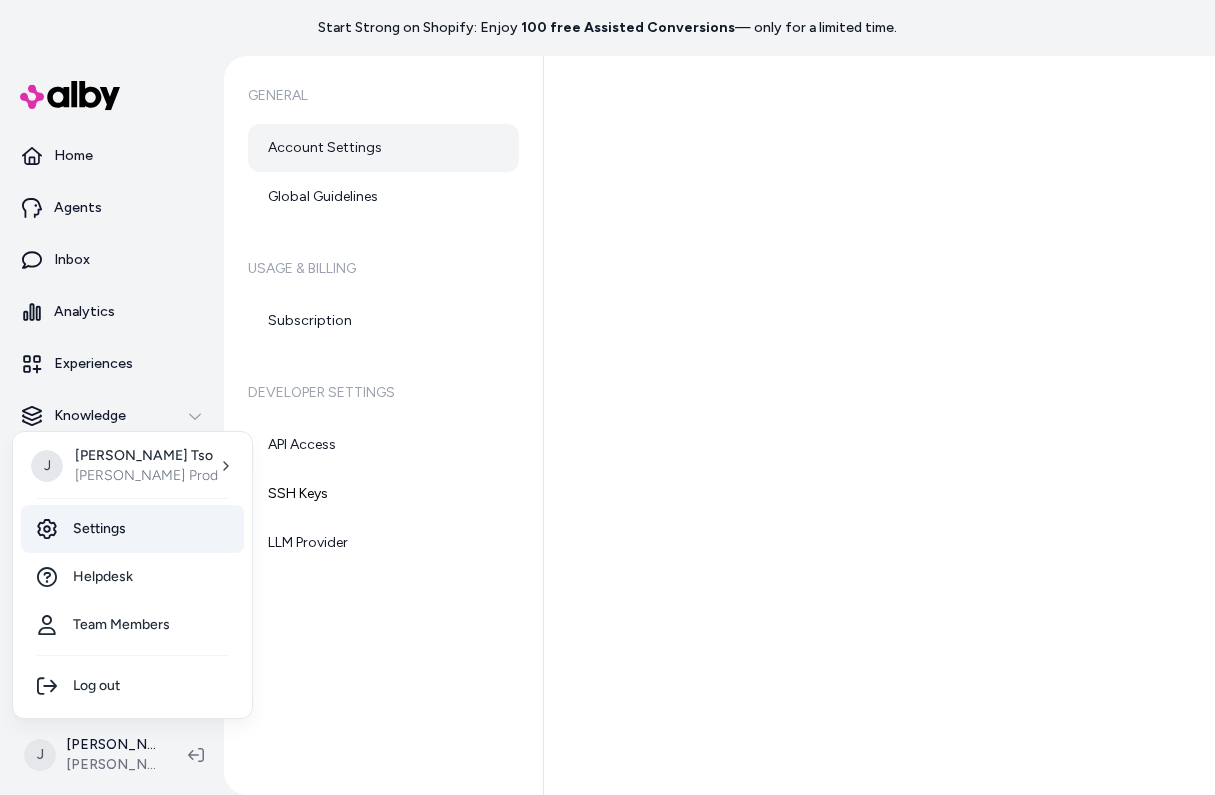 scroll, scrollTop: 0, scrollLeft: 0, axis: both 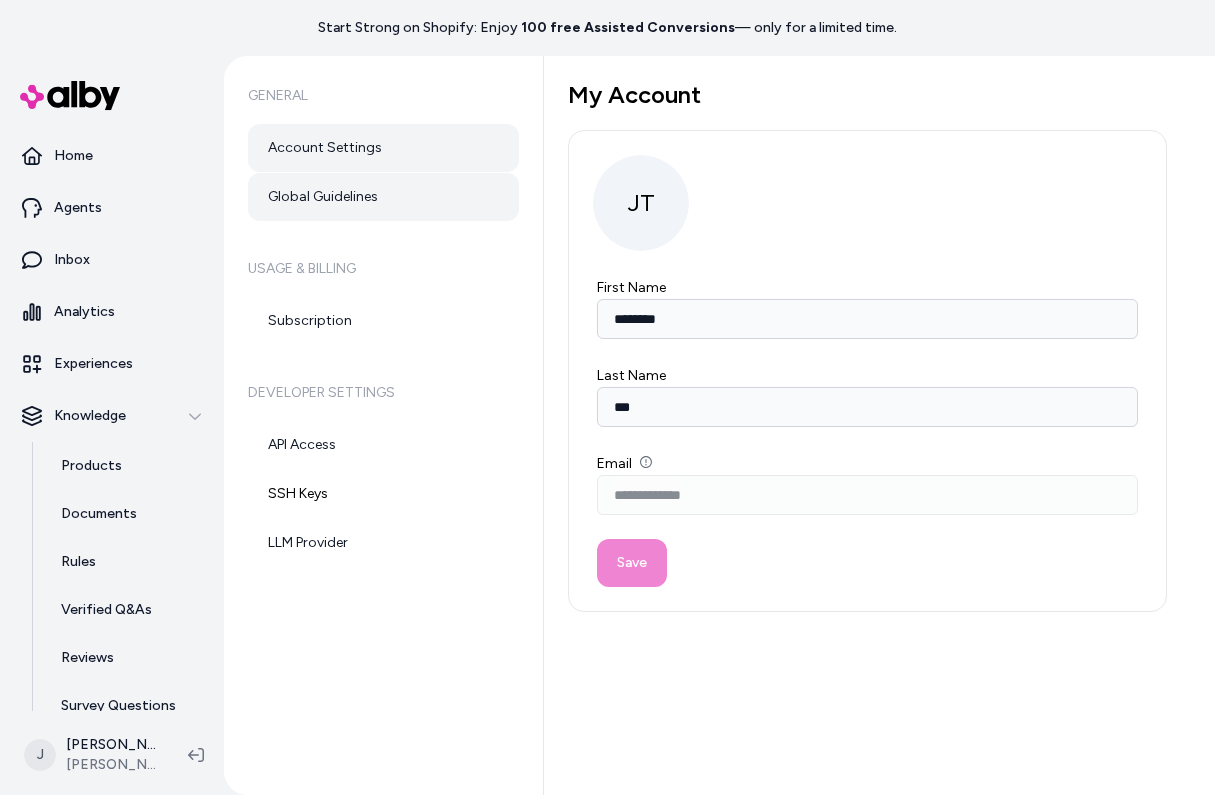 click on "Global Guidelines" at bounding box center (383, 197) 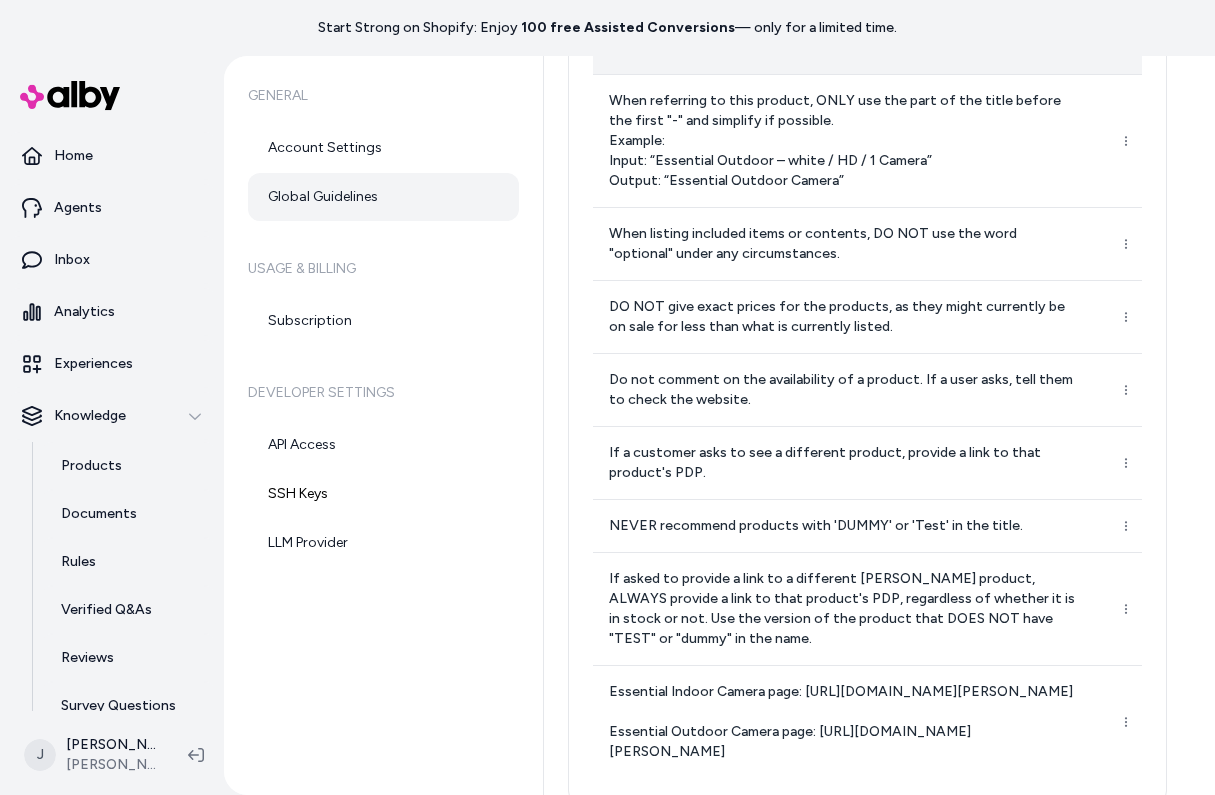 scroll, scrollTop: 640, scrollLeft: 0, axis: vertical 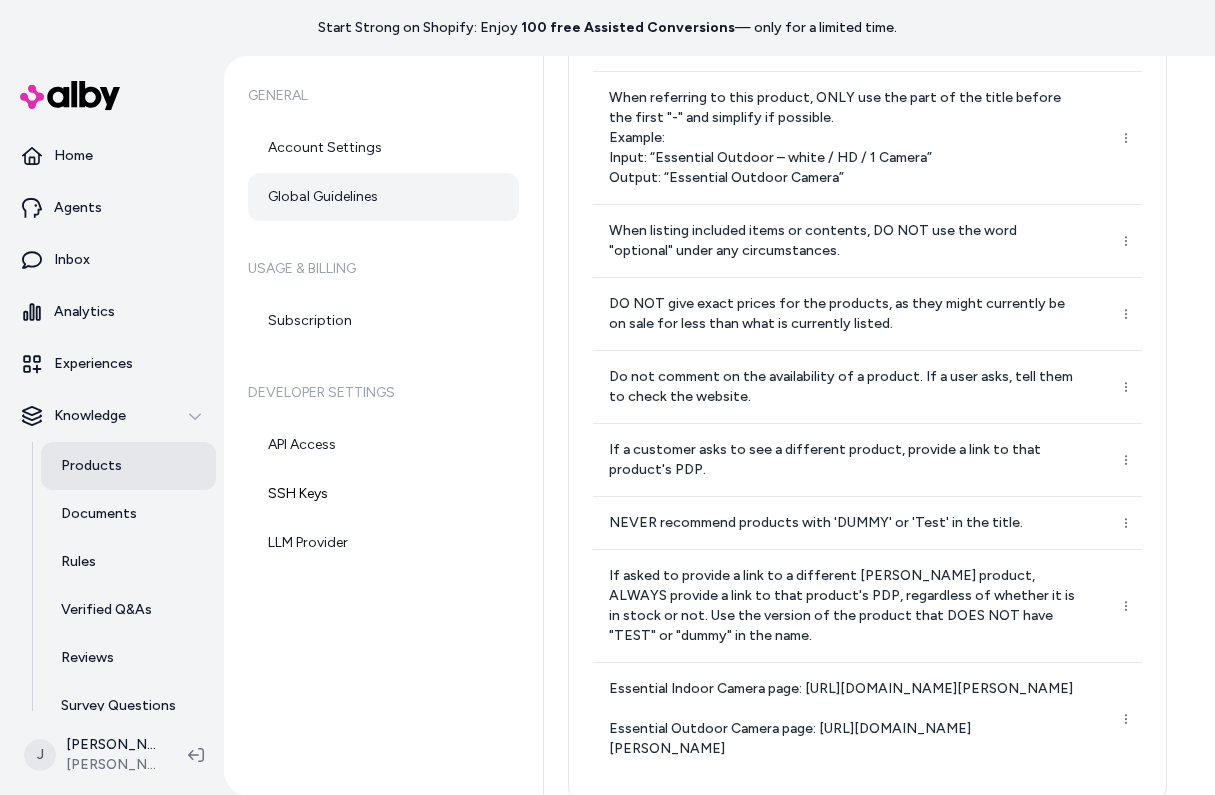 click on "Products" at bounding box center (91, 466) 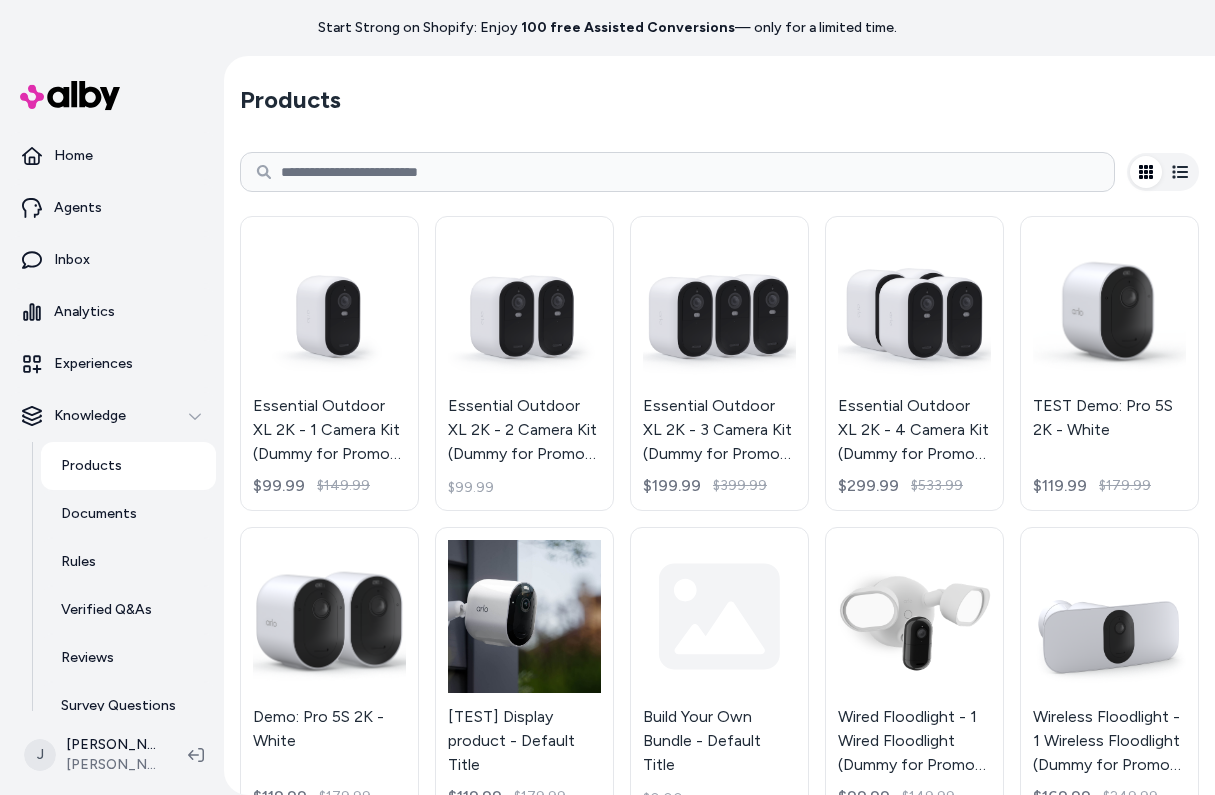 click at bounding box center (677, 172) 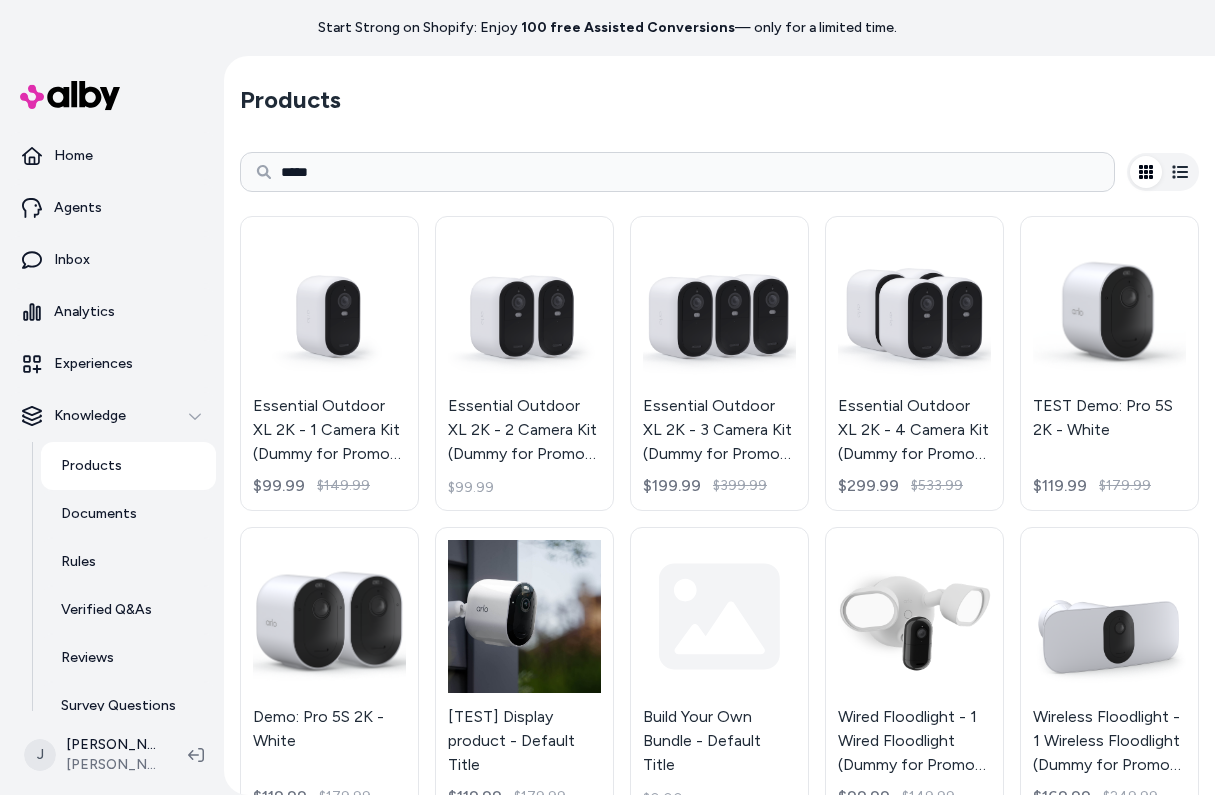type on "*****" 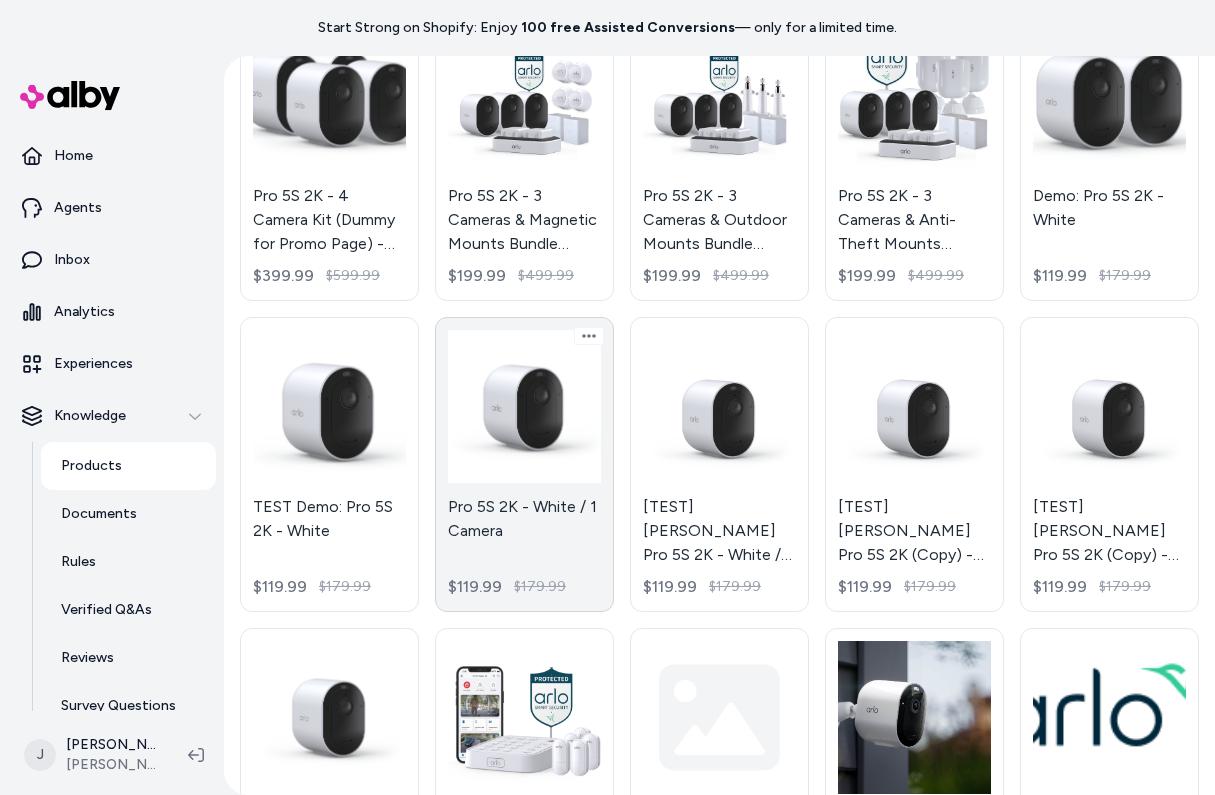 scroll, scrollTop: 560, scrollLeft: 0, axis: vertical 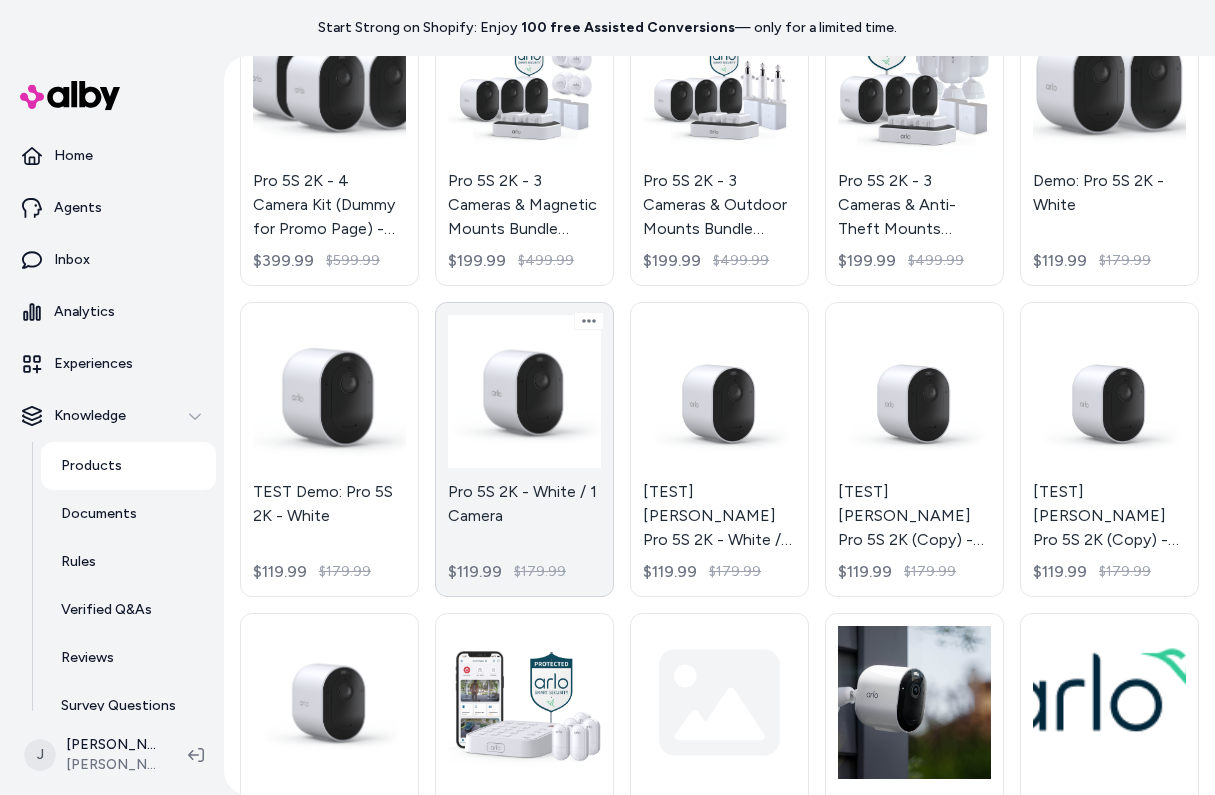 click on "Pro 5S 2K - White / 1 Camera $119.99 $179.99" at bounding box center [524, 449] 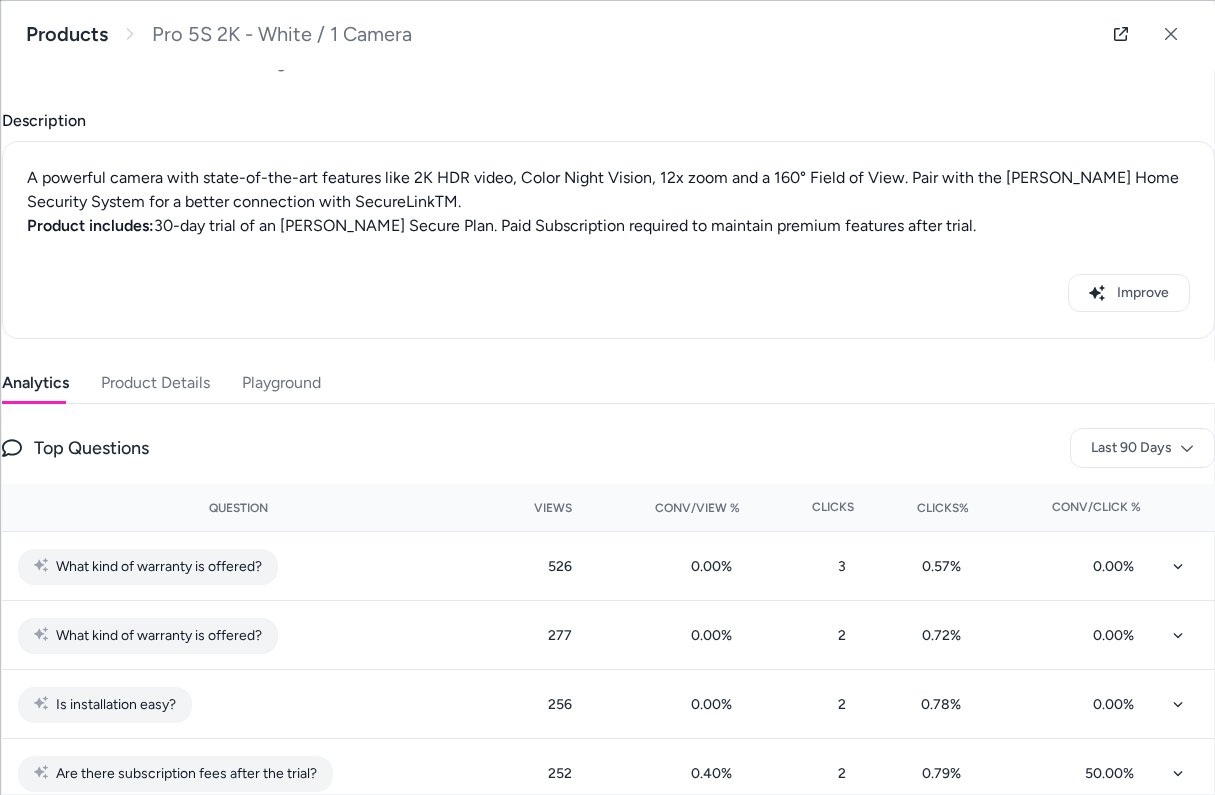 scroll, scrollTop: 197, scrollLeft: 0, axis: vertical 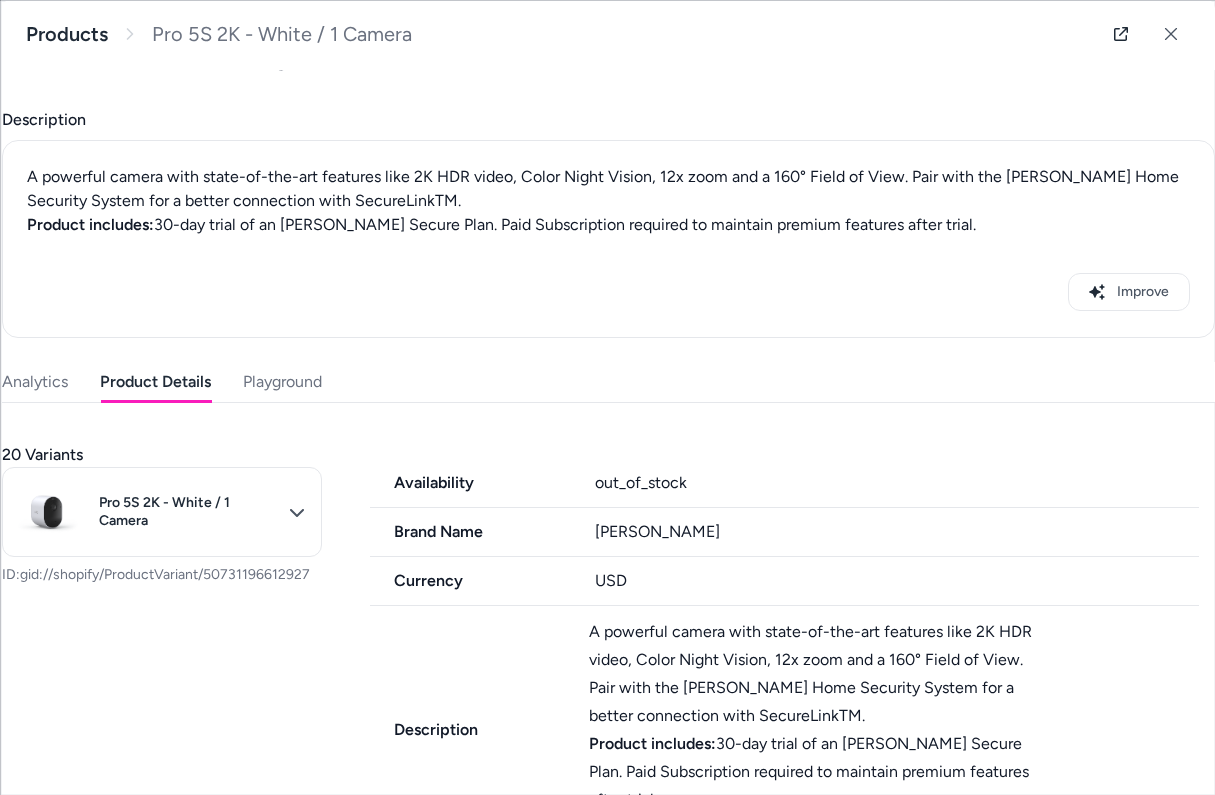 click on "Product Details" at bounding box center [154, 382] 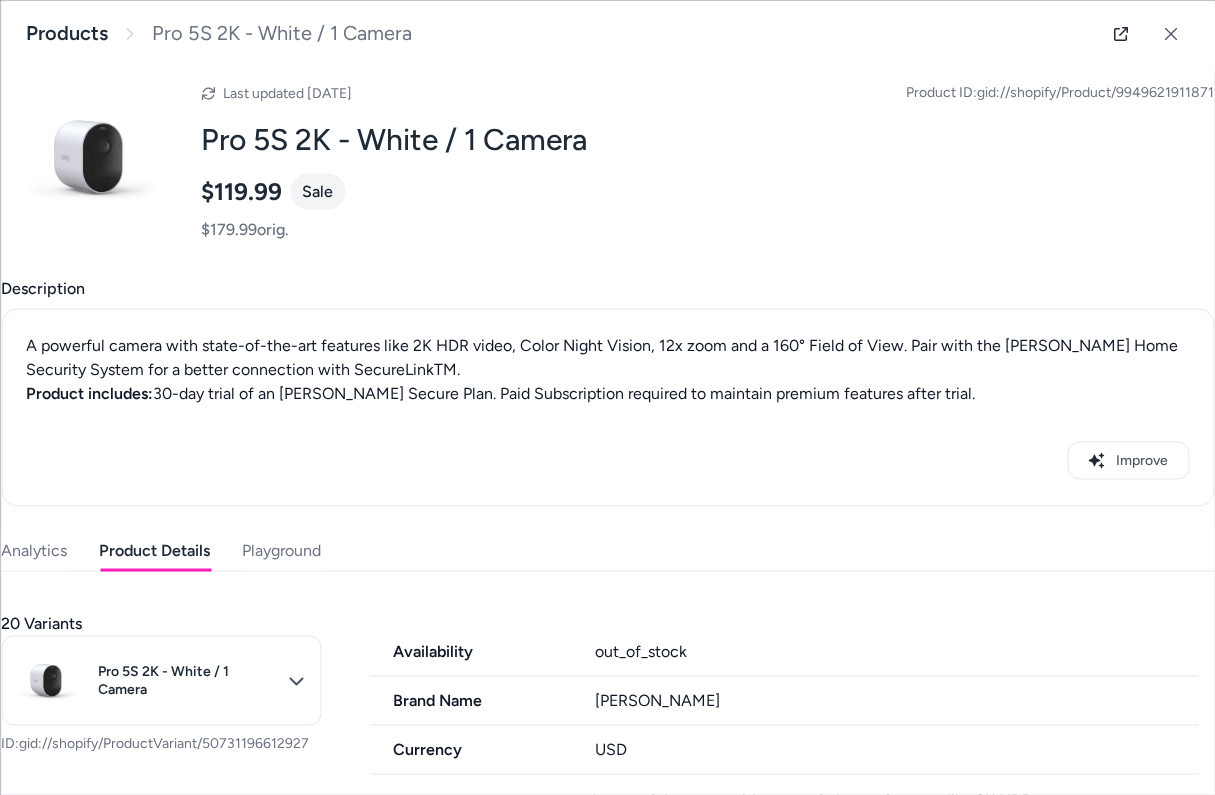 scroll, scrollTop: 26, scrollLeft: 0, axis: vertical 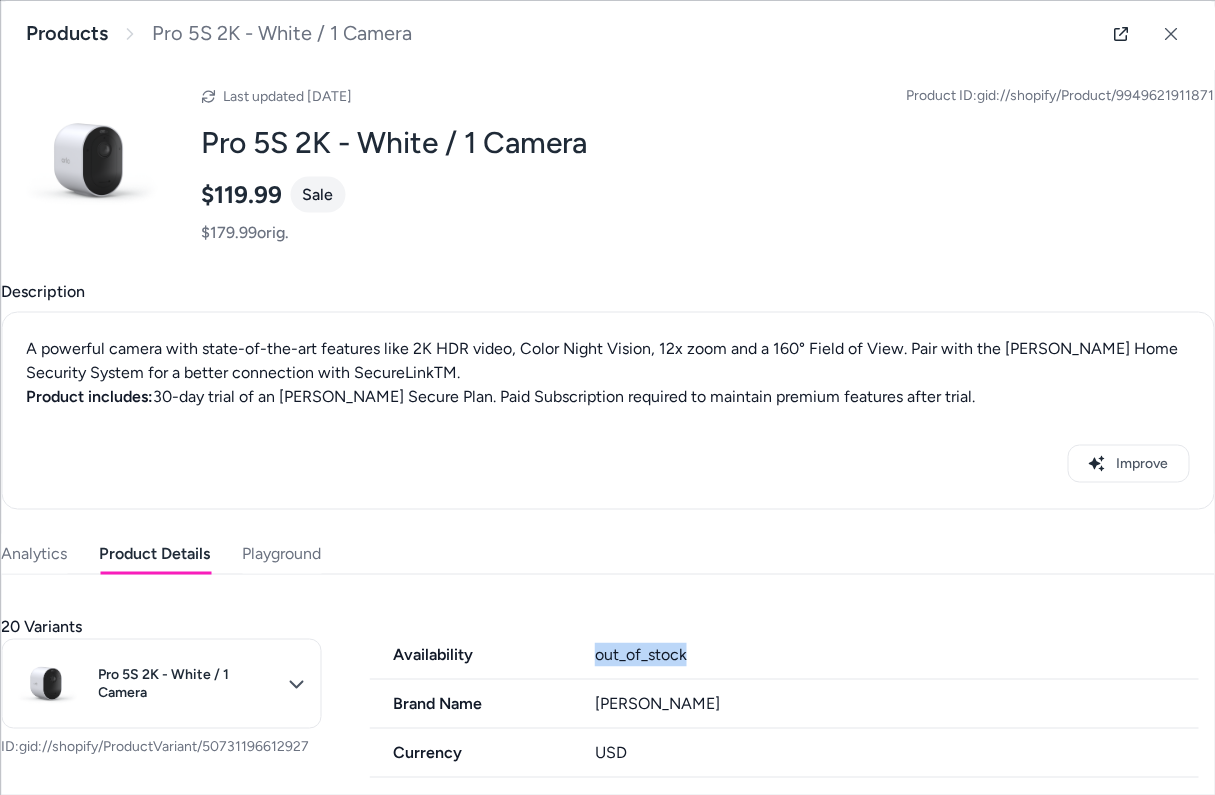 drag, startPoint x: 595, startPoint y: 651, endPoint x: 705, endPoint y: 651, distance: 110 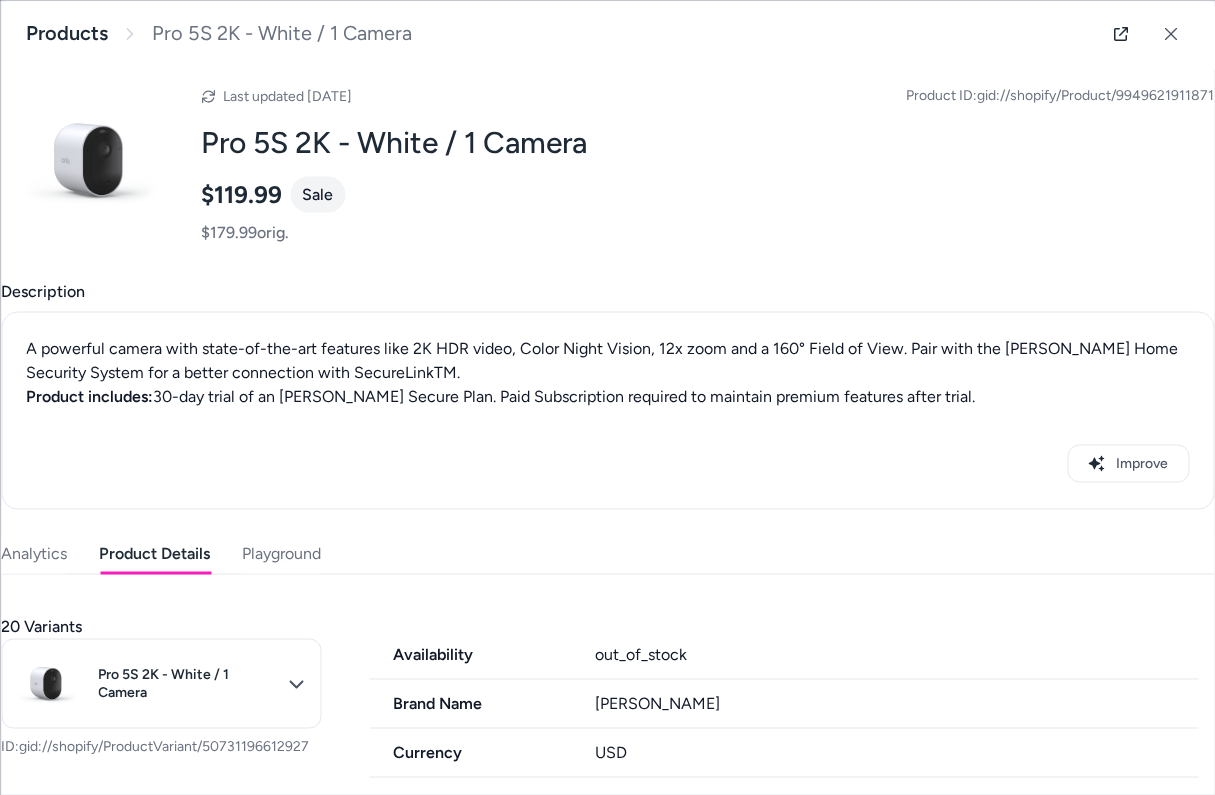 click on "out_of_stock" at bounding box center [896, 654] 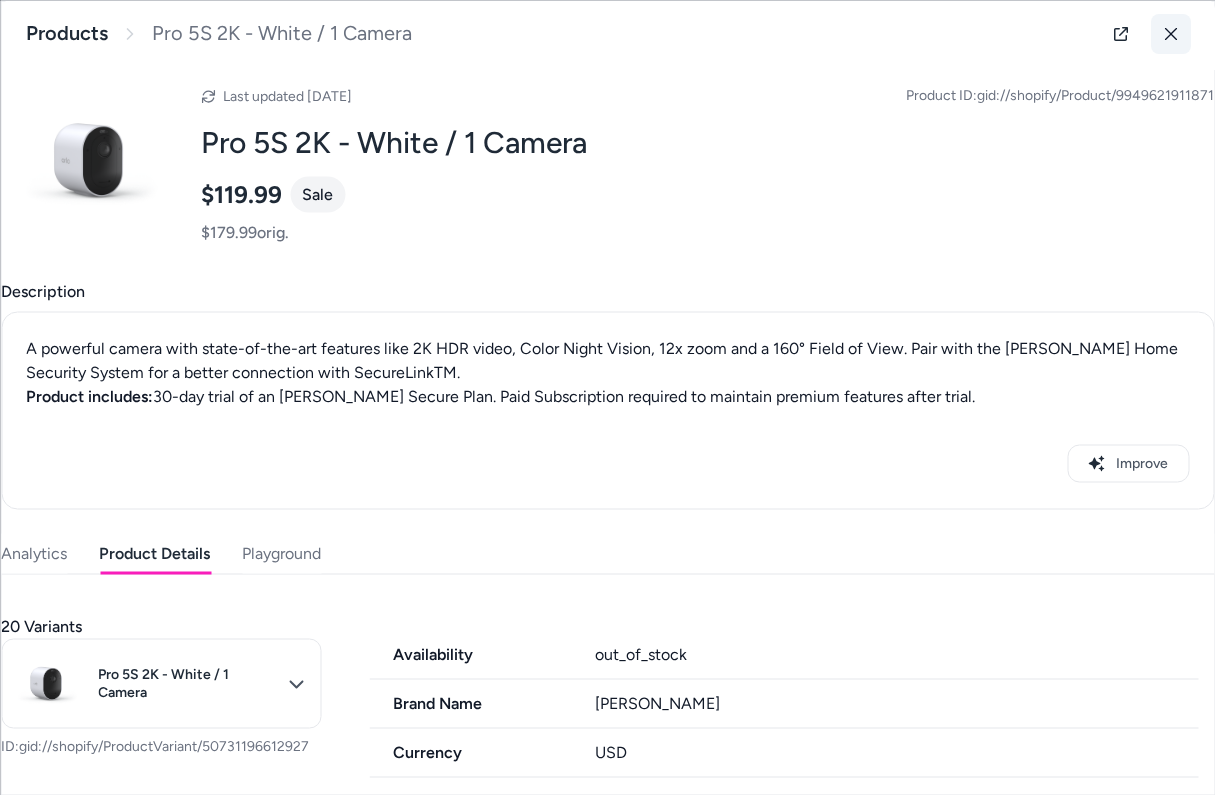 click at bounding box center [1170, 33] 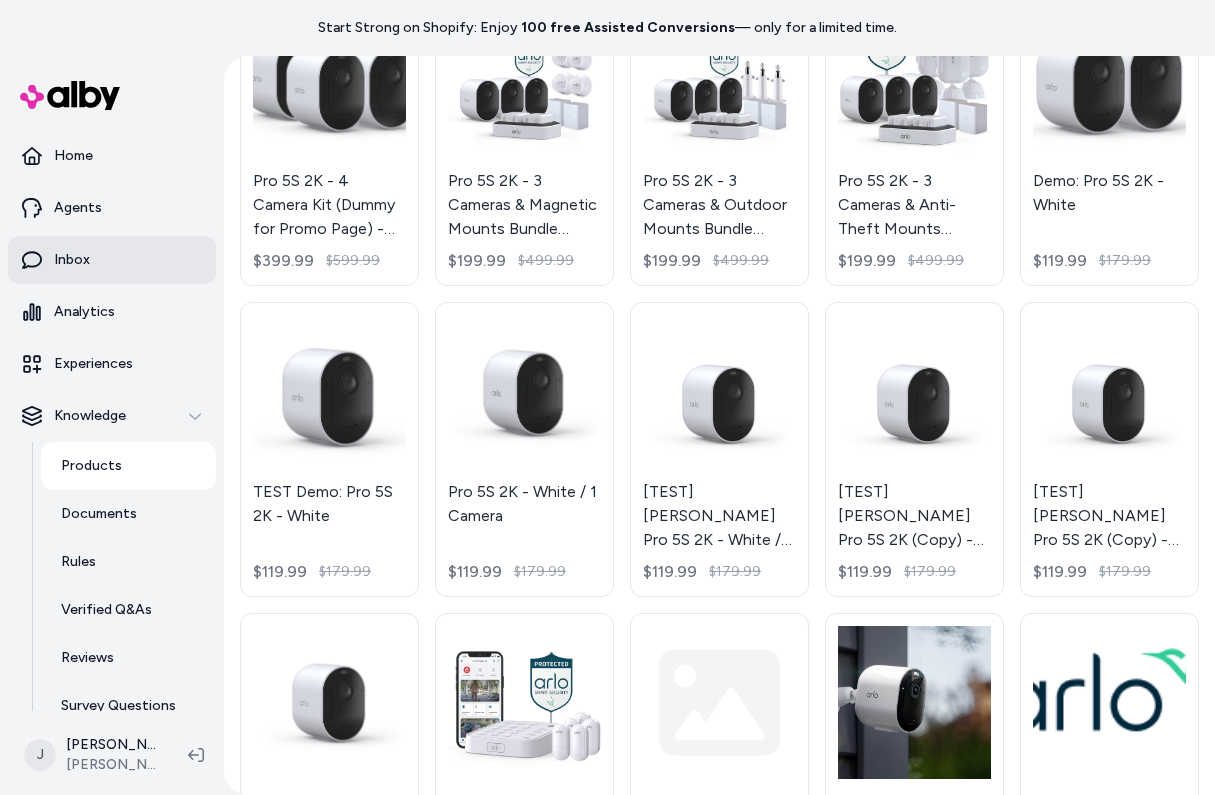 click on "Inbox" at bounding box center (112, 260) 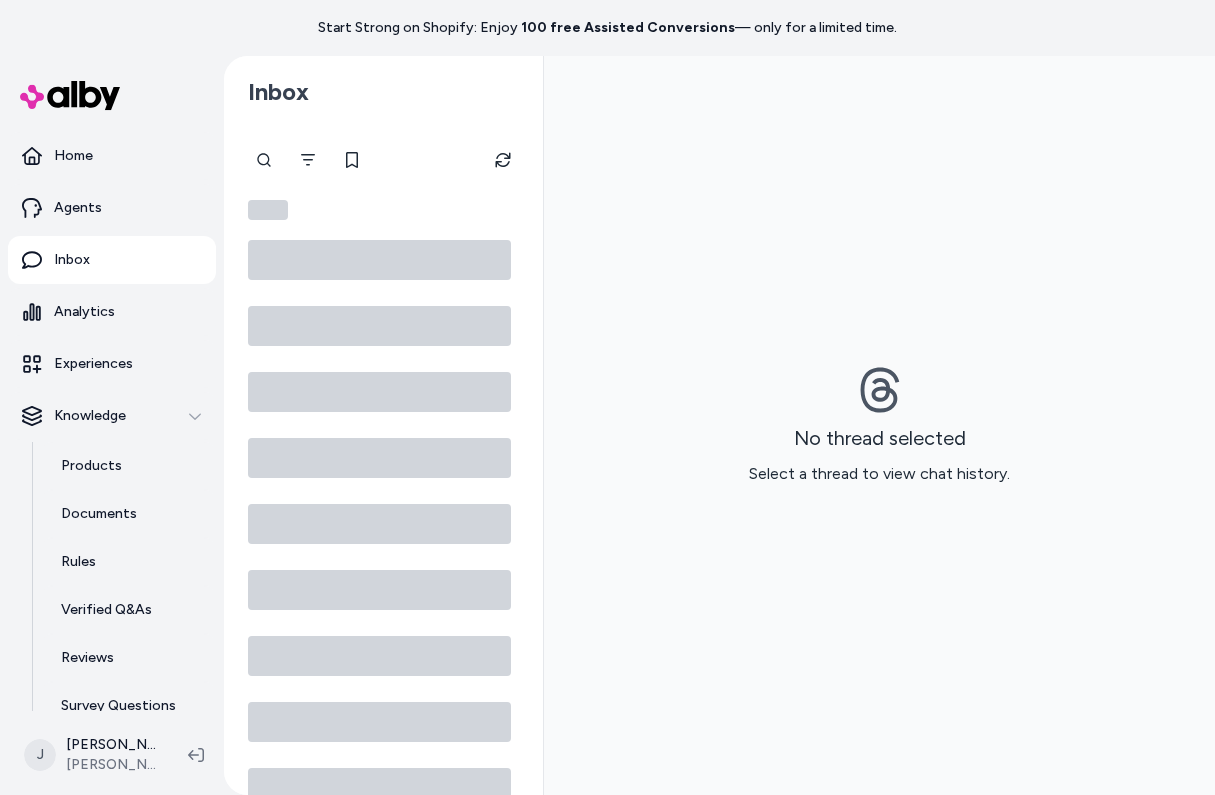 scroll, scrollTop: 0, scrollLeft: 0, axis: both 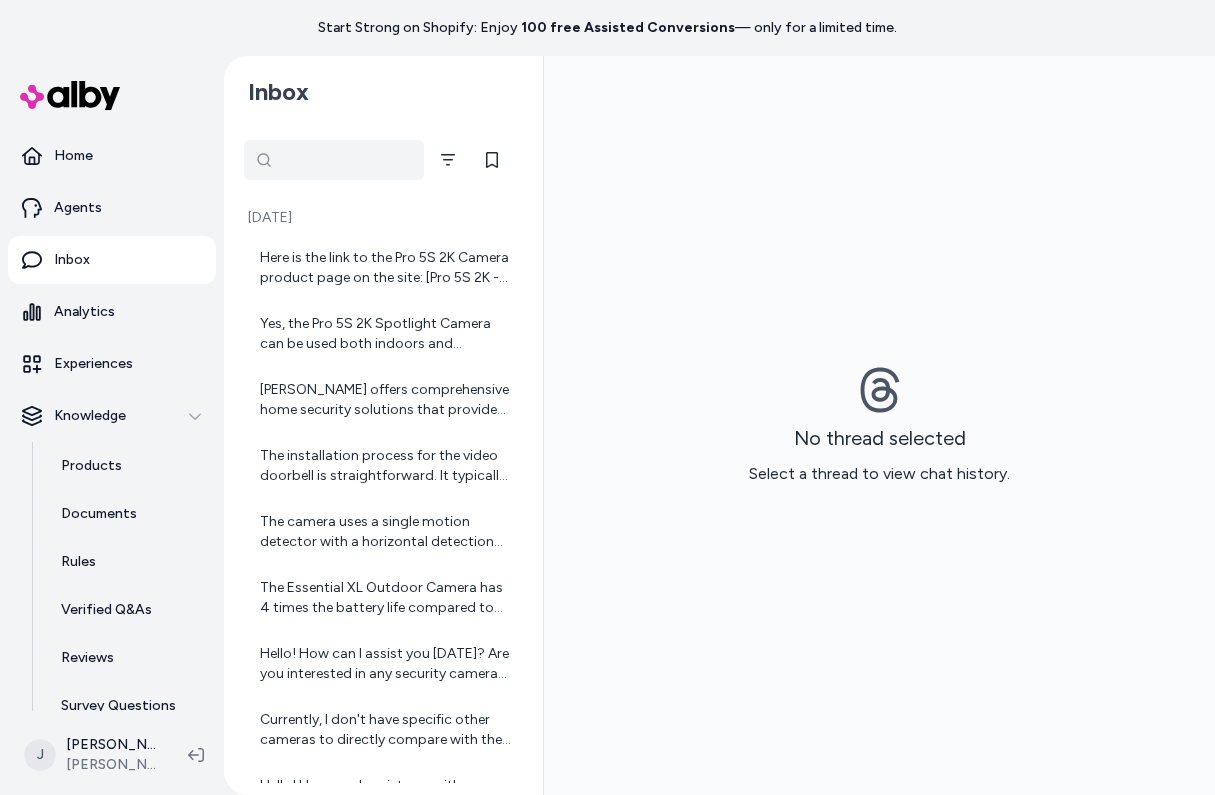 click at bounding box center (334, 160) 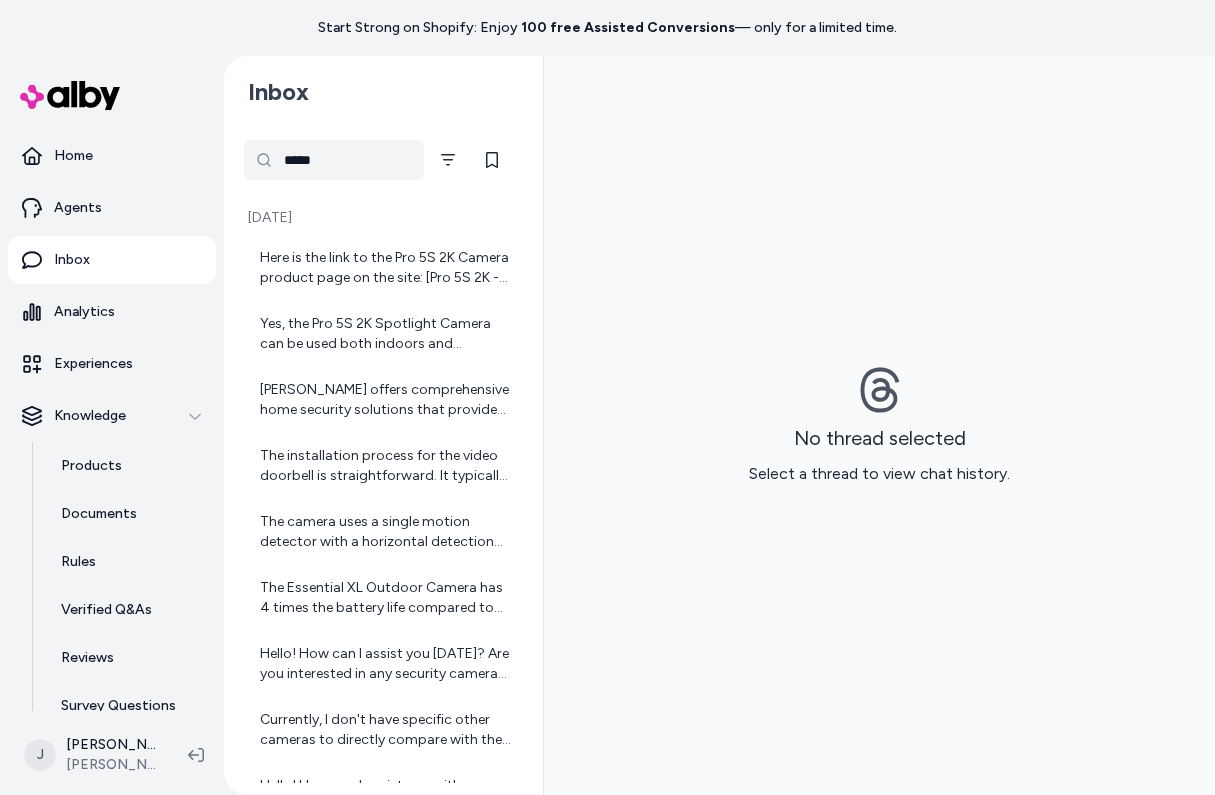 type on "*****" 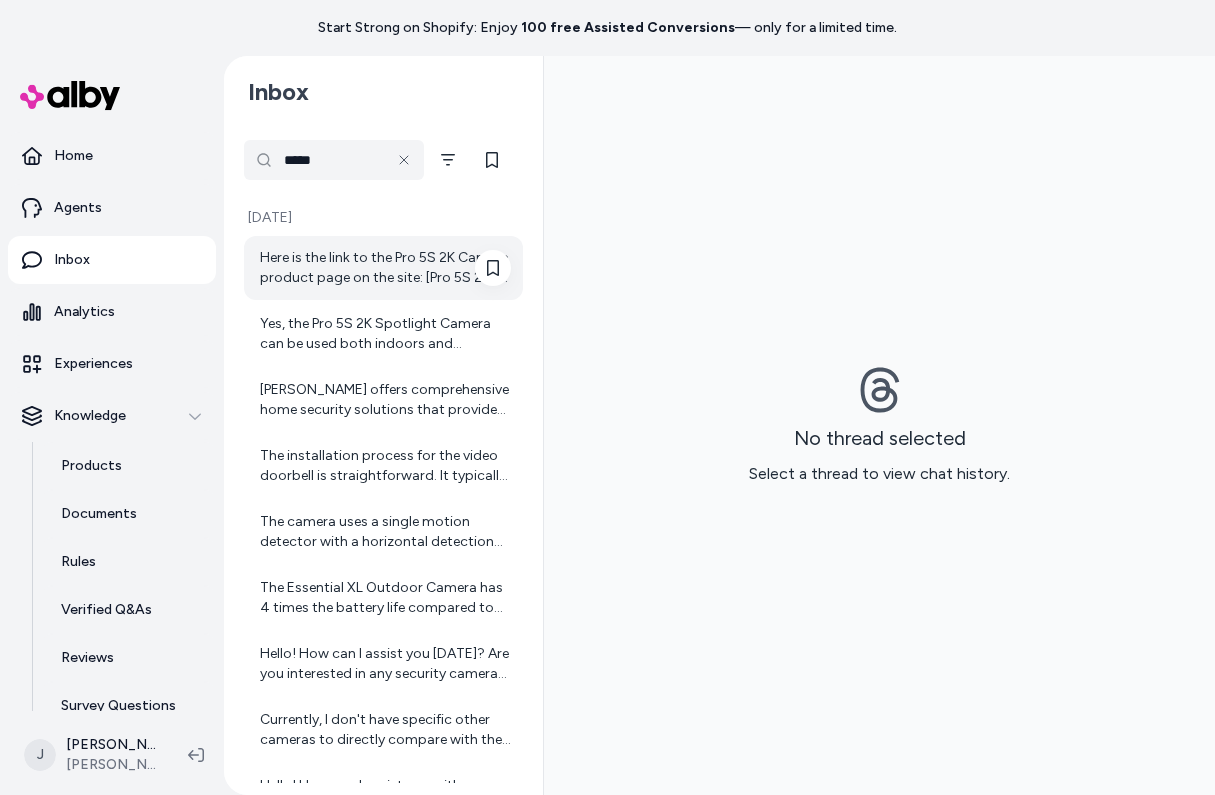 click on "Here is the link to the Pro 5S 2K Camera product page on the site:
[Pro 5S 2K - White / 1 Camera]([URL][DOMAIN_NAME][PERSON_NAME])
You can find all the details about the Pro 5S 2K Camera there. Let me know if you have any questions!" at bounding box center (385, 268) 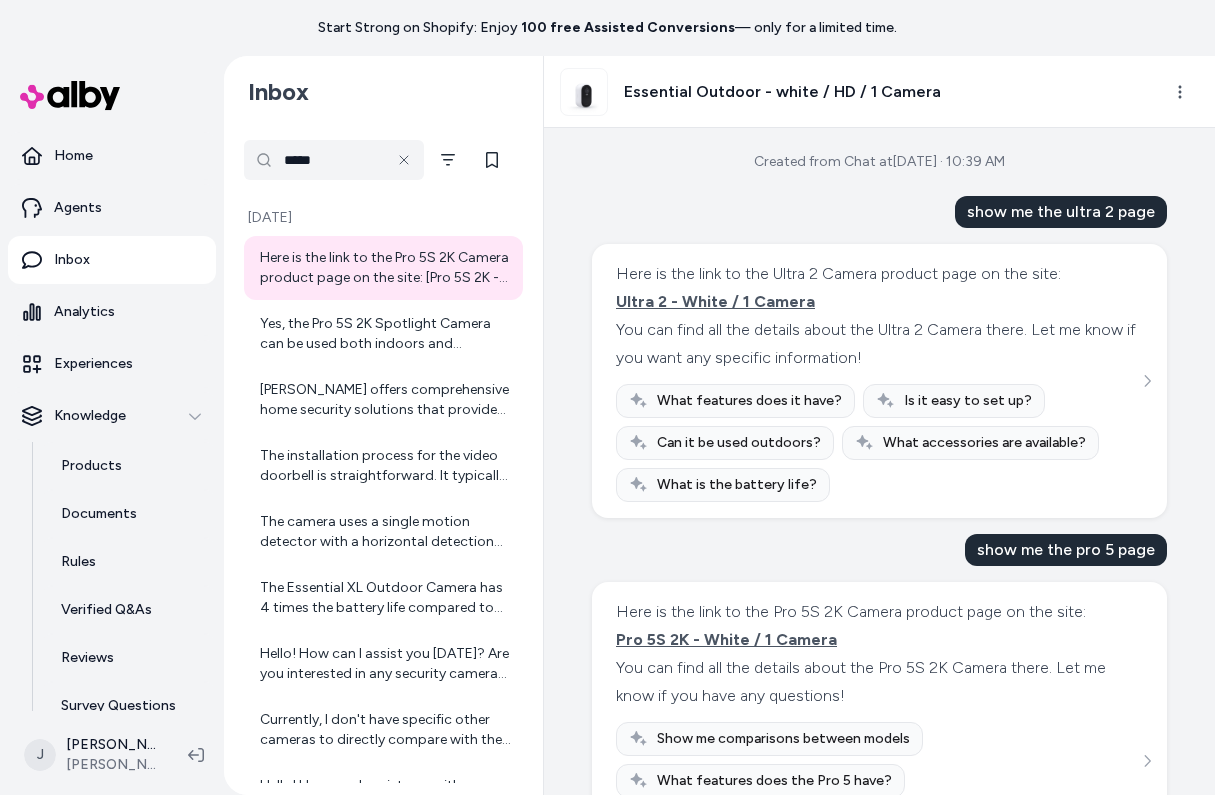 scroll, scrollTop: 169, scrollLeft: 0, axis: vertical 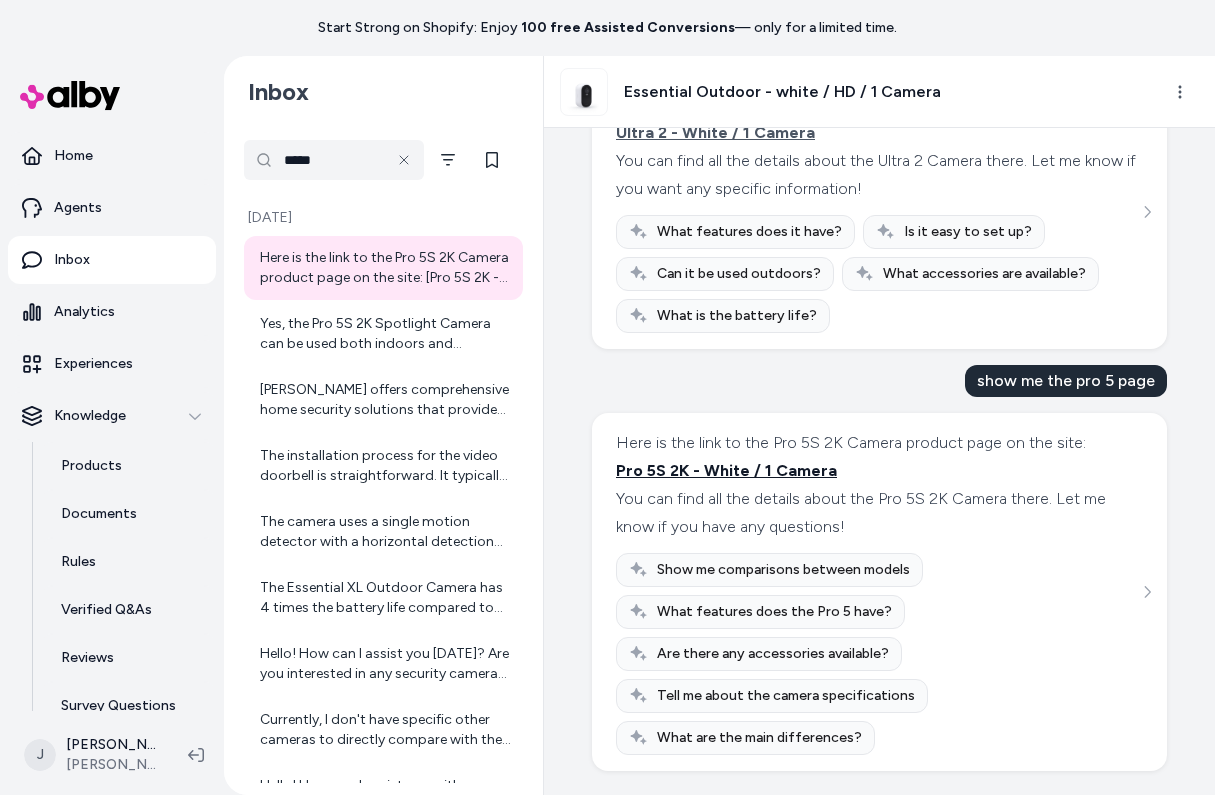click on "Pro 5S 2K - White / 1 Camera" at bounding box center (726, 470) 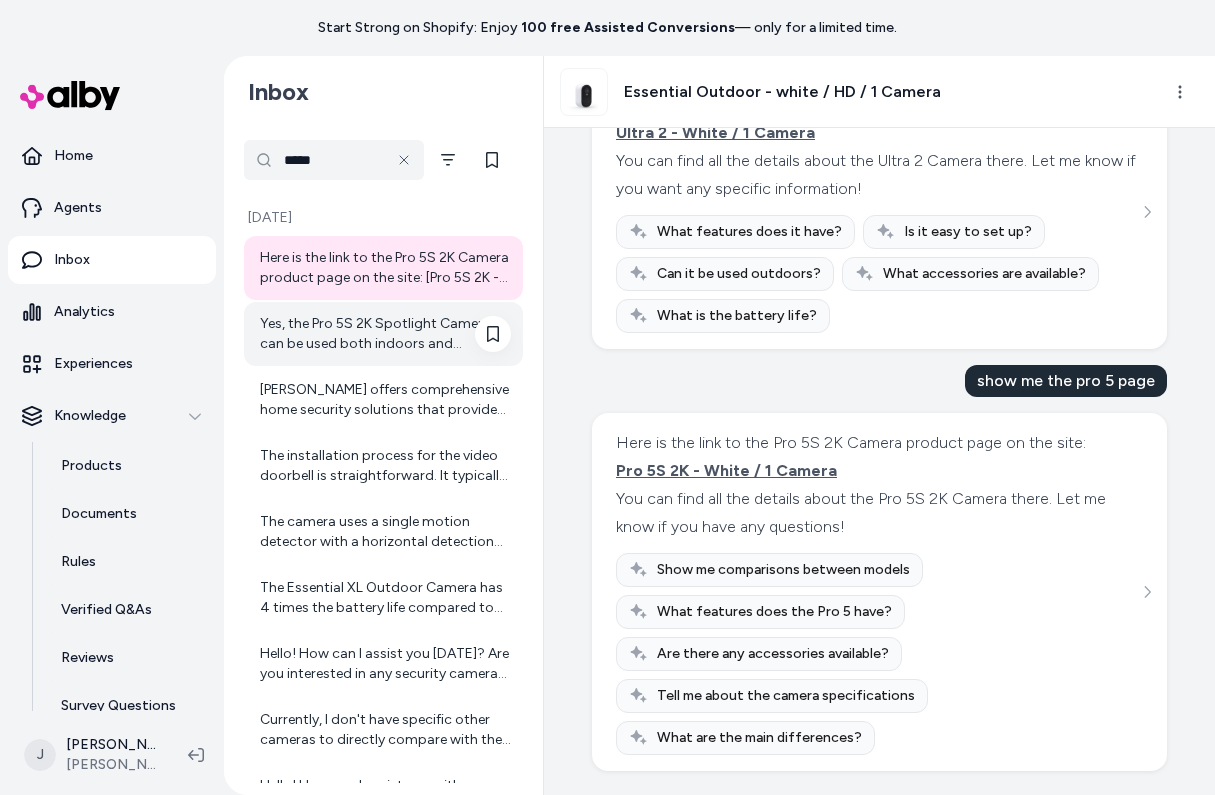 click on "Yes, the Pro 5S 2K Spotlight Camera can be used both indoors and outdoors. It is designed to be weather-resistant for outdoor use but is also suitable for indoor placement. If you plan to use it indoors, make sure to place it according to your monitoring needs and follow the placement tips for optimal performance. If you want to see a camera specifically designed for indoor use, you might also be interested in the Essential Indoor Camera. Let me know if you'd like the link to that product!" at bounding box center [385, 334] 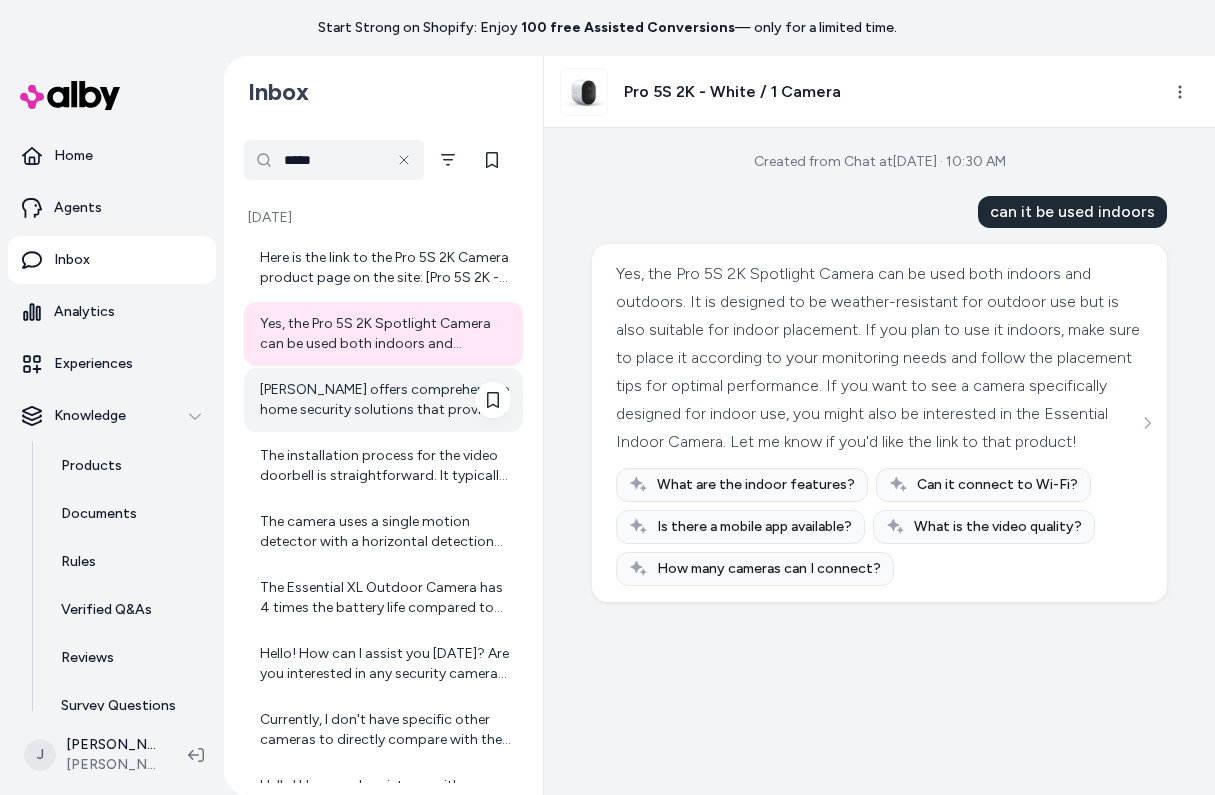 click on "[PERSON_NAME] offers comprehensive home security solutions that provide whole home protection from your front door to your backyard. The [PERSON_NAME] Home Security System includes easy-install wire-free sensors that detect motion, open/close events, leaks, and temperature changes, with 8 detection functions. This system is customizable and pairs seamlessly with [PERSON_NAME] security cameras and video doorbells for complete coverage.
You also get features like 24/7 professional monitoring with live security experts, one-tap emergency response, and integration with smart home devices like Amazon Alexa and Google Home.
If you want, I can guide you to specific security systems or camera packages based on your needs. Would you like to see any particular product or kit?" at bounding box center [385, 400] 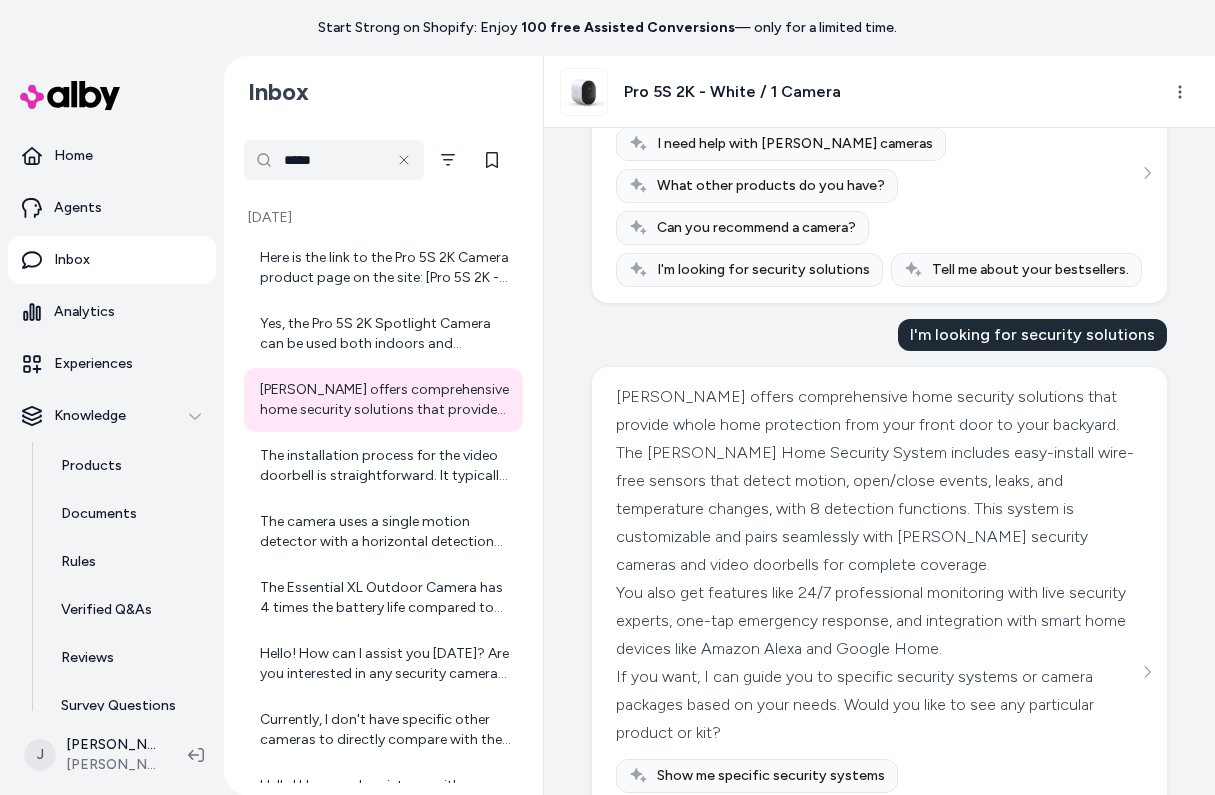 scroll, scrollTop: 295, scrollLeft: 0, axis: vertical 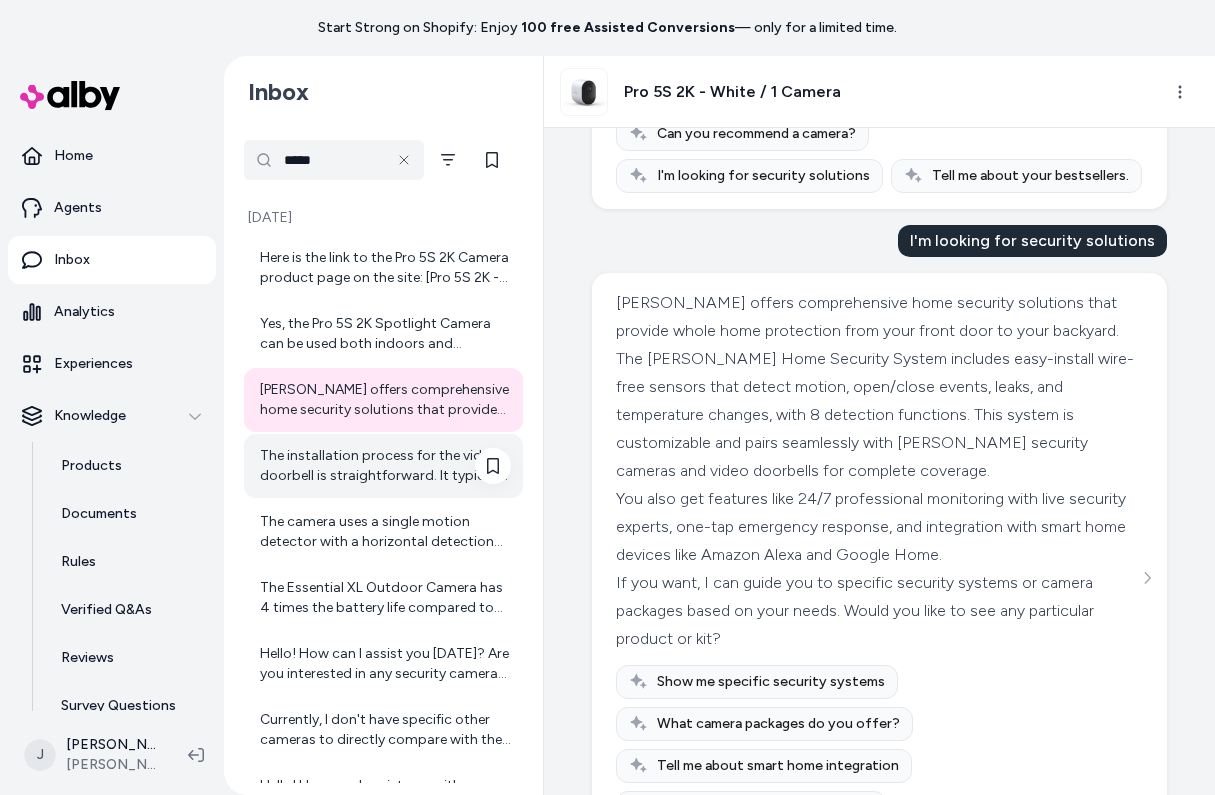 click on "The installation process for the video doorbell is straightforward. It typically involves mounting the doorbell on your front door frame and connecting it to your Wi-Fi network. You may need basic tools for installation, and an instructional app guides you through the setup." at bounding box center (385, 466) 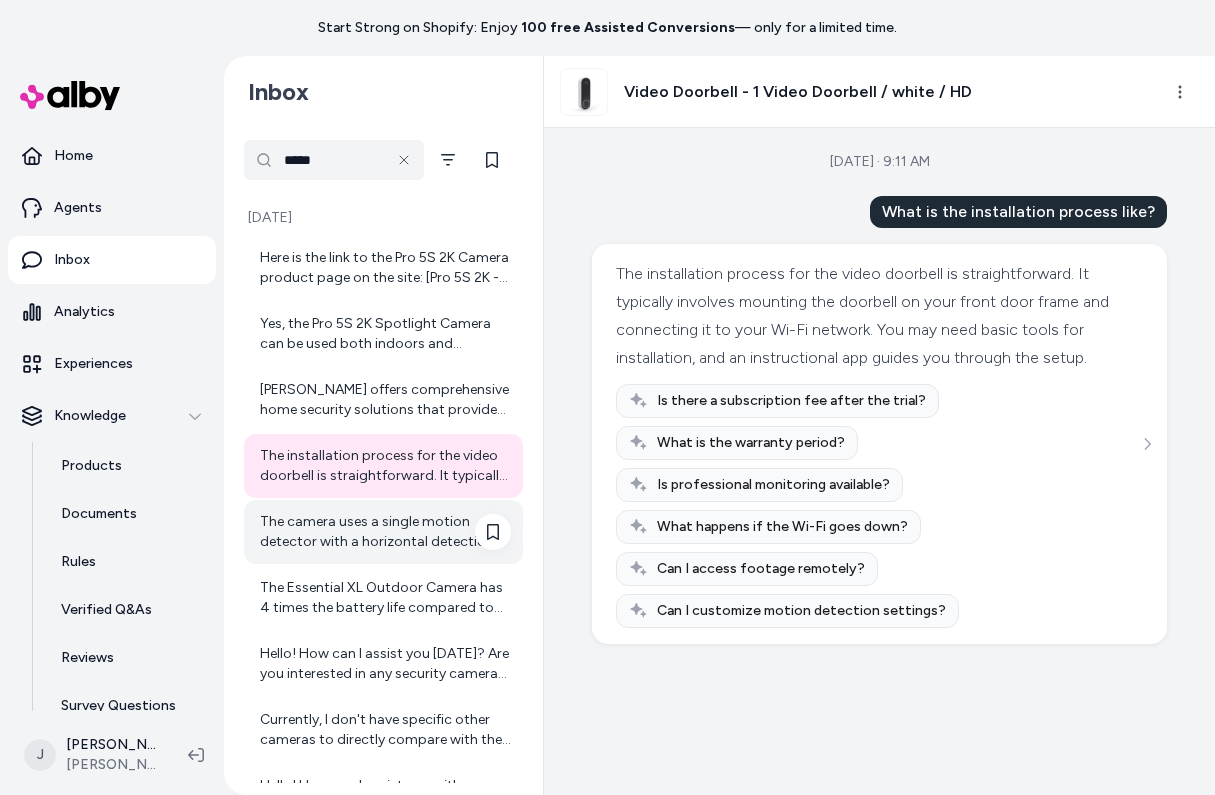 click on "The camera uses a single motion detector with a horizontal detection angle of 130° to effectively capture movement." at bounding box center [385, 532] 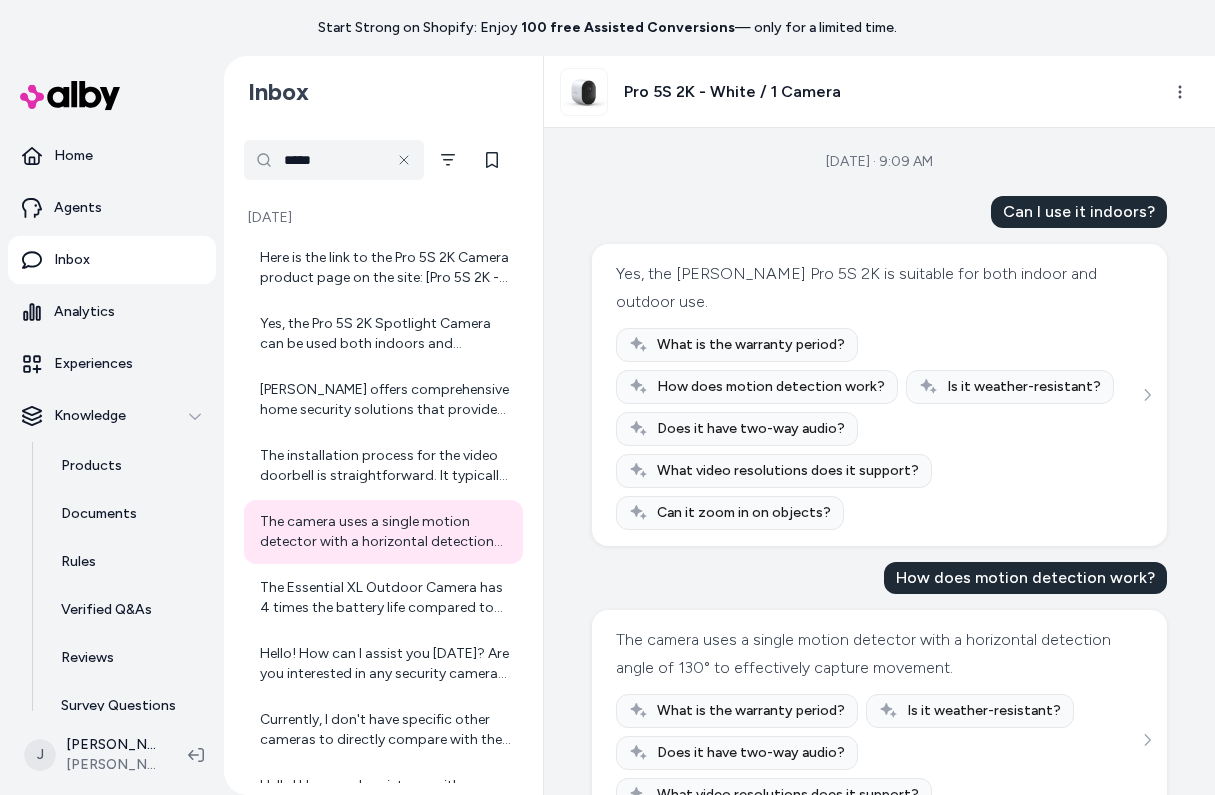 scroll, scrollTop: 29, scrollLeft: 0, axis: vertical 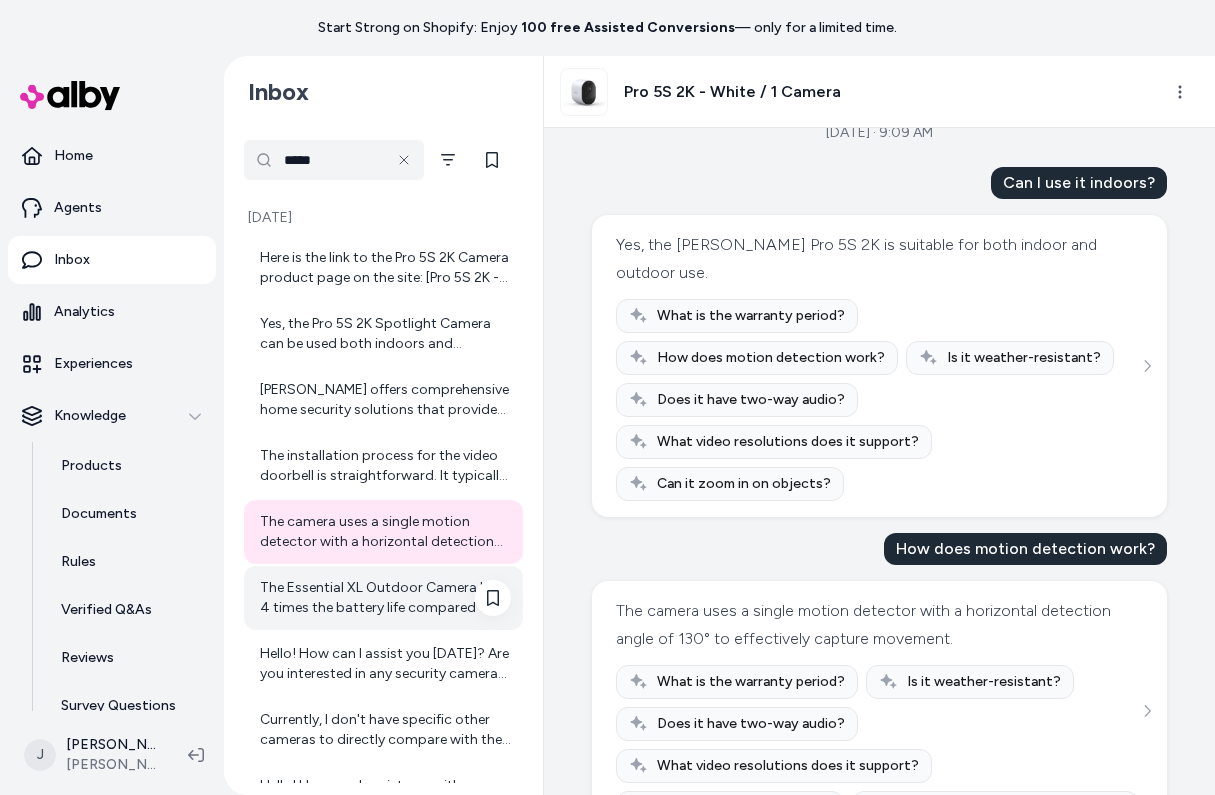click on "The Essential XL Outdoor Camera has 4 times the battery life compared to the Essential Outdoor Camera. This means the XL version stays charged much longer, especially useful in high-traffic areas. The battery life for the Essential XL Outdoor Camera is about 16 months under typical usage conditions. The Essential Outdoor Camera has a significantly shorter battery life, so you will need to recharge it more frequently than the XL version." at bounding box center [385, 598] 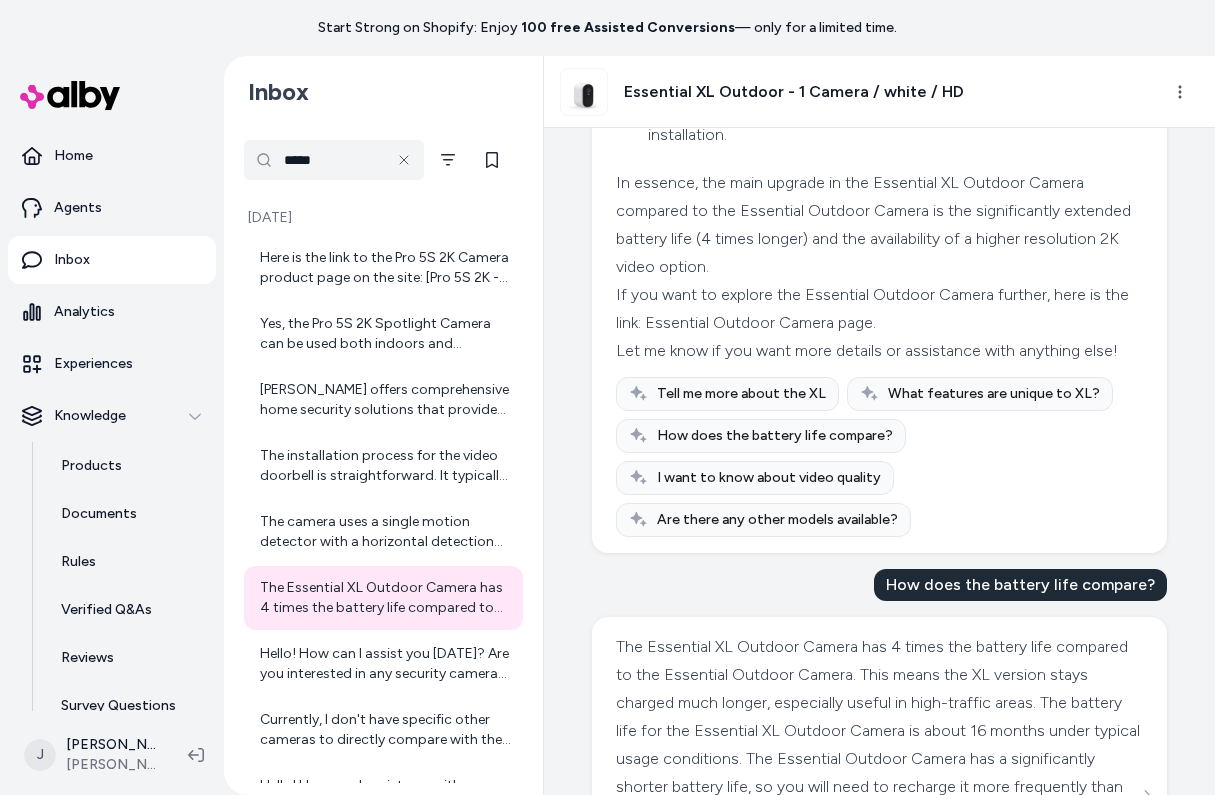 scroll, scrollTop: 1059, scrollLeft: 0, axis: vertical 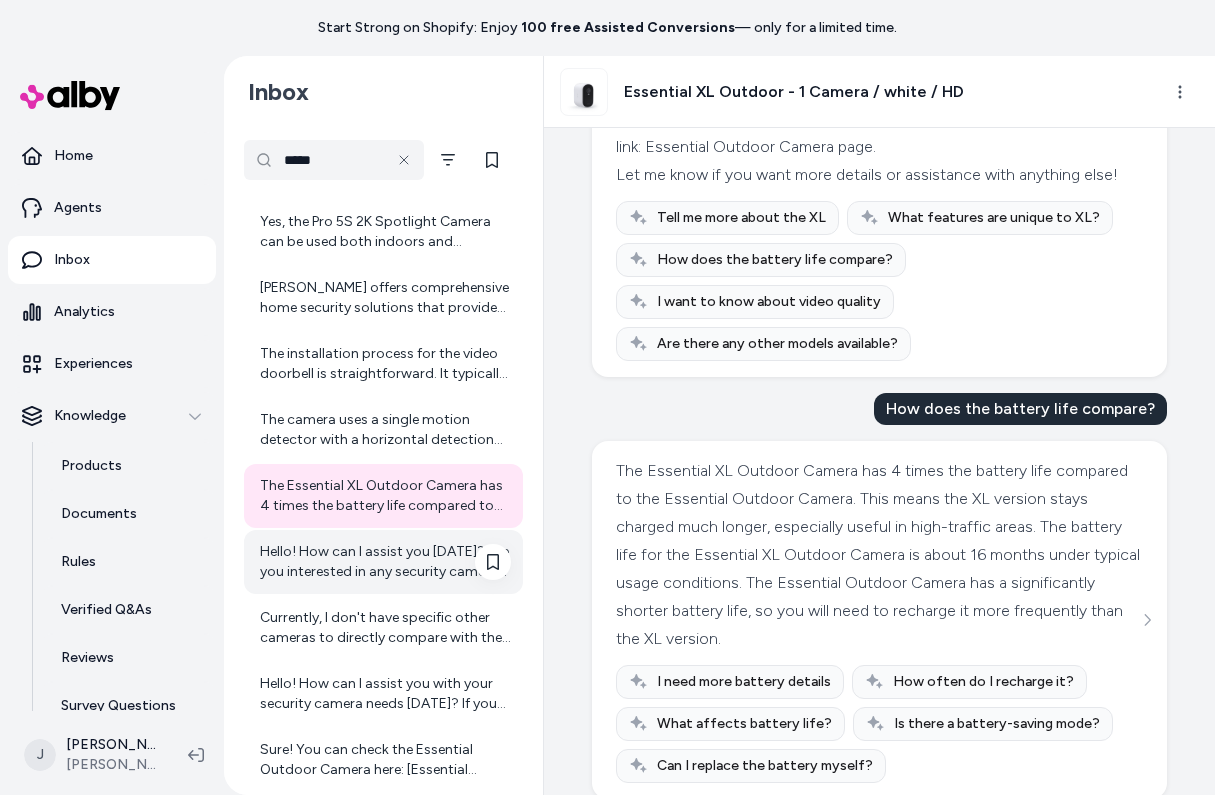 click on "Hello! How can I assist you [DATE]? Are you interested in any security cameras or other products?" at bounding box center [385, 562] 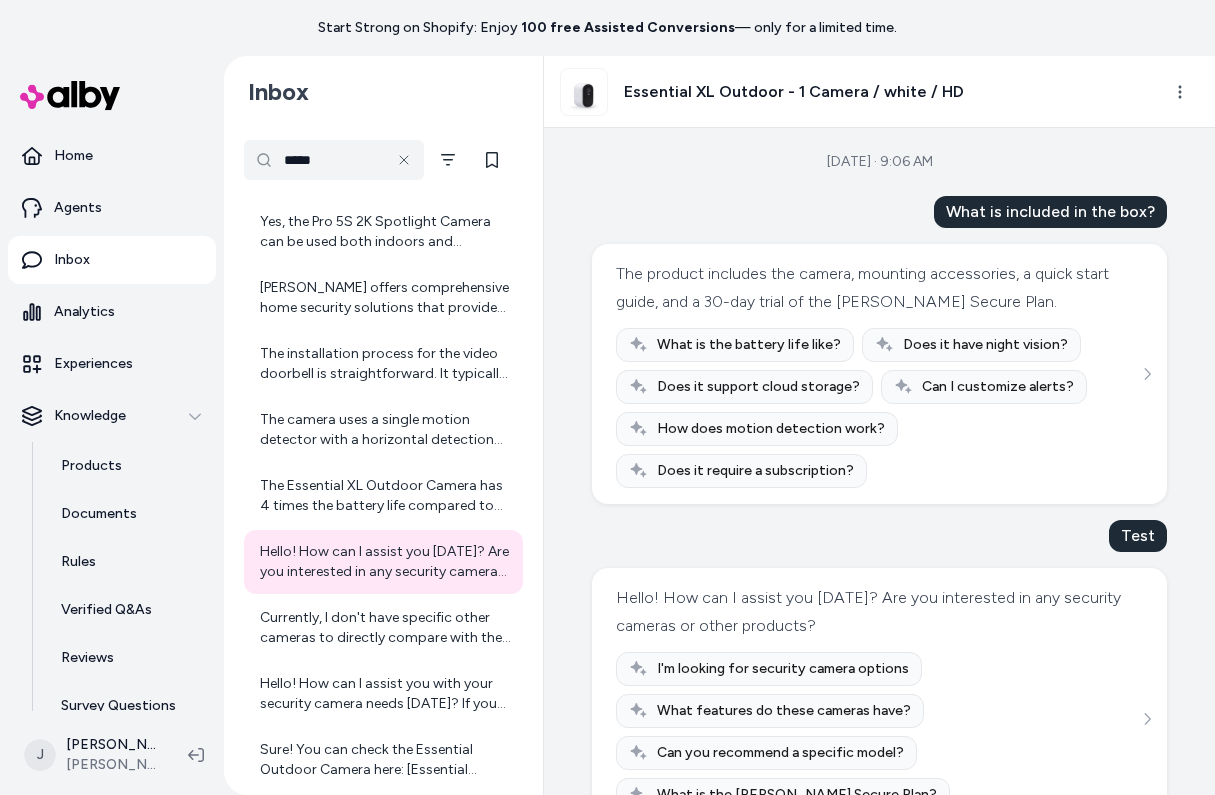 scroll, scrollTop: 57, scrollLeft: 0, axis: vertical 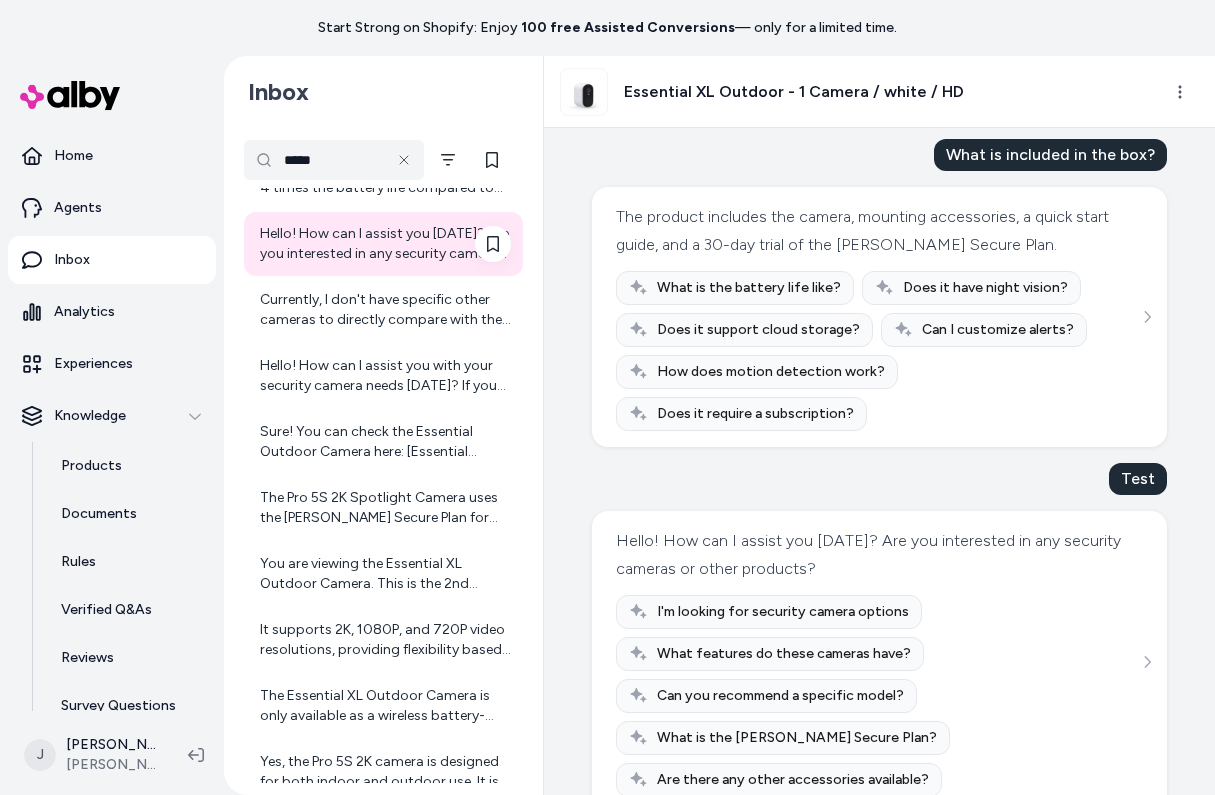 click on "Hello! How can I assist you [DATE]? Are you interested in any security cameras or other products?" at bounding box center [385, 244] 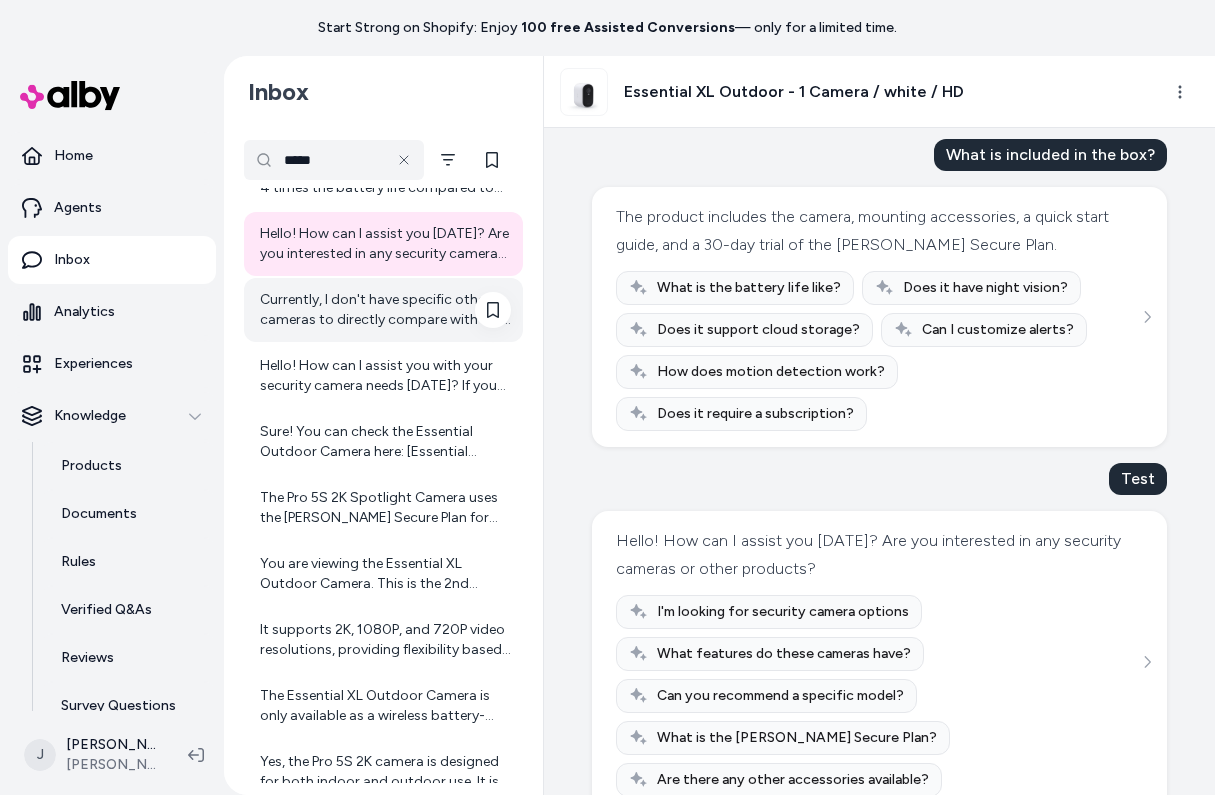click on "Currently, I don't have specific other cameras to directly compare with the Ultra 2 Camera from the catalog. However, I can provide some context about the Ultra 2 Camera:
- It offers 4K video resolution with HDR.
- It has an ultra-wide 180-degree diagonal lens field of view.
- Features include an integrated spotlight, rechargeable battery, color night vision, advanced AI motion detection, and premium two-way audio.
- Requires a SmartHub for operation.
If you want, I can help you explore other [PERSON_NAME] cameras in the catalog or provide recommendations based on your needs. Would you like me to do that?" at bounding box center (385, 310) 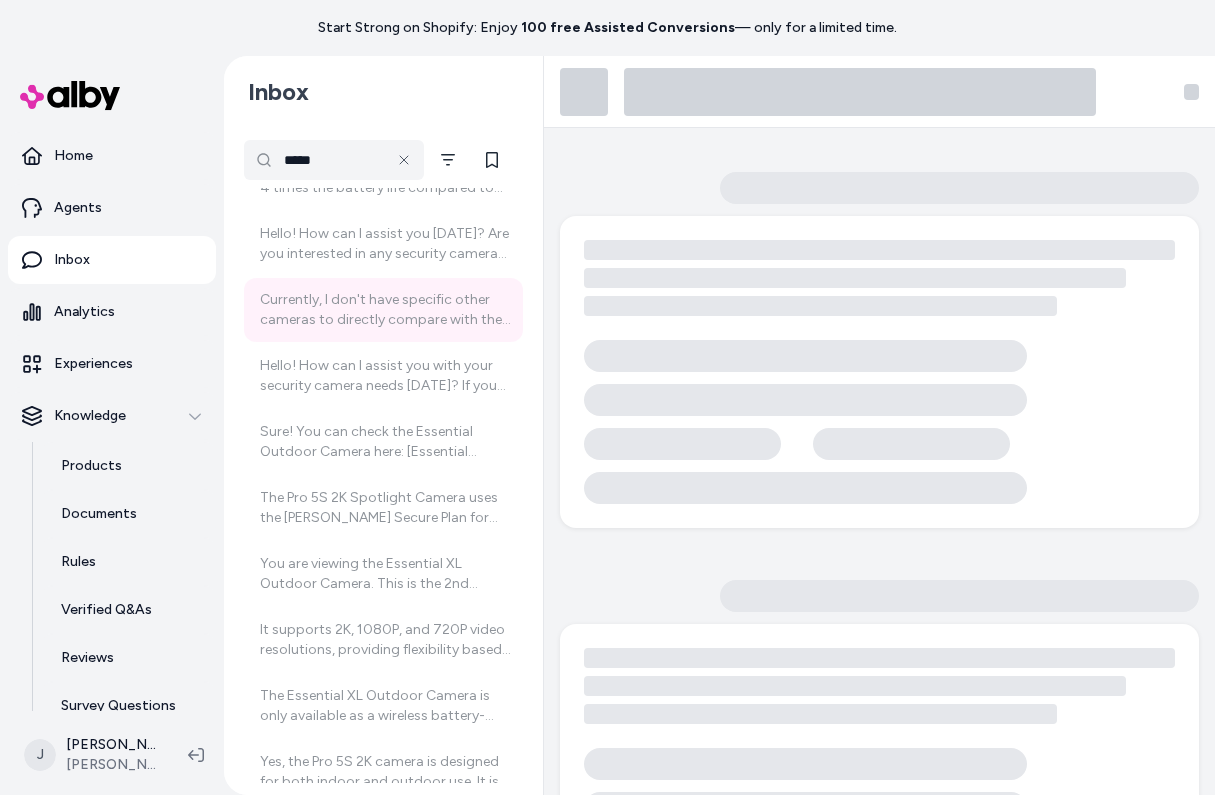 scroll, scrollTop: 125, scrollLeft: 0, axis: vertical 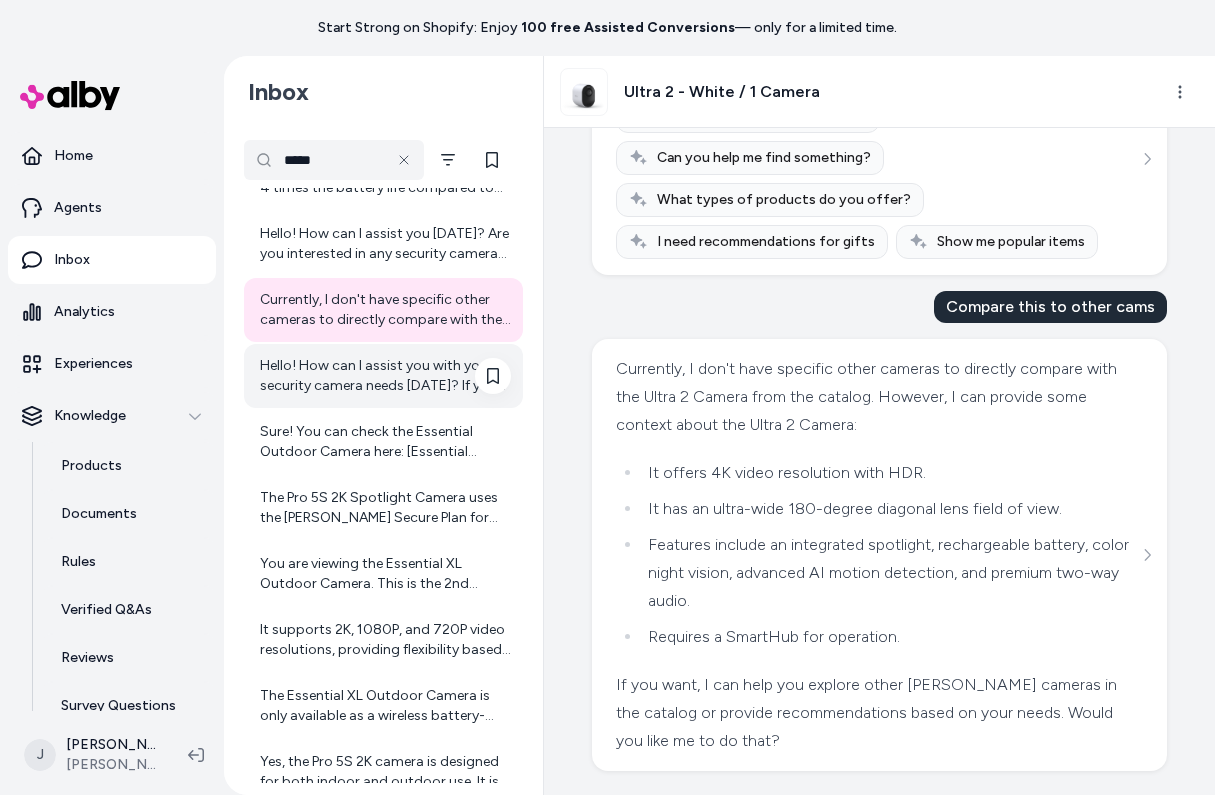 click on "Hello! How can I assist you with your security camera needs [DATE]? If you need help or have questions about any product, feel free to ask." at bounding box center [385, 376] 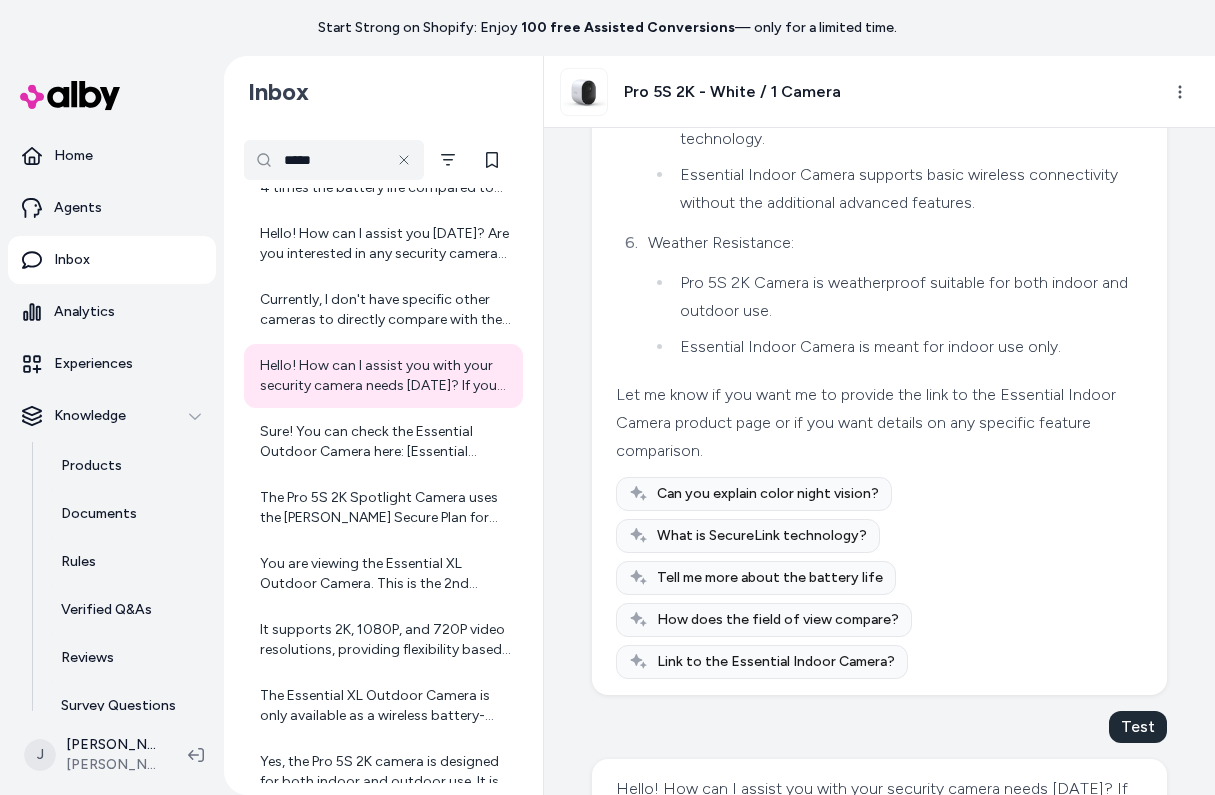 scroll, scrollTop: 1625, scrollLeft: 0, axis: vertical 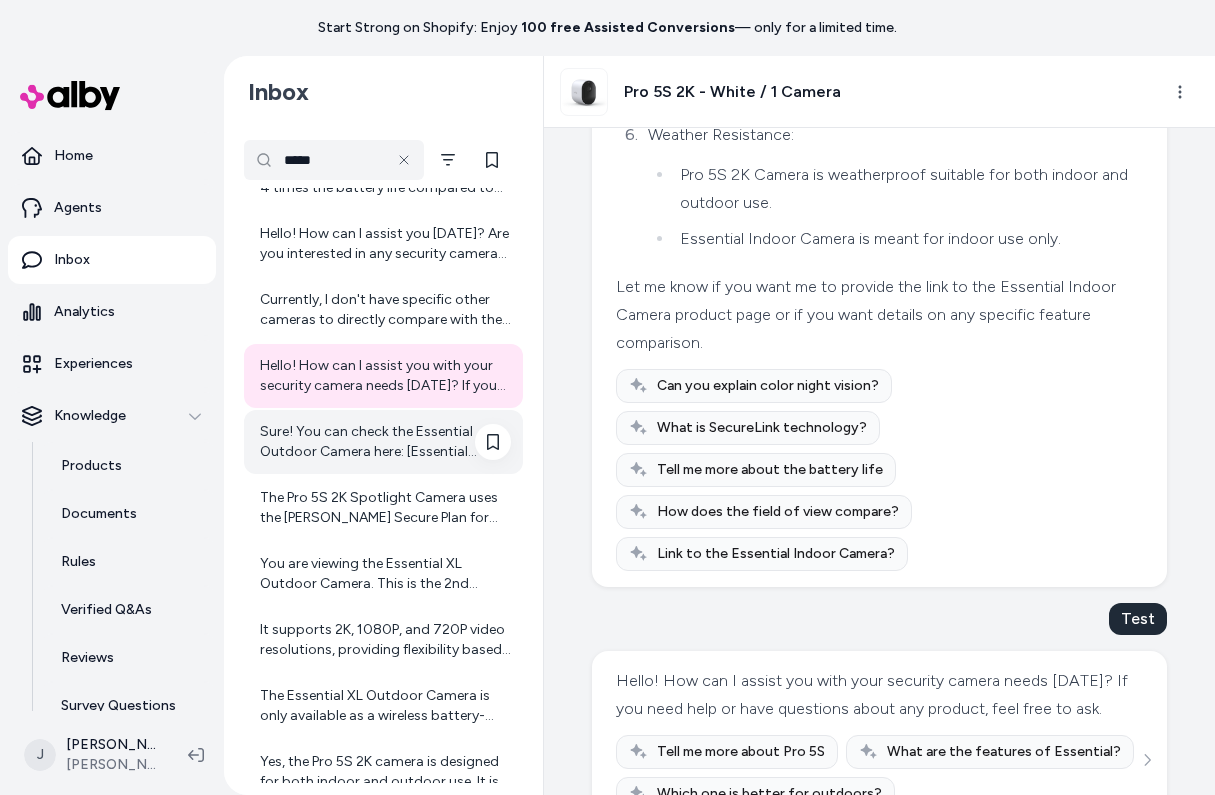 click on "Sure! You can check the Essential Outdoor Camera here: [Essential Outdoor Camera](https://ep03q8-mq.myshopify.com/products/arlo-essential-v2)" at bounding box center (385, 442) 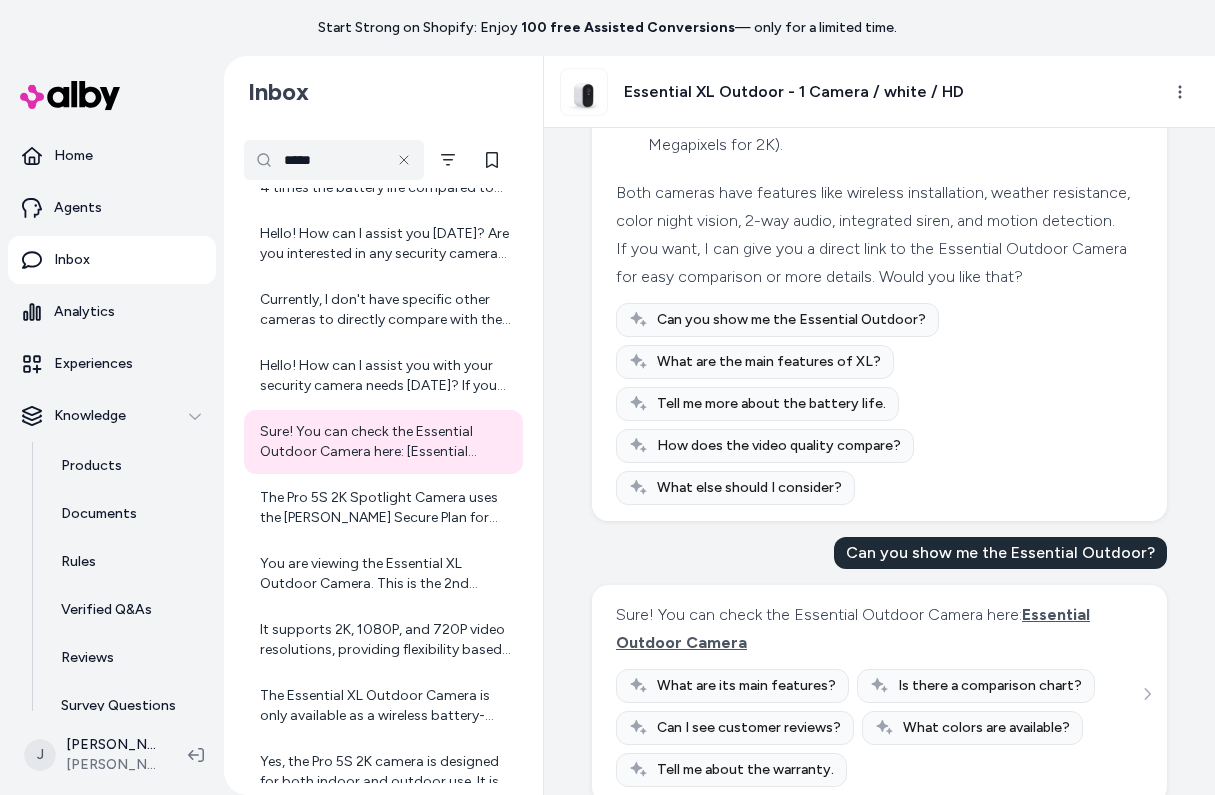 scroll, scrollTop: 661, scrollLeft: 0, axis: vertical 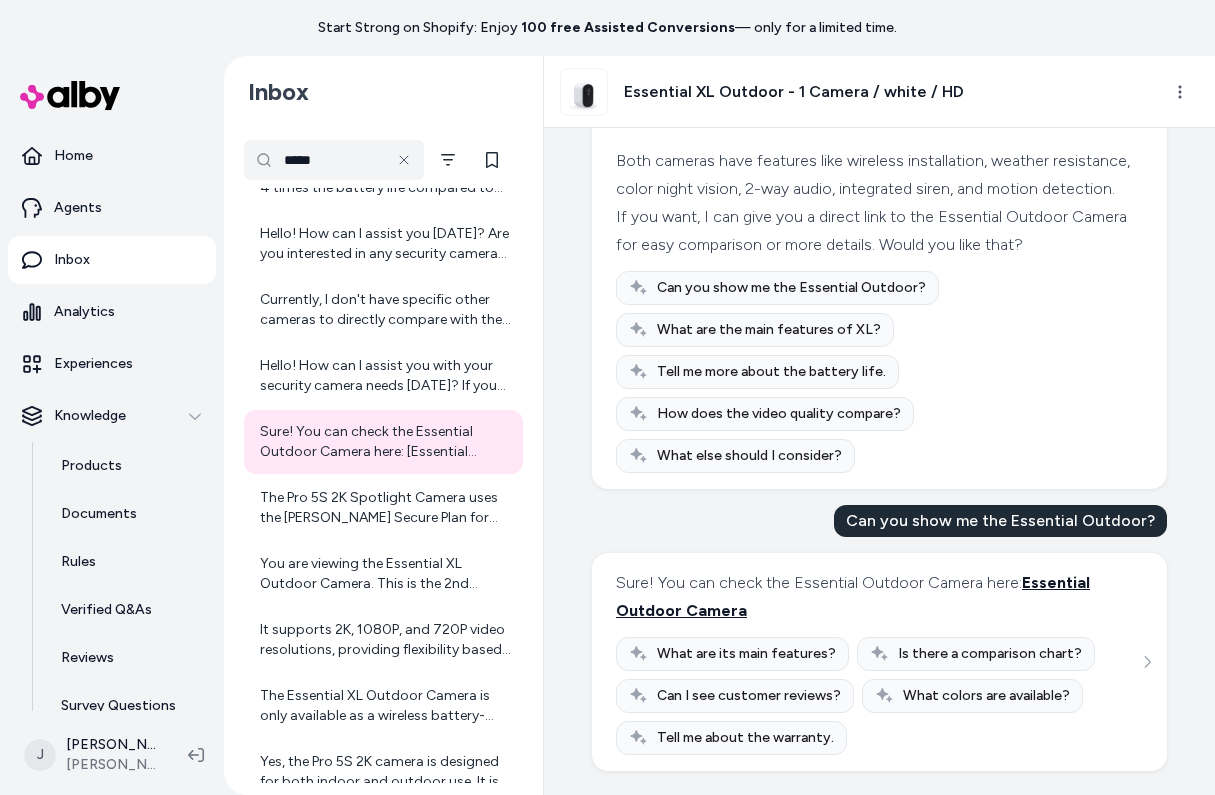 click on "Essential Outdoor Camera" at bounding box center [853, 596] 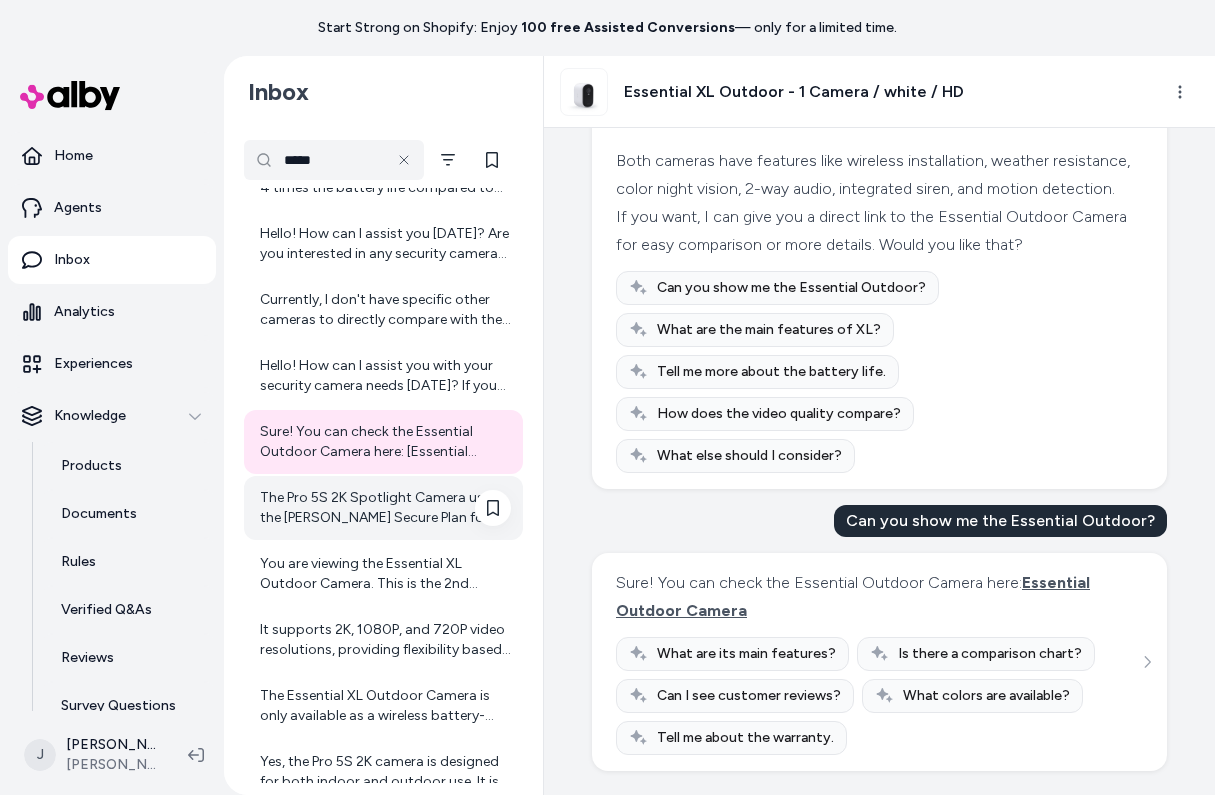 click on "The Pro 5S 2K Spotlight Camera uses the Arlo Secure Plan for cloud storage. When you purchase the camera, it includes a 30-day trial of the Arlo Secure Plan. After the trial, continued premium cloud storage features require a paid subscription to the Arlo Secure Plan. This plan allows your camera recordings and snapshots to be securely stored in the cloud, accessible anytime via the Arlo Secure App. If you want specific plan details or options, you may want to check the Arlo website or the app for the latest subscription offerings." at bounding box center [385, 508] 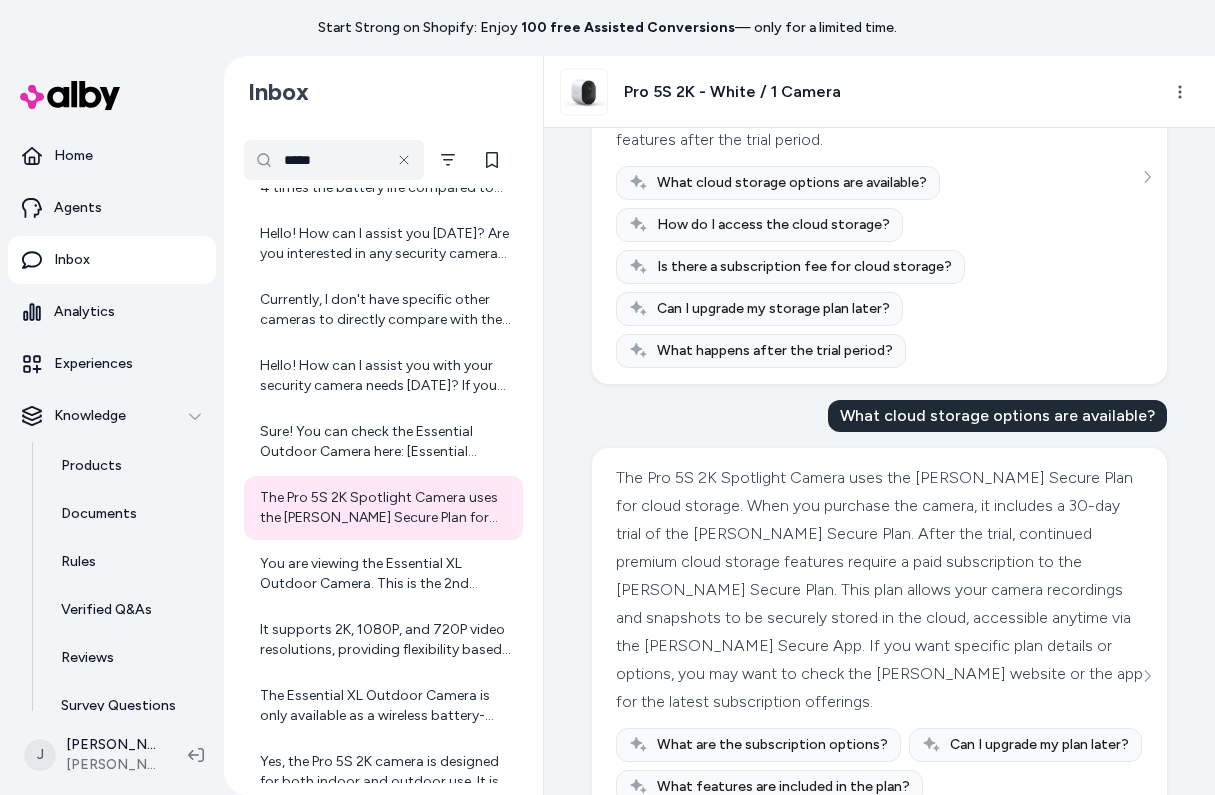 scroll, scrollTop: 1577, scrollLeft: 0, axis: vertical 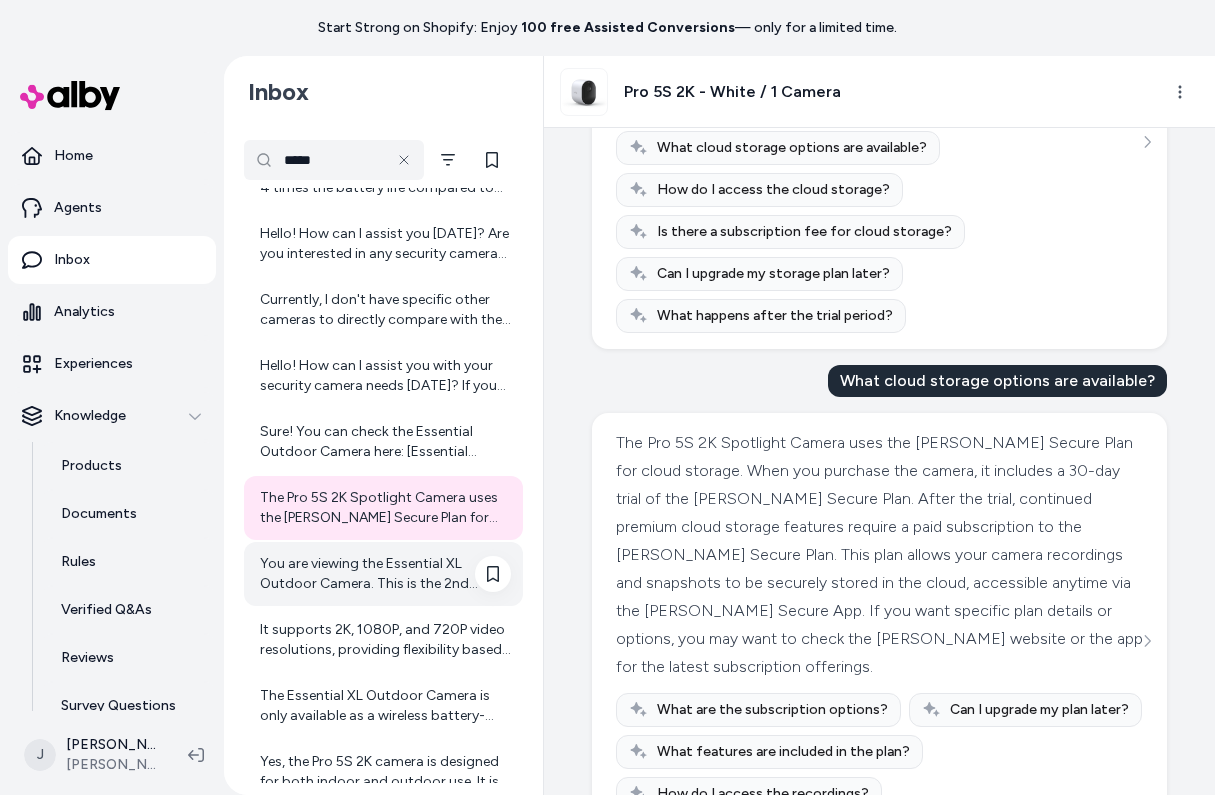 click on "You are viewing the Essential XL Outdoor Camera. This is the 2nd Generation Essential XL Camera, available in HD and 2K video options. It features 4 times more battery life to stay charged longer, especially in high-traffic areas. The camera has color night vision, a 130° field of view, an integrated spotlight, motion detection, 2-way audio, and is suitable for indoor and outdoor use. It comes with a 30-day trial of an Arlo Secure Plan, which requires a paid subscription to maintain premium features after the trial.
If you want, I can provide more detailed specifications or help you explore other products." at bounding box center (385, 574) 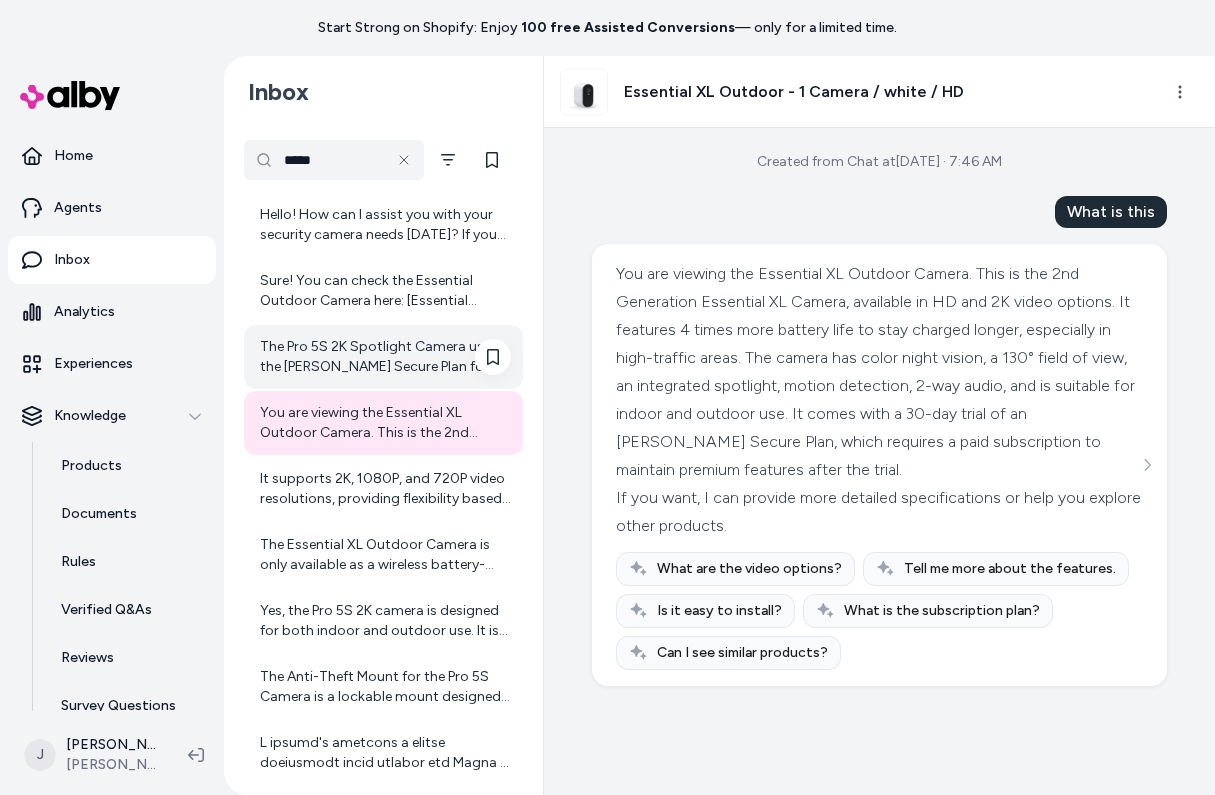 scroll, scrollTop: 635, scrollLeft: 0, axis: vertical 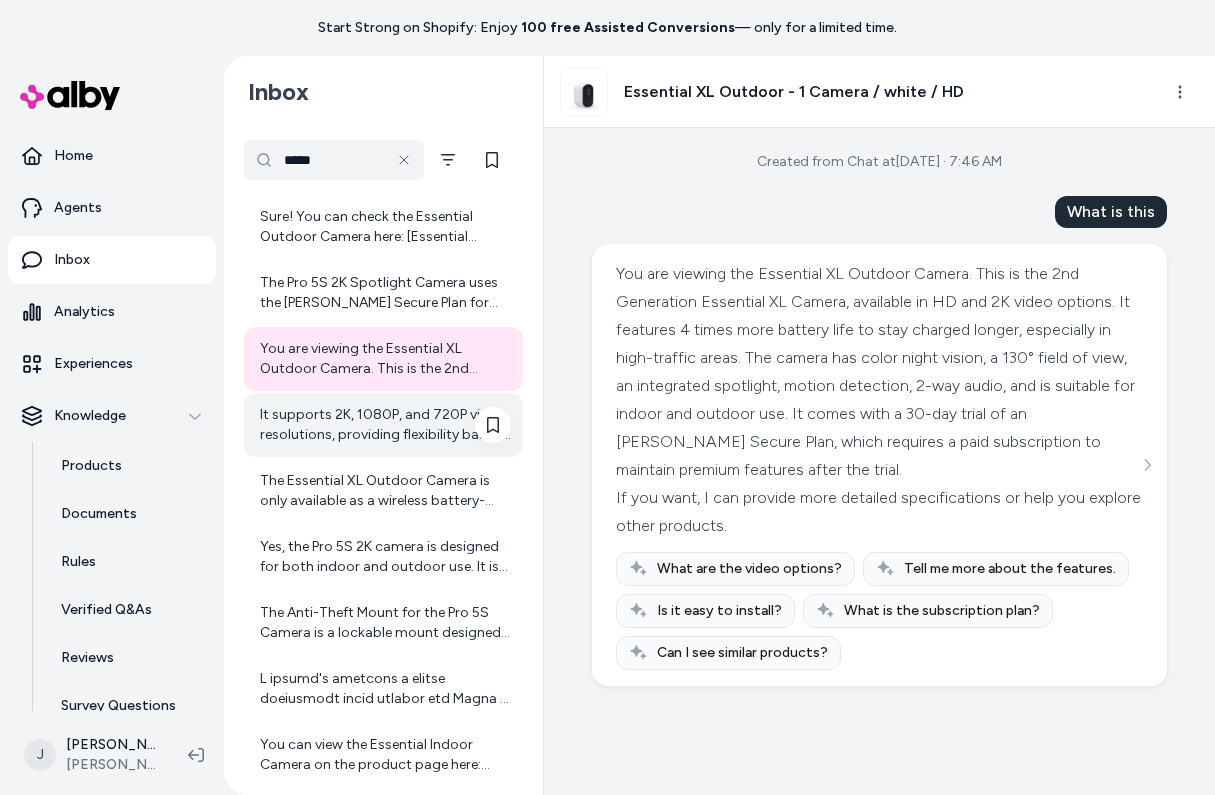 click on "It supports 2K, 1080P, and 720P video resolutions, providing flexibility based on your preferences." at bounding box center (385, 425) 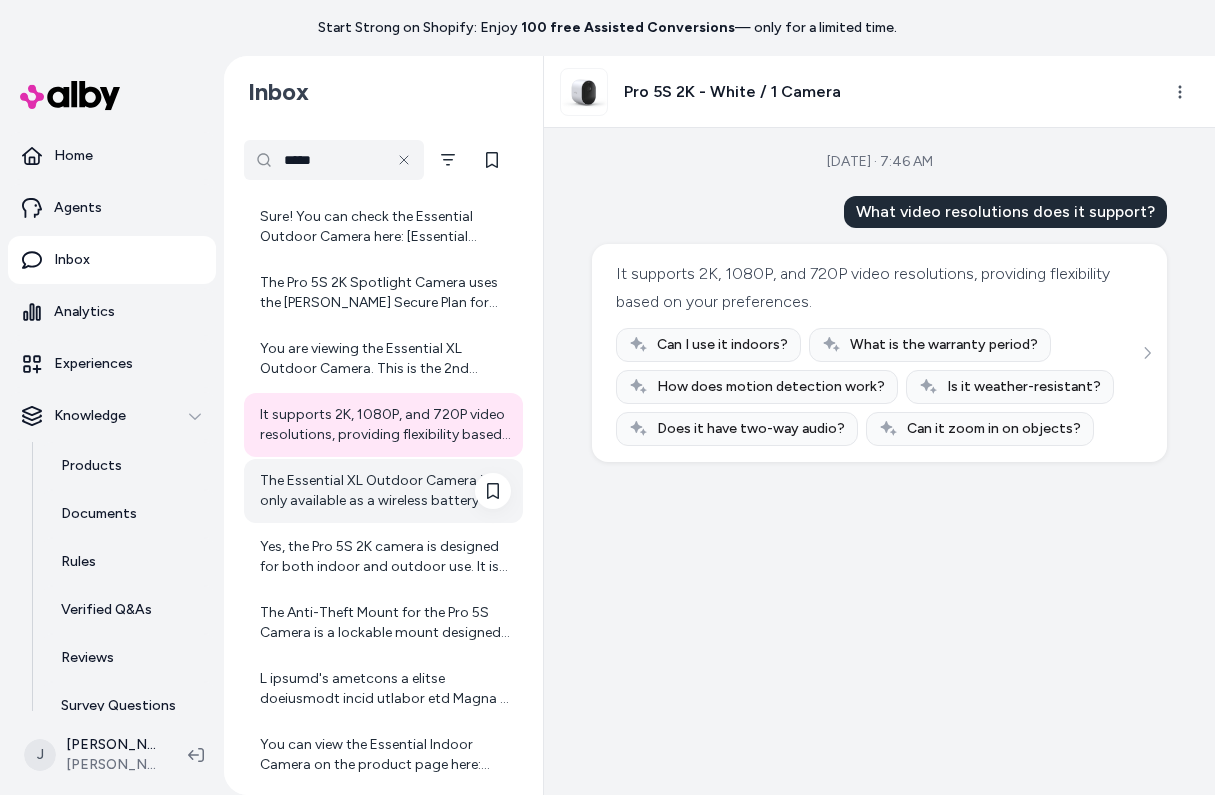 click on "The Essential XL Outdoor Camera is only available as a wireless battery-powered camera. It does not come in a wired version. If you are looking for a wired camera option, you might consider other models specifically designed for wired use. Let me know if you want me to provide information about wired cameras available." at bounding box center [385, 491] 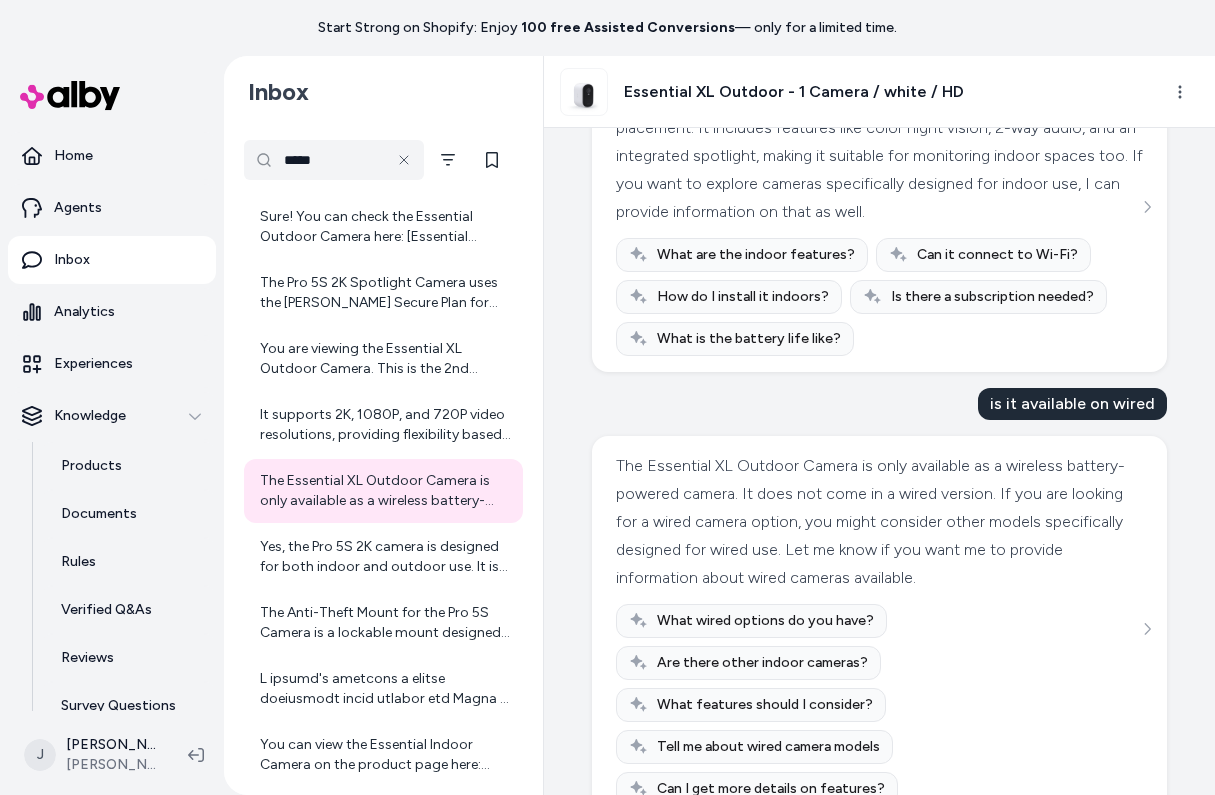 scroll, scrollTop: 1013, scrollLeft: 0, axis: vertical 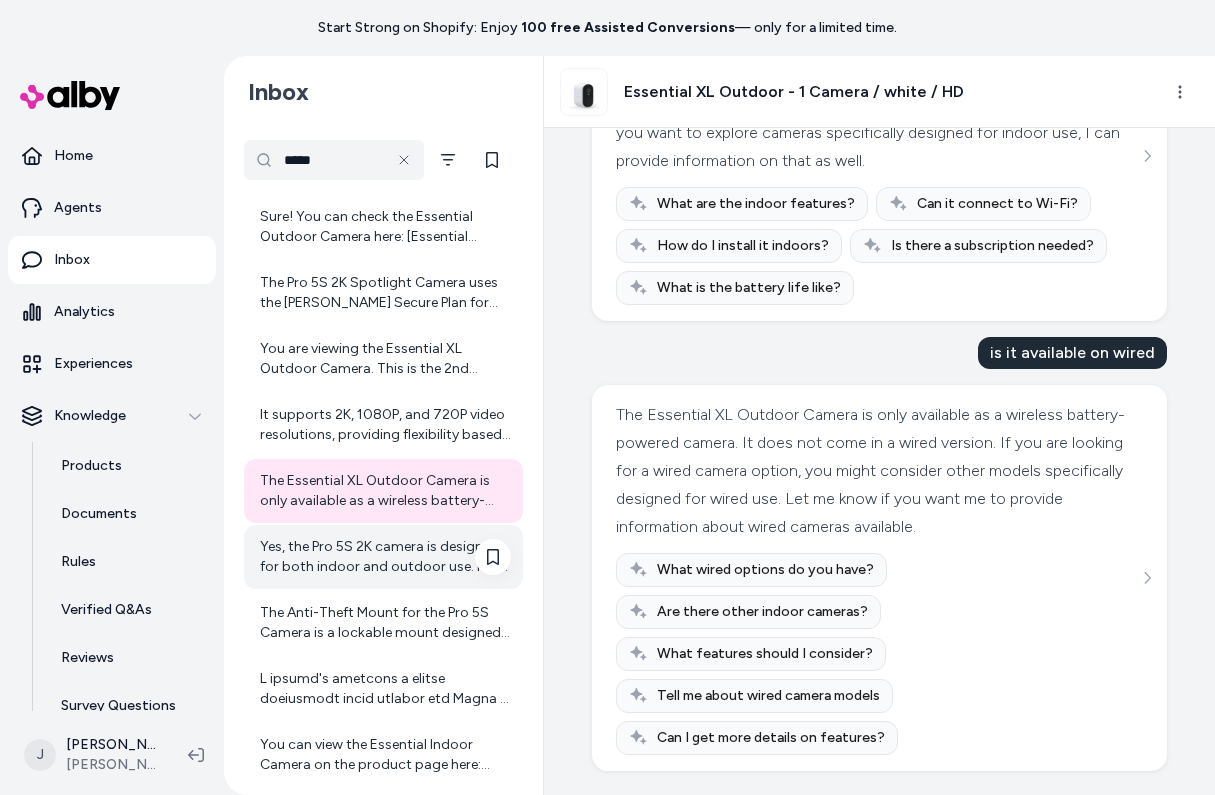 click on "Yes, the Pro 5S 2K camera is designed for both indoor and outdoor use. It is outdoor UV and weather-resistant, and it has an operating temperature range from -20 to 45 degrees Celsius (-4°F to 113°F), making it suitable for various weather conditions. Just be sure that the batteries or interior battery compartments are not exposed to water. If you want details on safe handling and usage of the batteries, I can provide that information as well." at bounding box center (385, 557) 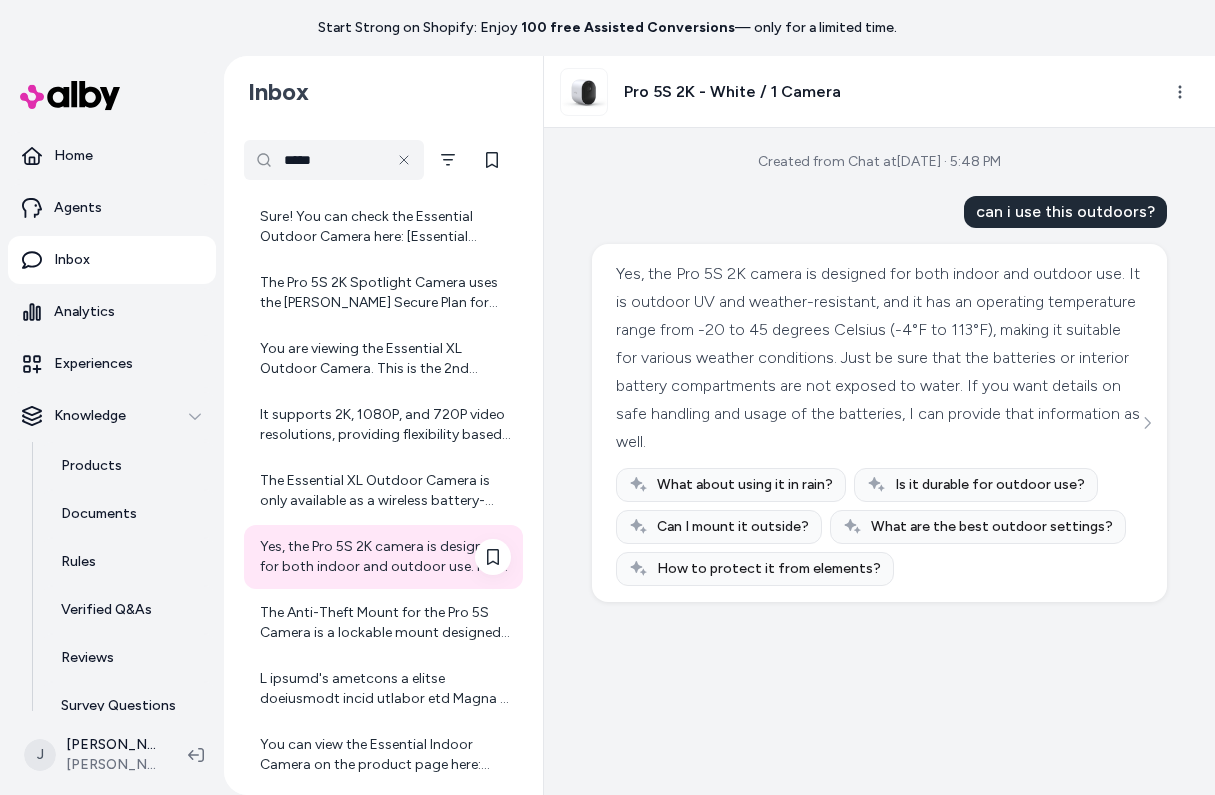 scroll, scrollTop: 784, scrollLeft: 0, axis: vertical 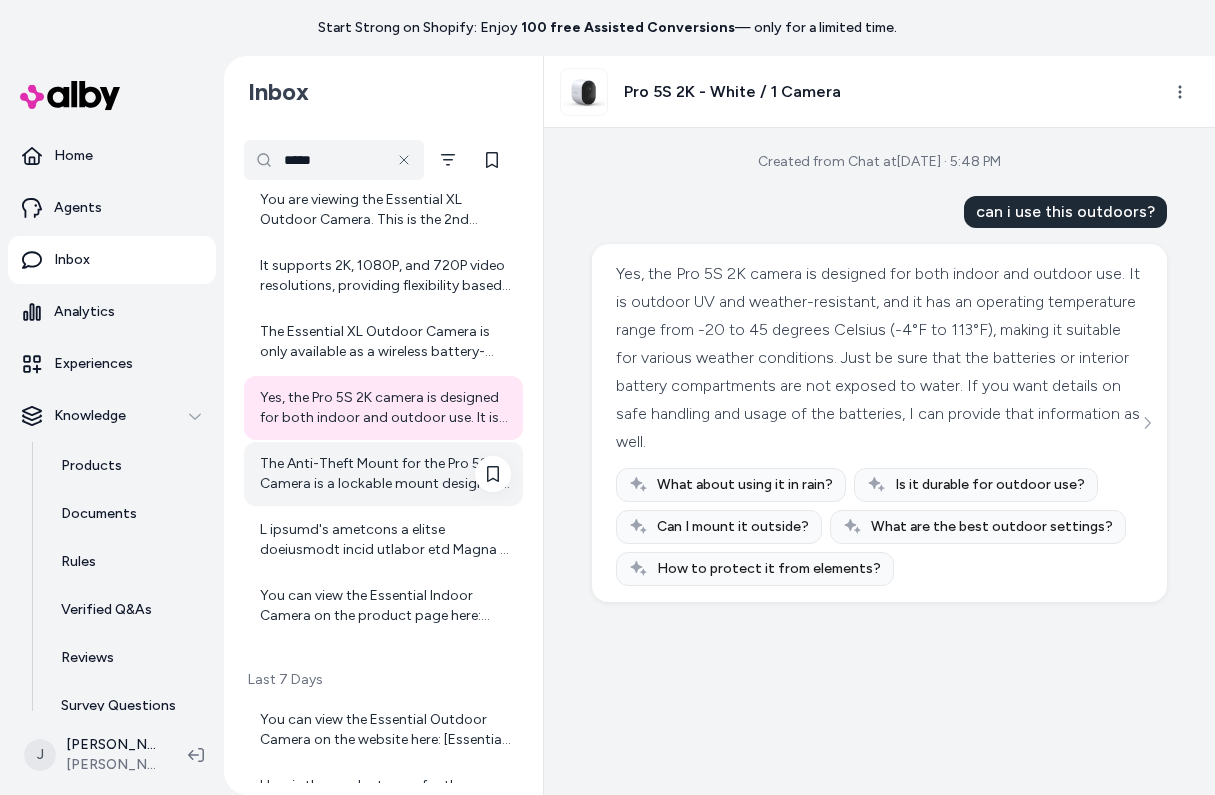click on "The Anti-Theft Mount for the Pro 5S Camera is a lockable mount designed to secure your camera and prevent it from being rotated or removed by unauthorized persons. Here's how it works and what it includes:
- The camera is inserted with its battery into the Anti-Theft Mount housing.
- The housing attaches to the wall plate by aligning a small screw on the mount with a dot on the wall plate, then turning the housing clockwise until it clicks in place.
- A security key (included in the package with the Anti-Theft Mount) is used to tighten the small screw, locking the camera in place.
- The mount lock can be finger-tightened to set the camera position and prevent movement.
- To release the camera, you insert the security key into the security keyhole and turn it clockwise.
This mount ensures your Pro 5S Camera stays securely positioned, offering peace of mind when installed outdoors or in less supervised locations. If you'd like, I can provide installation instructions or details on where to purchase it." at bounding box center (385, 474) 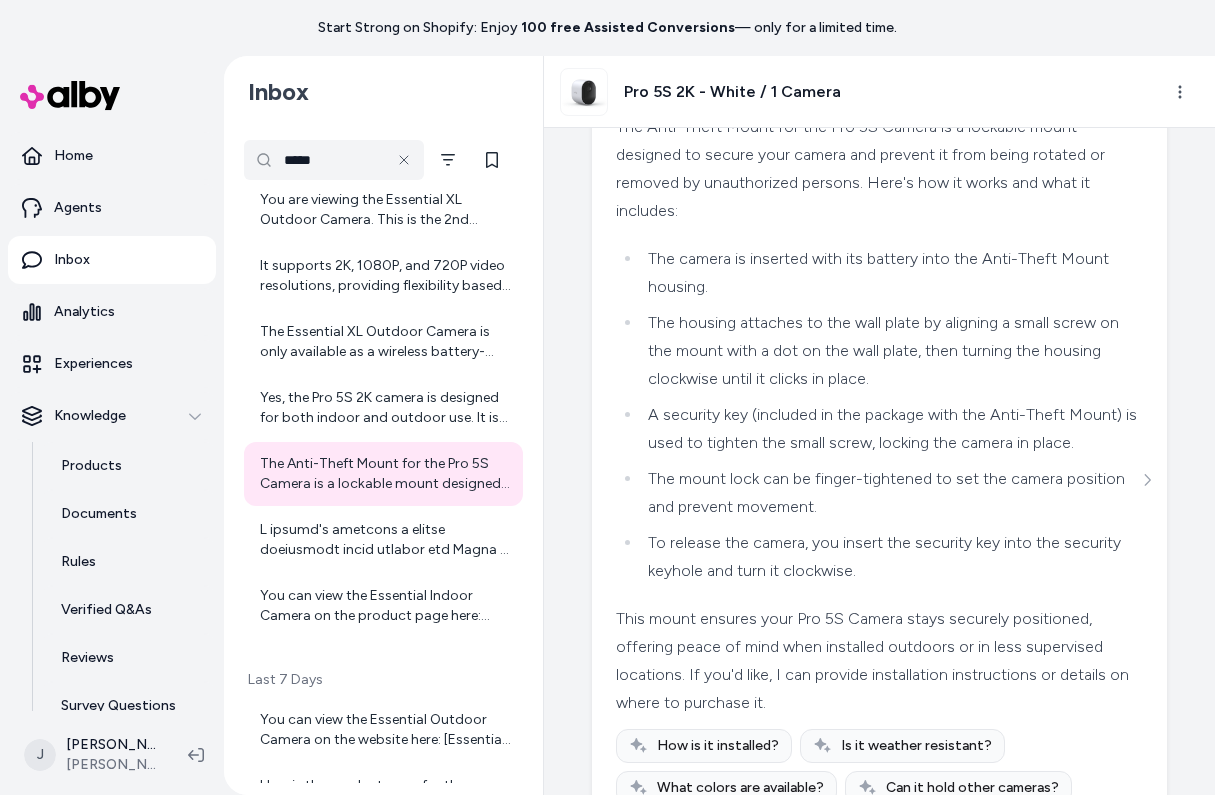 scroll, scrollTop: 1561, scrollLeft: 0, axis: vertical 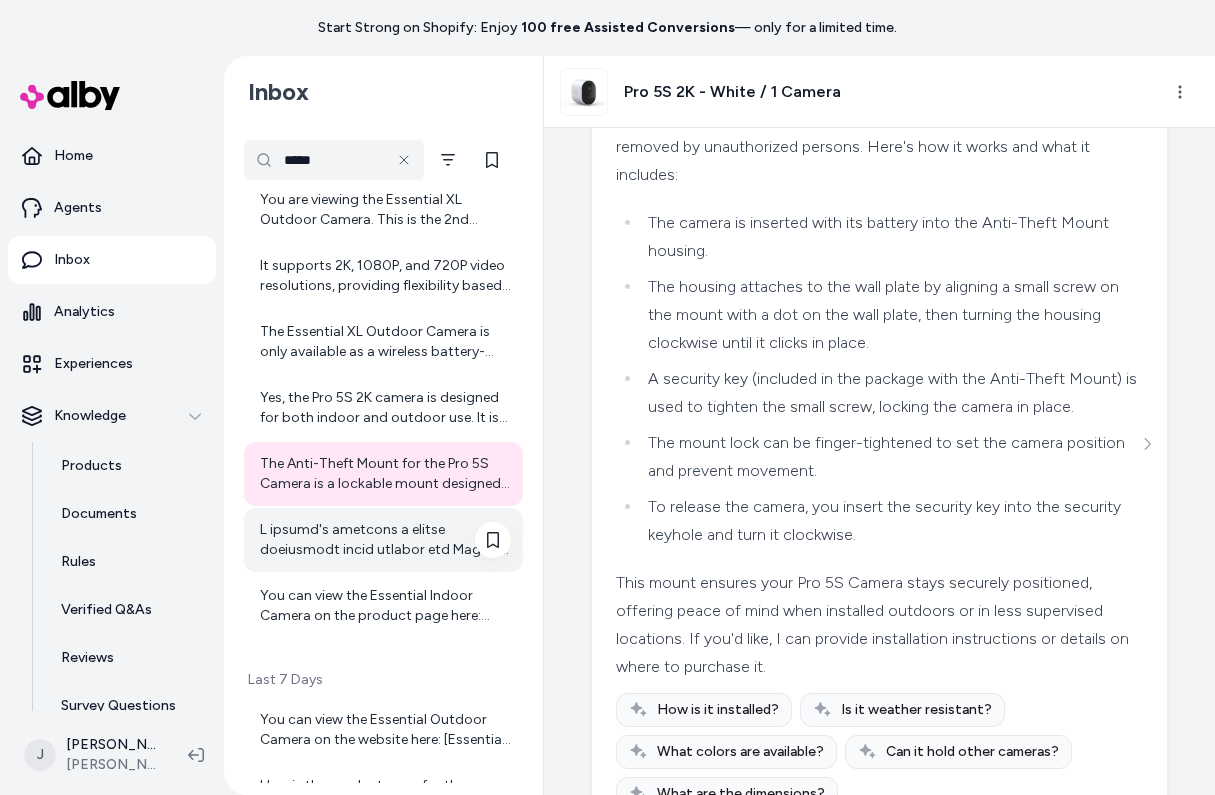 click at bounding box center (385, 540) 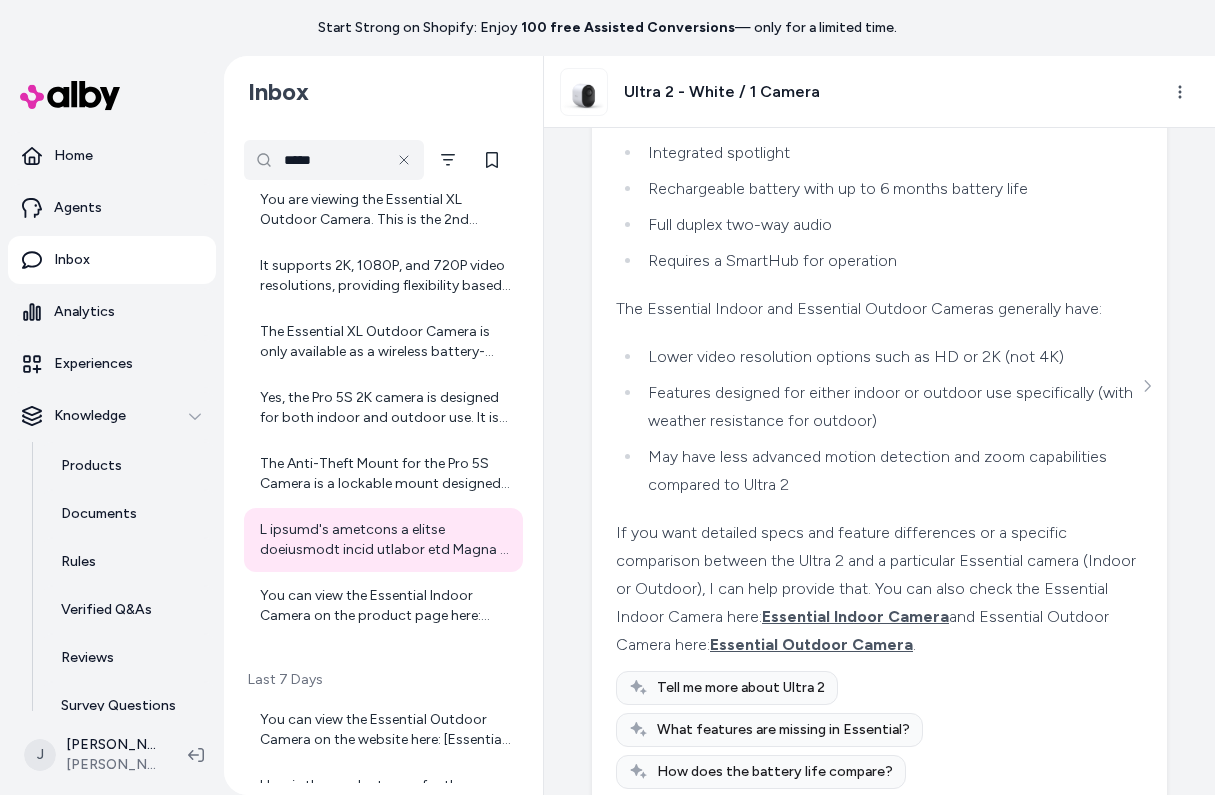 scroll, scrollTop: 479, scrollLeft: 0, axis: vertical 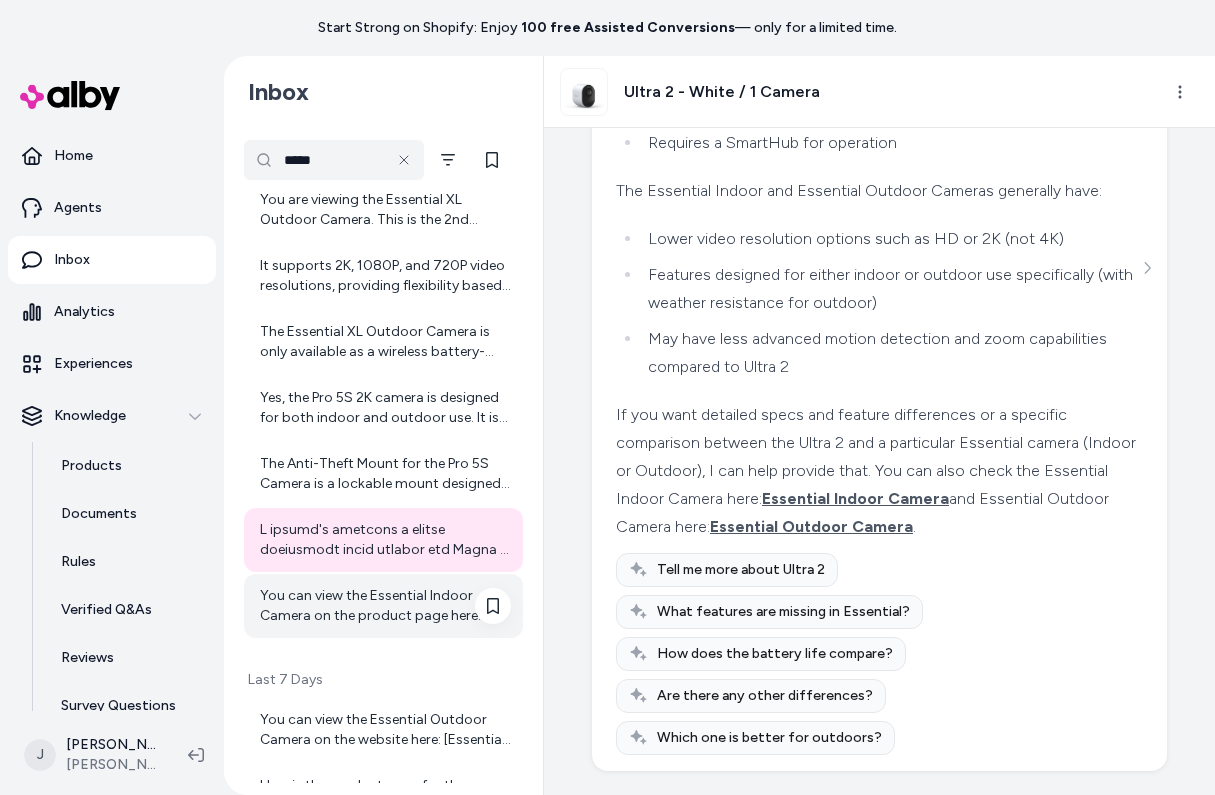 click on "You can view the Essential Indoor Camera on the product page here: [Essential Indoor Camera](https://ep03q8-mq.myshopify.com/products/arlo-essential-indoor-v2)" at bounding box center (385, 606) 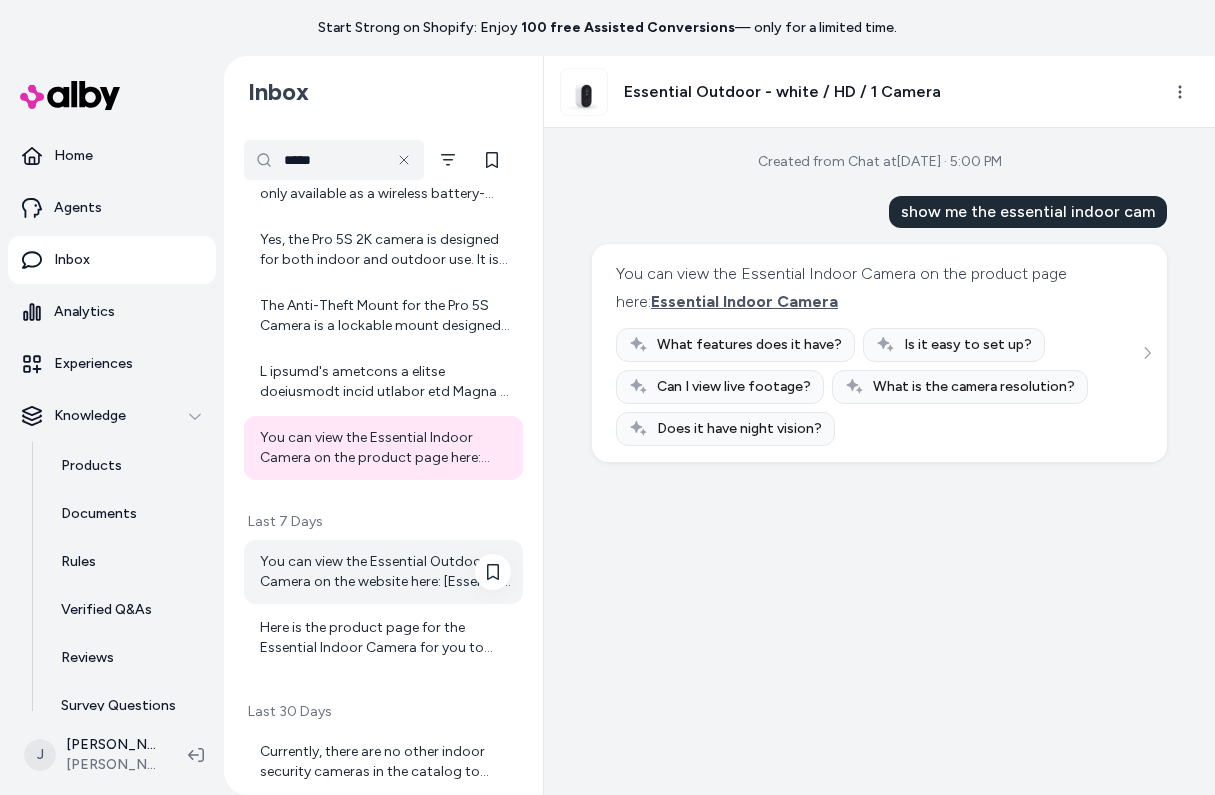 scroll, scrollTop: 1040, scrollLeft: 0, axis: vertical 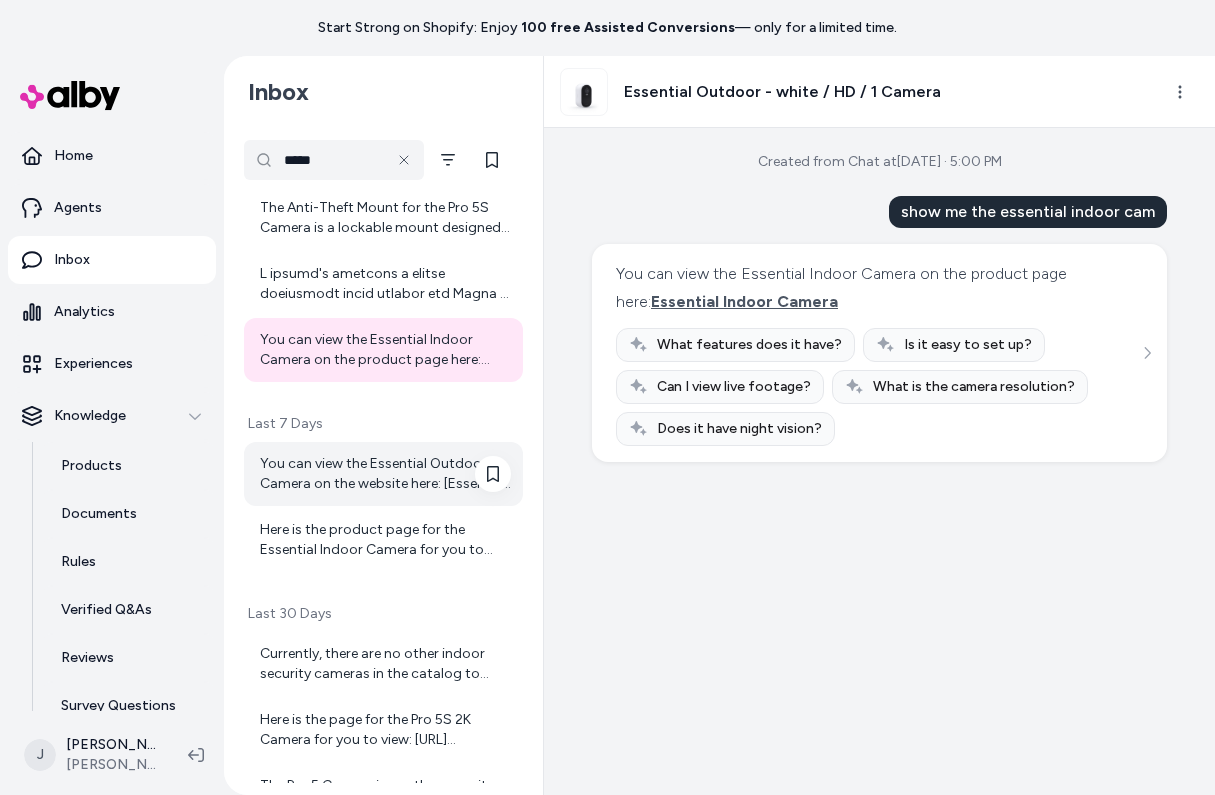 click on "You can view the Essential Outdoor Camera on the website here: [Essential Outdoor Camera - white / HD / 1 Camera](https://ep03q8-mq.myshopify.com/products/essential-outdoor-white-hd-1-camera)" at bounding box center (383, 474) 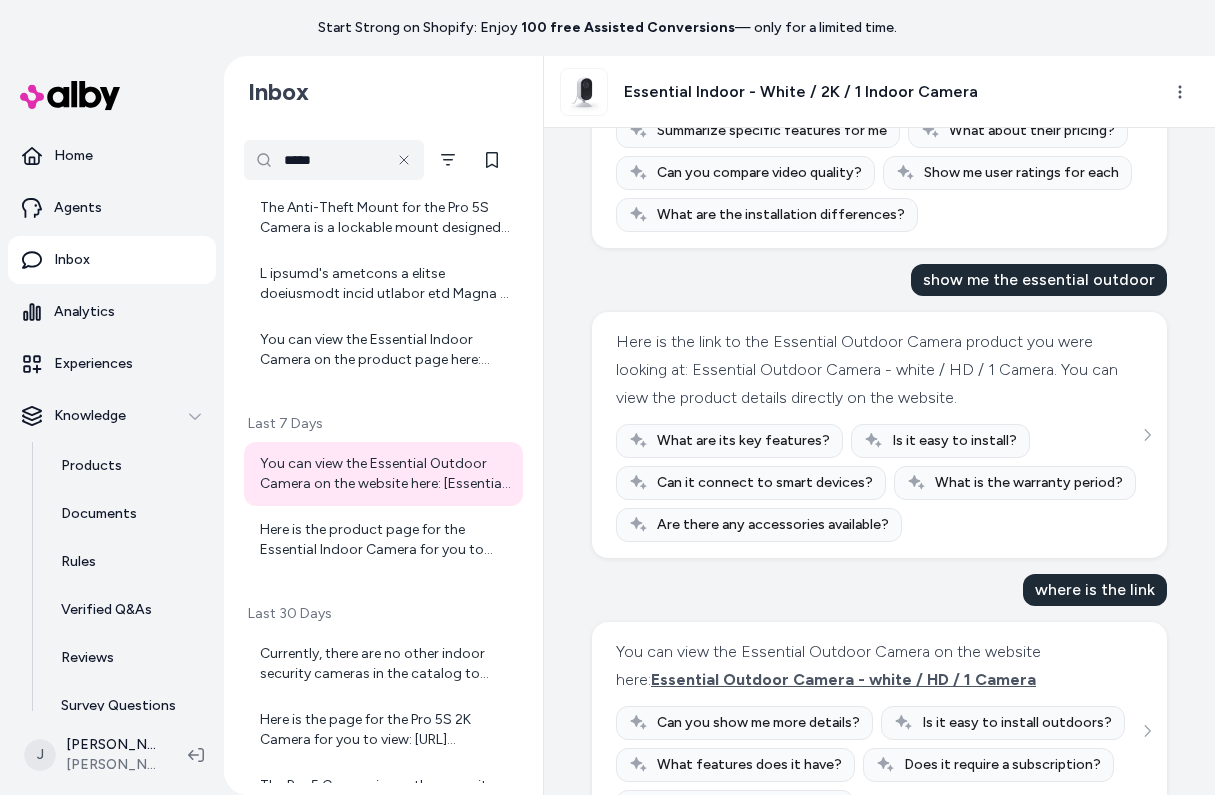 scroll, scrollTop: 983, scrollLeft: 0, axis: vertical 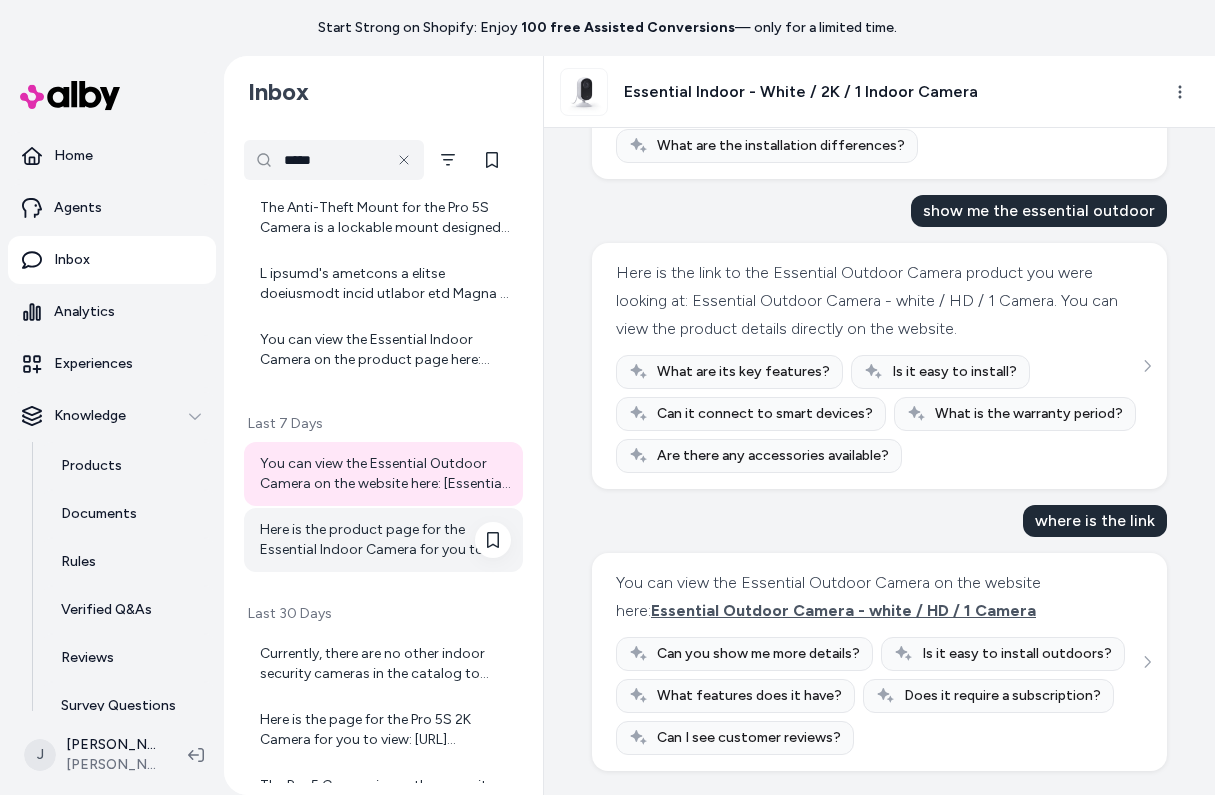 click on "Here is the product page for the Essential Indoor Camera for you to check:
[Essential Indoor Camera](https://ep03q8-mq.myshopify.com/products/arlo-essential-indoor)
Let me know if you want any details or help comparing it with the Essential Outdoor Camera." at bounding box center [385, 540] 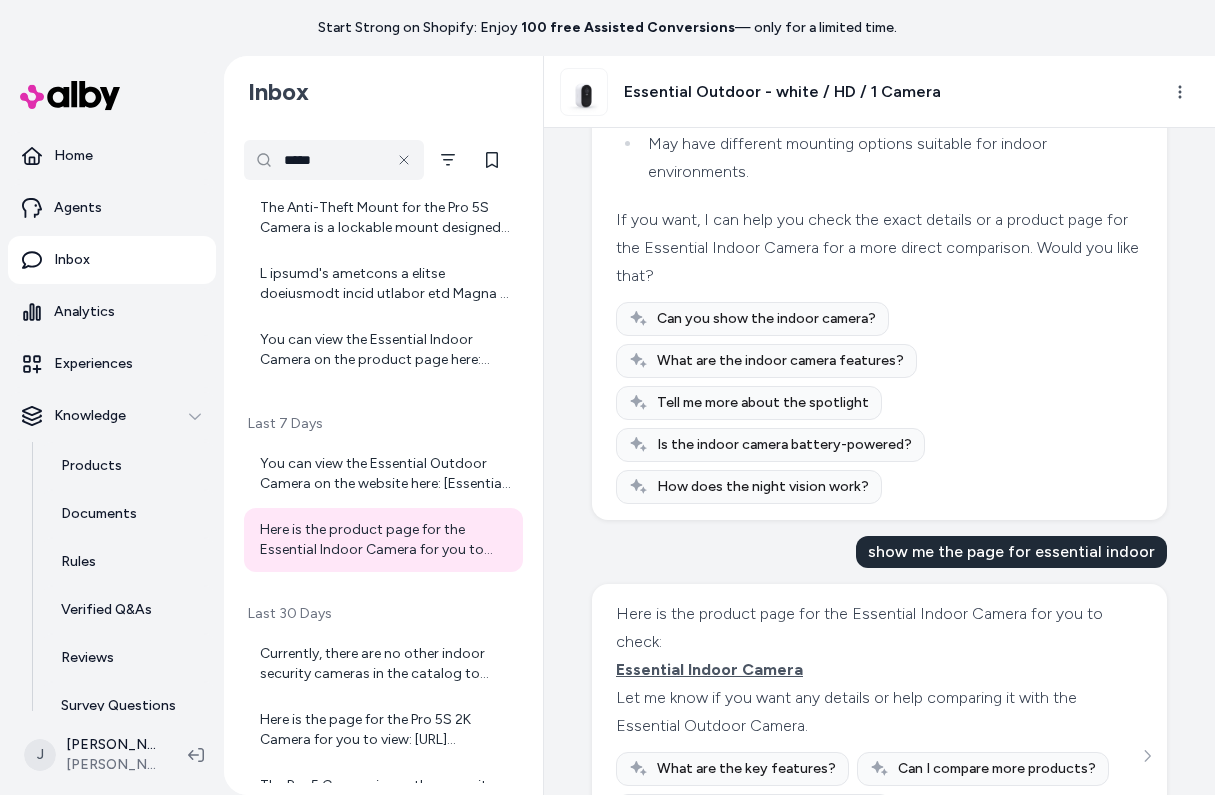 scroll, scrollTop: 951, scrollLeft: 0, axis: vertical 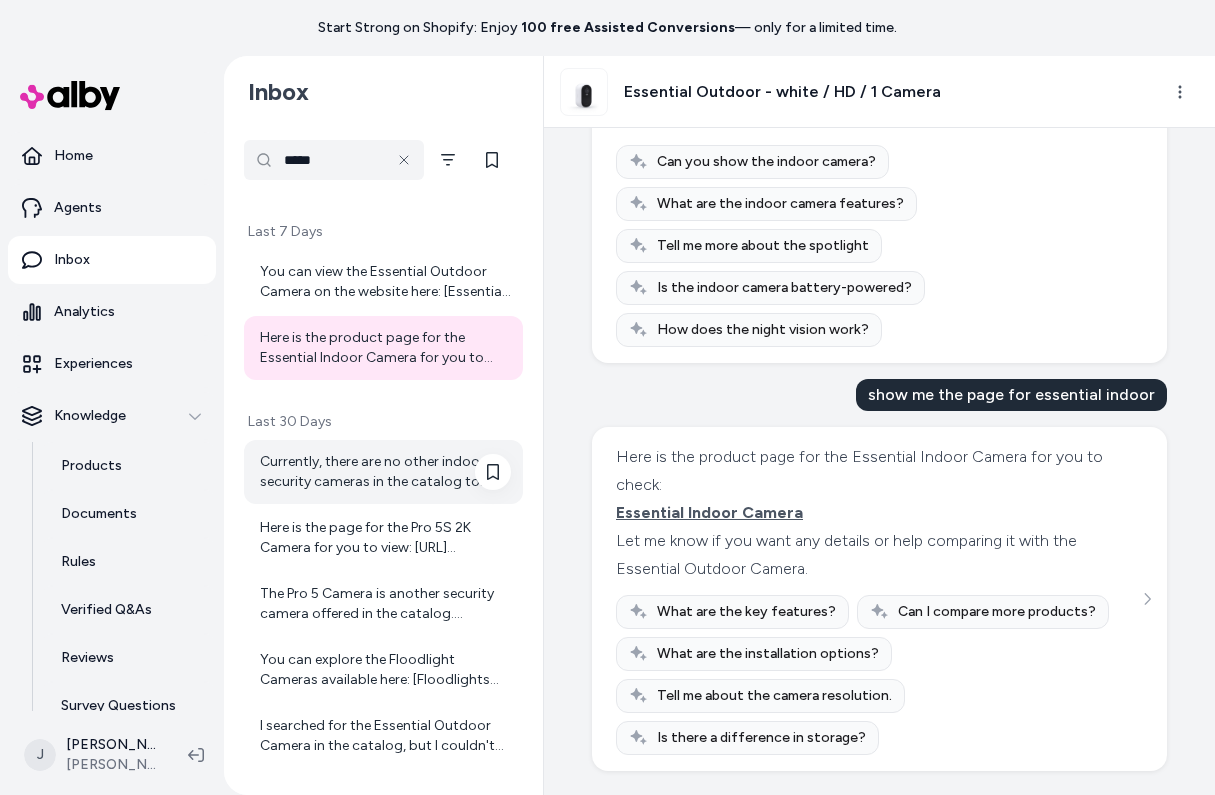 click on "Currently, there are no other indoor security cameras in the catalog to compare with the Essential Indoor Camera. If you want, I can help you with other information about the Essential Indoor Camera or assist you in exploring other products. Let me know!" at bounding box center (385, 472) 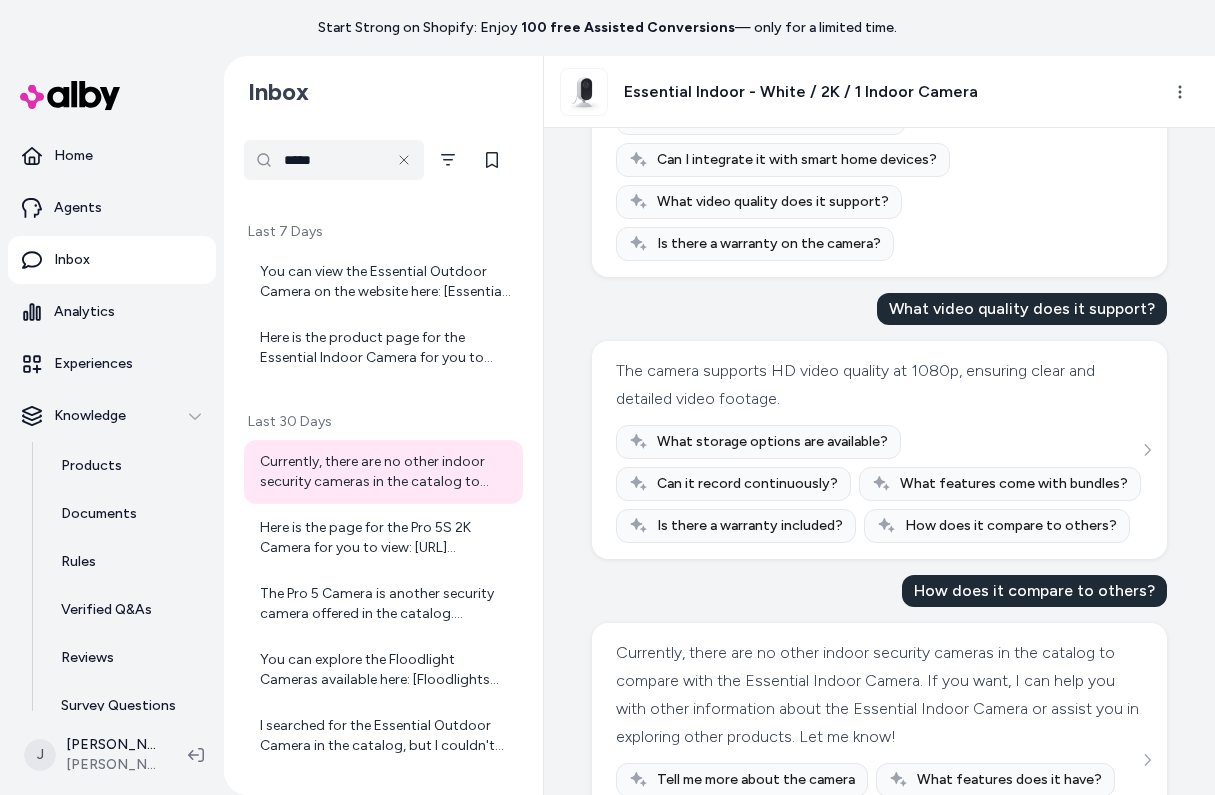 scroll, scrollTop: 845, scrollLeft: 0, axis: vertical 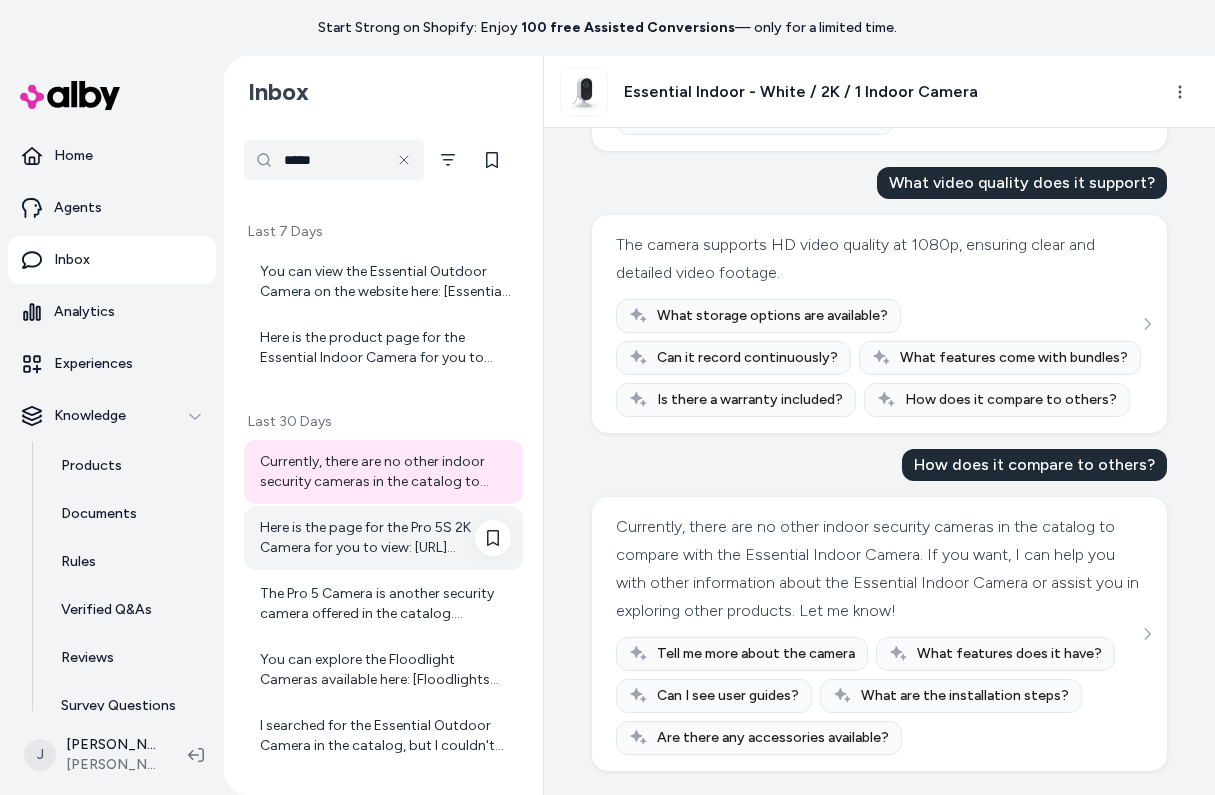 click on "Here is the page for the Pro 5S 2K Camera for you to view: https://ep03q8-mq.myshopify.com/products/pro-5s-2k-white-1-camera" at bounding box center (385, 538) 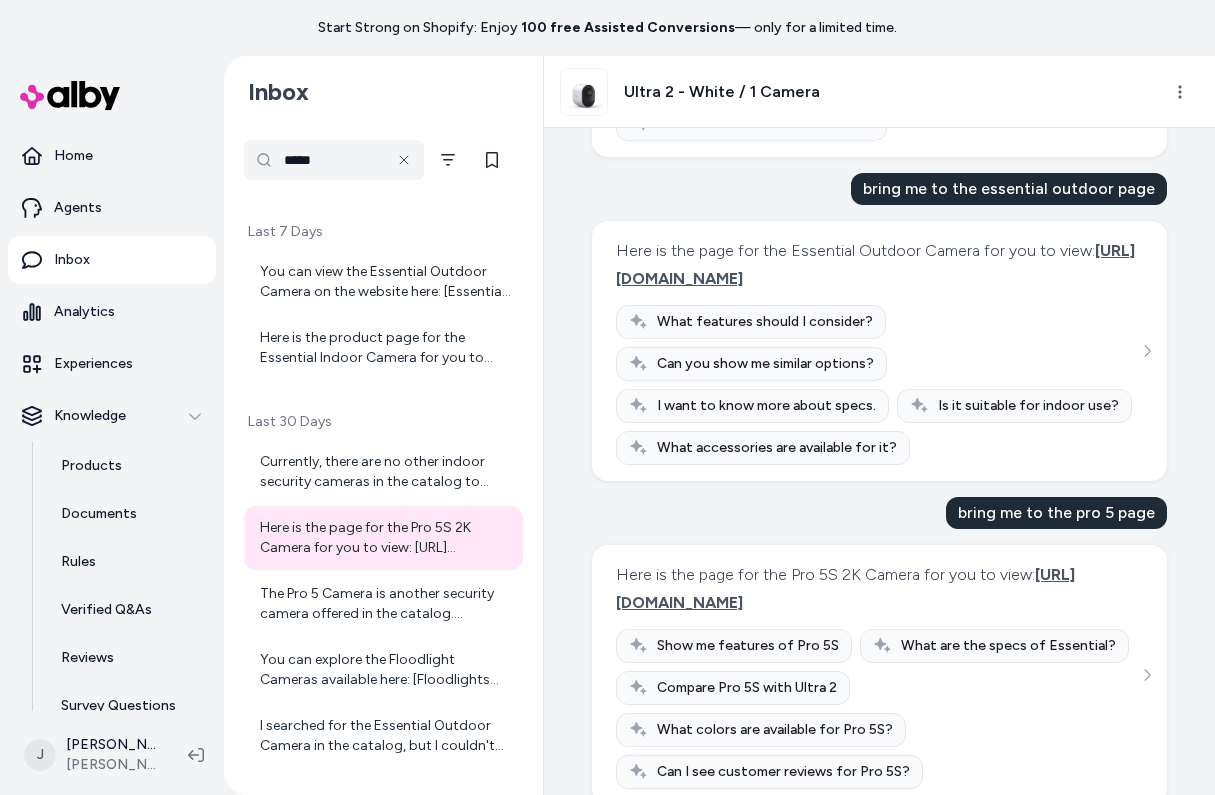 scroll, scrollTop: 723, scrollLeft: 0, axis: vertical 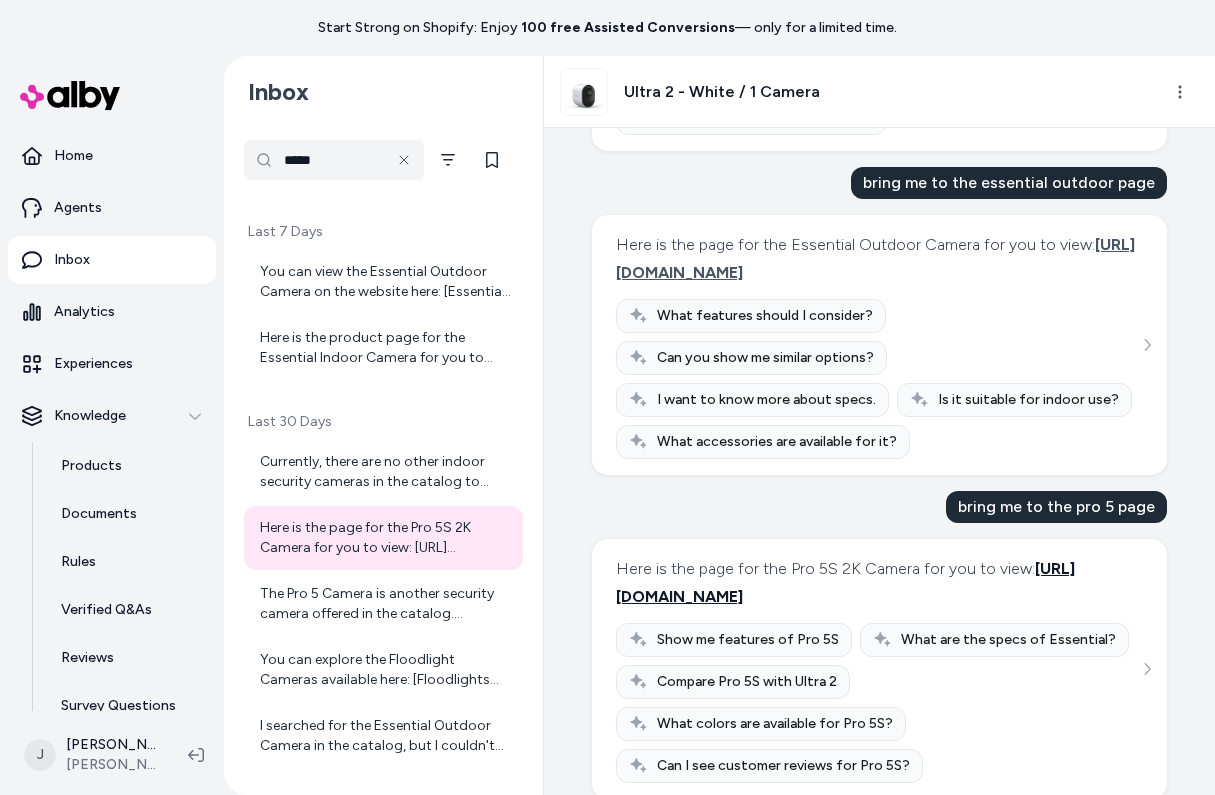 click on "https://ep03q8-mq.myshopify.com/products/pro-5s-2k-white-1-camera" at bounding box center [845, 582] 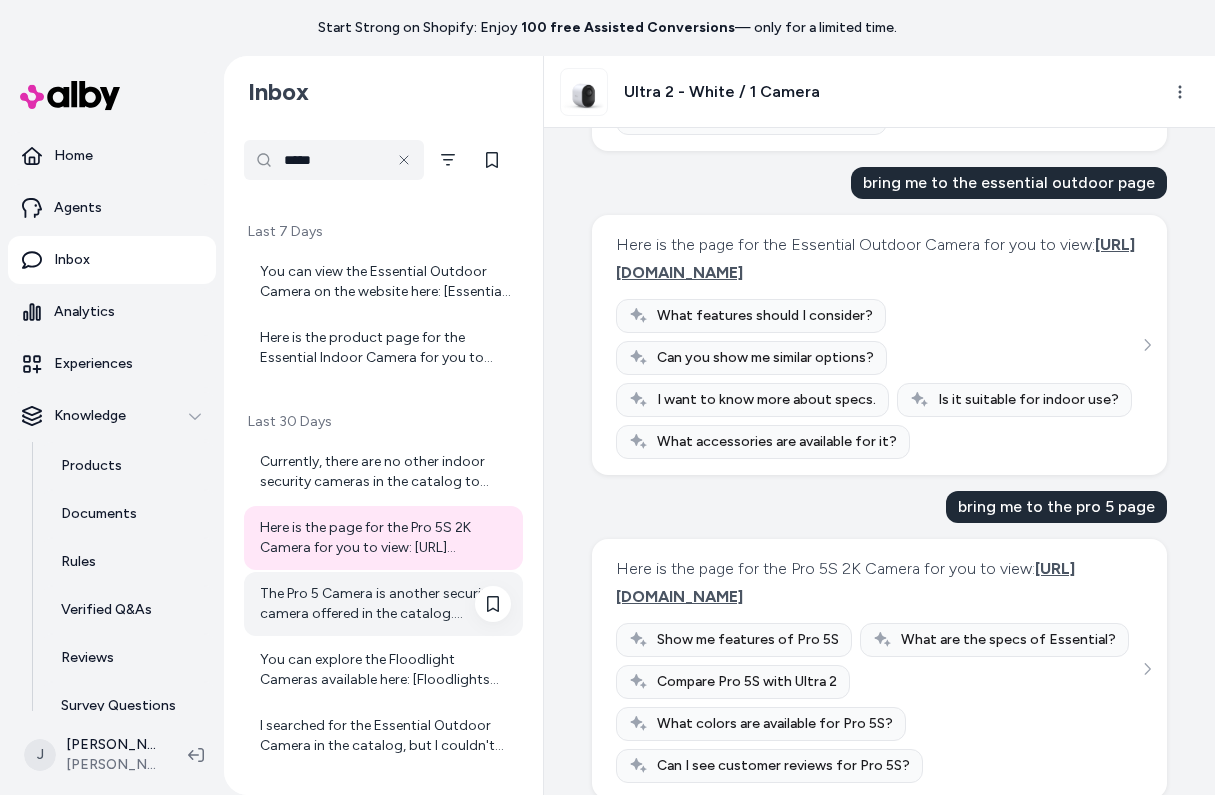 click on "The Pro 5 Camera is another security camera offered in the catalog. However, I don't have detailed information about its features and specifications in my current context.
You can view the Pro 5 camera details directly on the product page here: [Pro 5S 2K - White / 1 Camera](https://ep03q8-mq.myshopify.com/products/pro-5s-2k)
If you need help with a specific question about the Pro 5 camera or want me to compare it with another product, feel free to ask!" at bounding box center (385, 604) 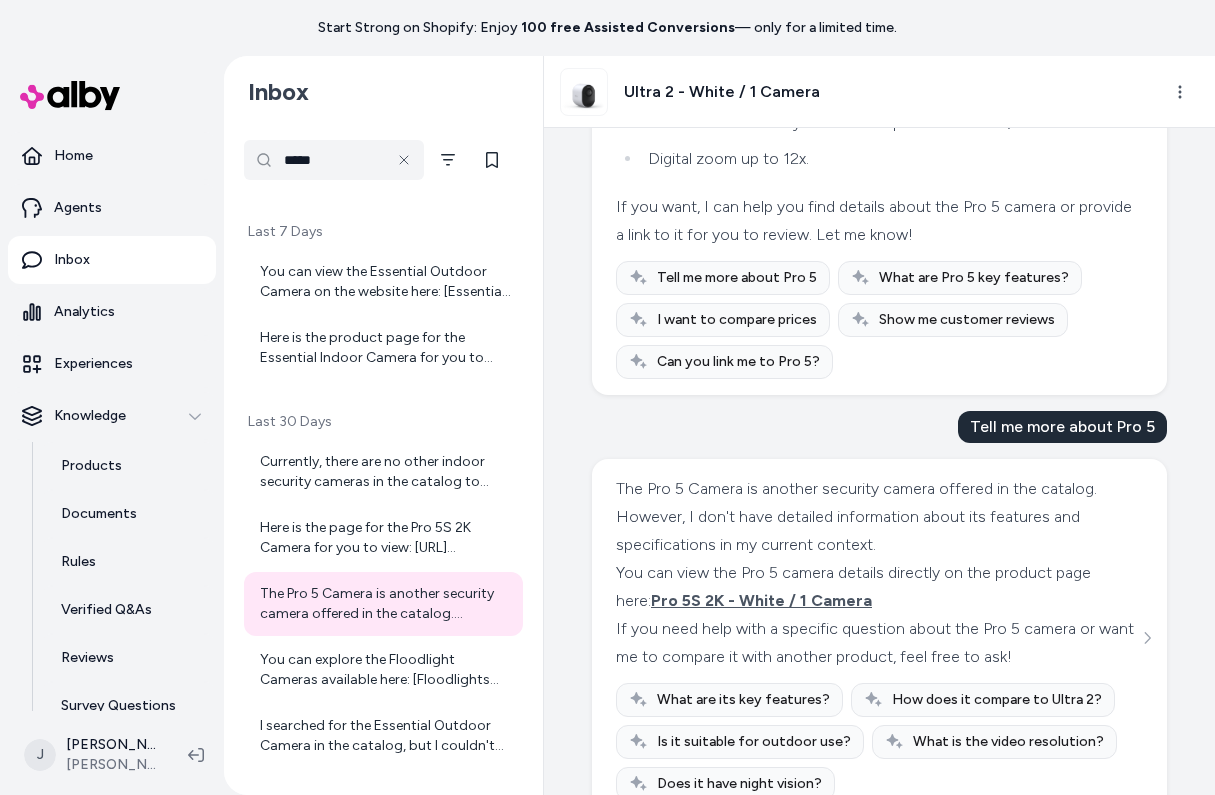 scroll, scrollTop: 581, scrollLeft: 0, axis: vertical 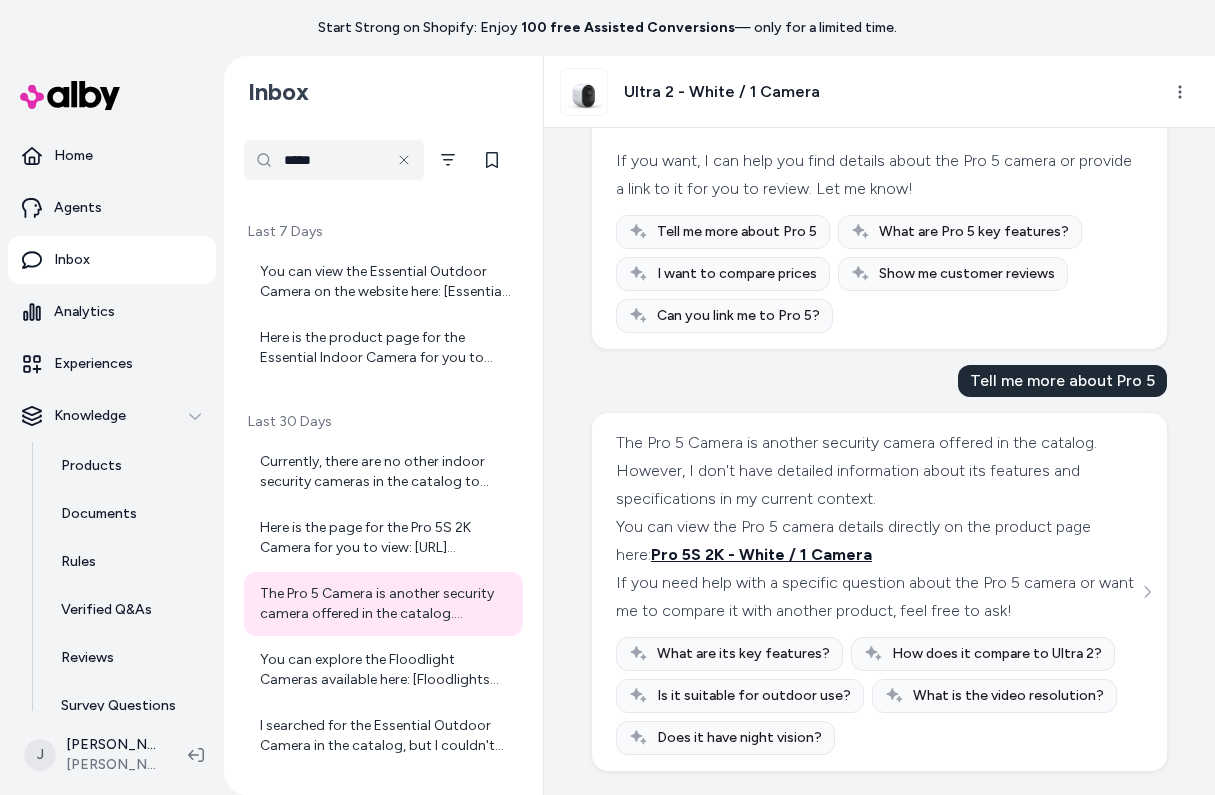 click on "Pro 5S 2K - White / 1 Camera" at bounding box center [761, 554] 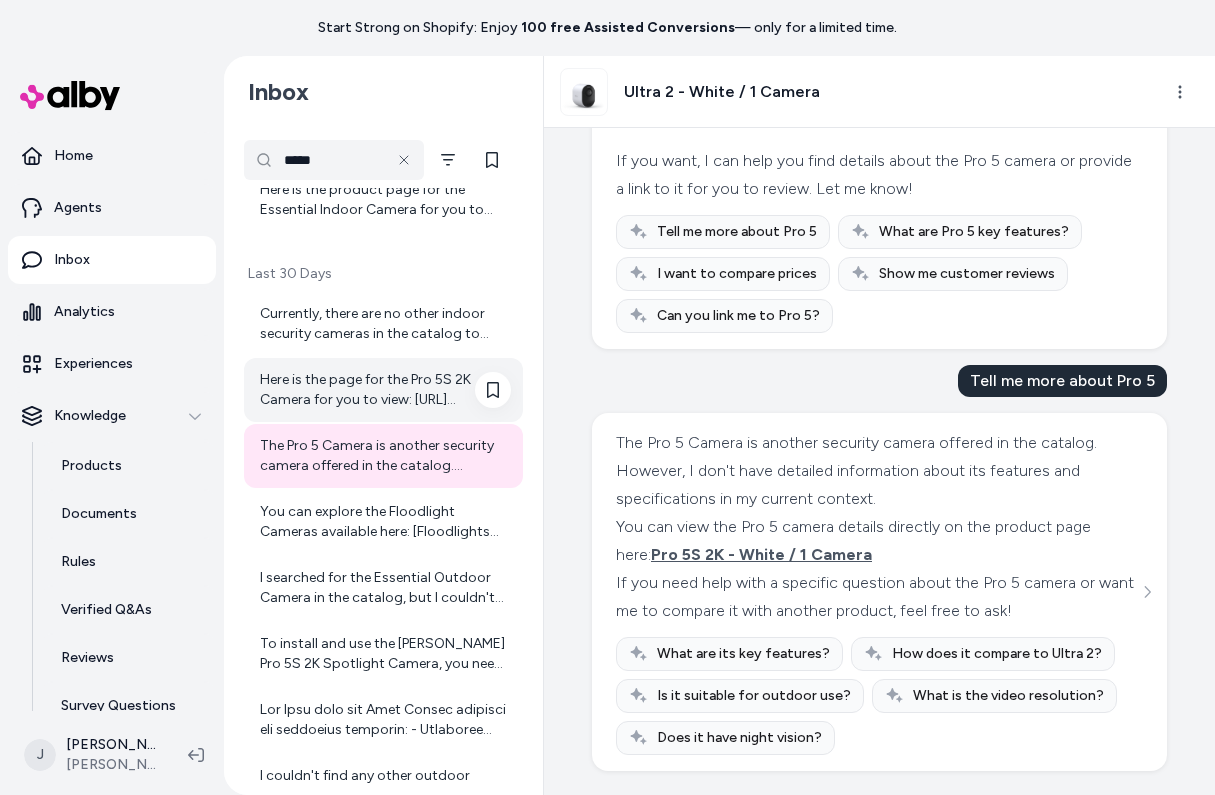 scroll, scrollTop: 1390, scrollLeft: 0, axis: vertical 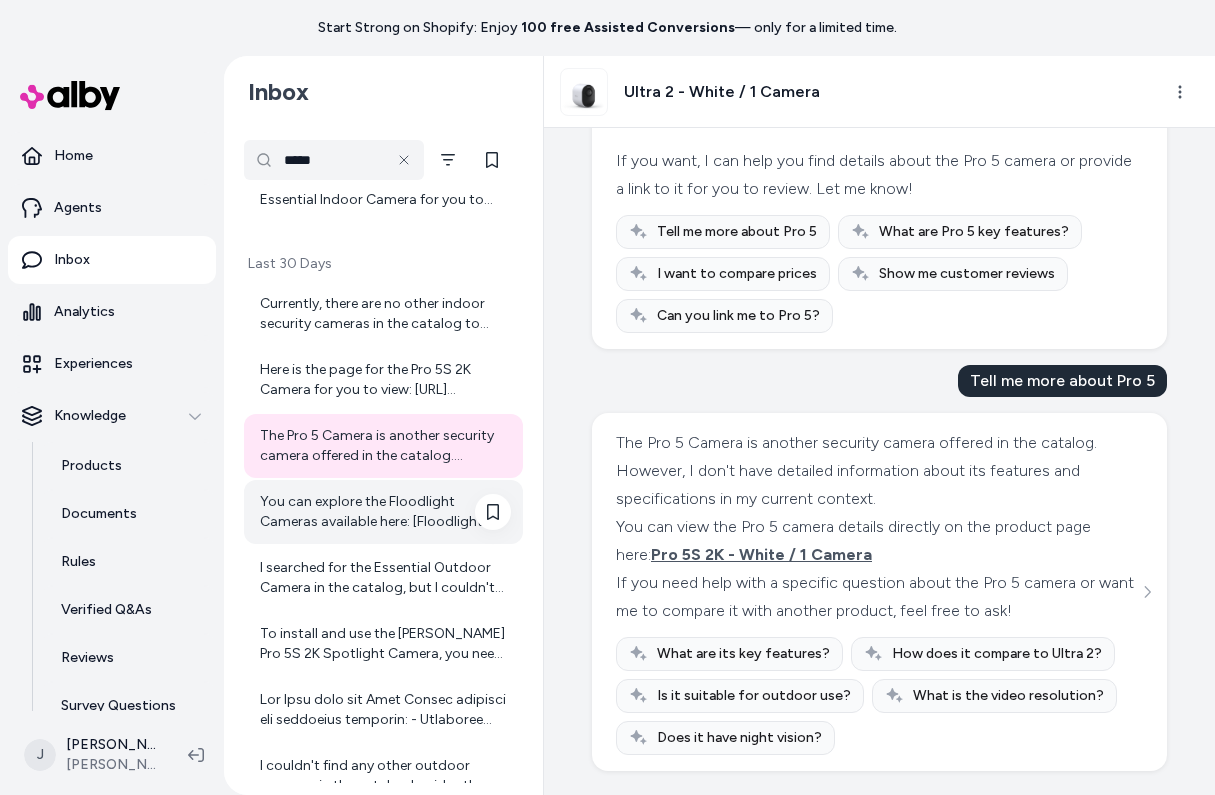 click on "You can explore the Floodlight Cameras available here: [Floodlights category](https://ep03q8-mq.myshopify.com/collections/floodlights). Let me know if you want details on any specific model or further help!" at bounding box center [385, 512] 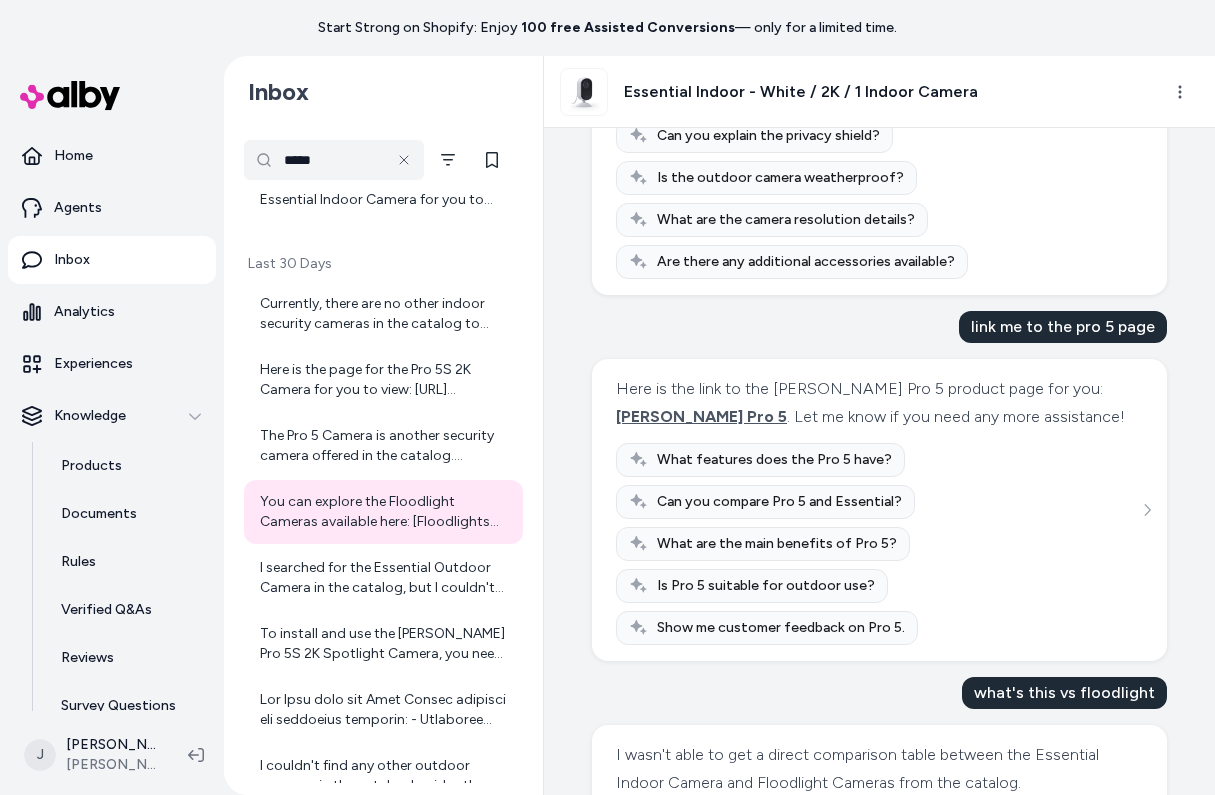 scroll, scrollTop: 1001, scrollLeft: 0, axis: vertical 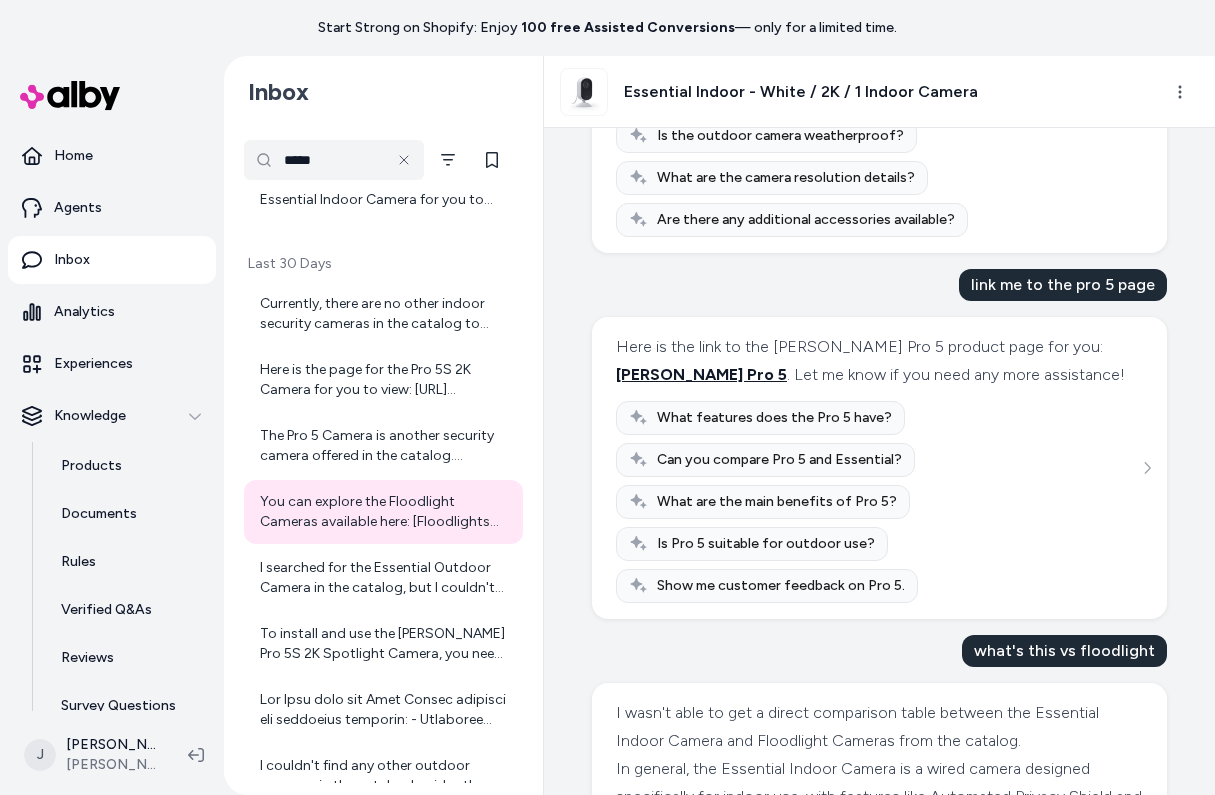 click on "[PERSON_NAME] Pro 5" at bounding box center [701, 374] 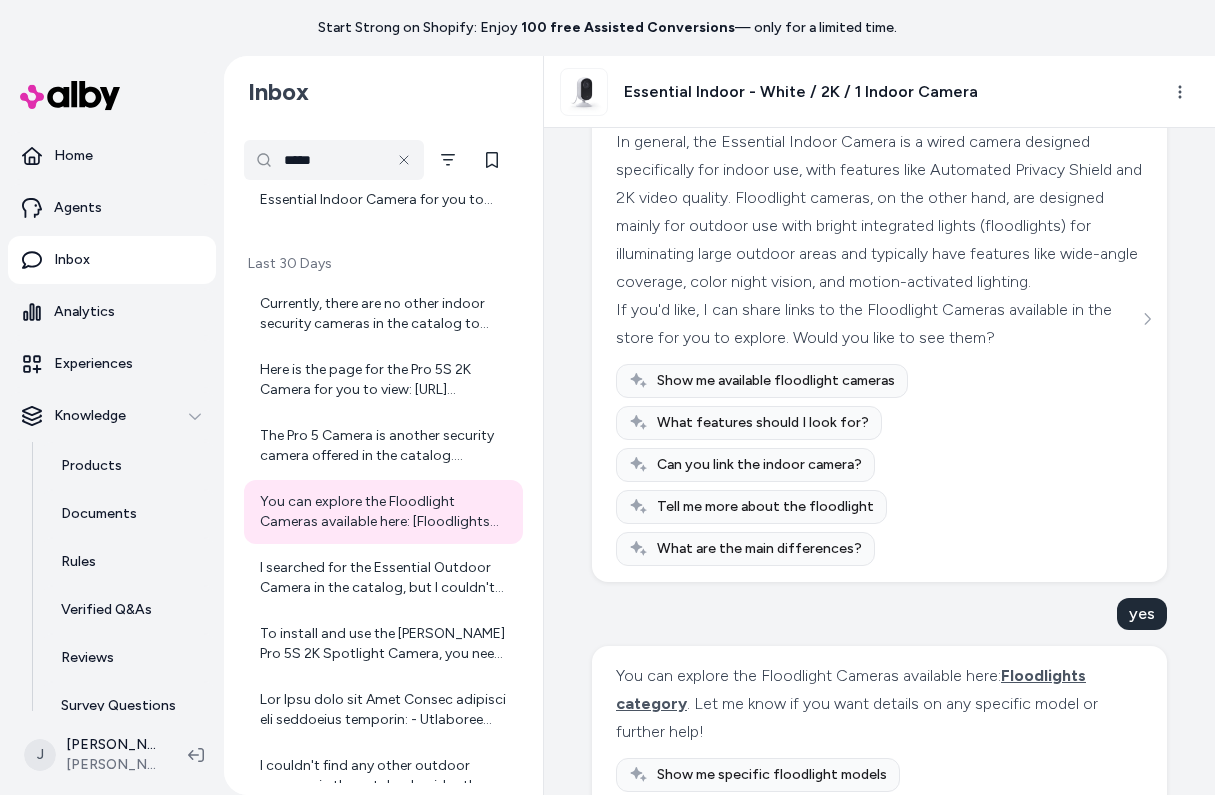 scroll, scrollTop: 1674, scrollLeft: 0, axis: vertical 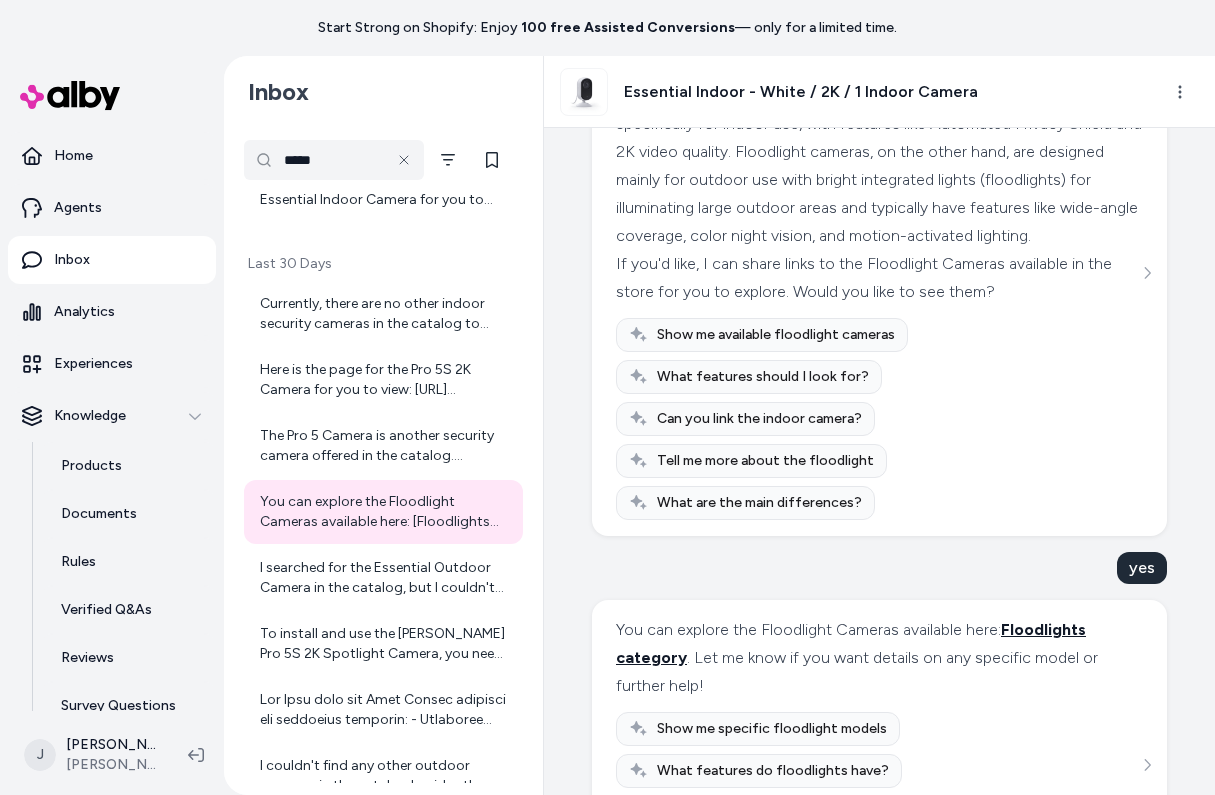 click on "Floodlights category" at bounding box center (851, 643) 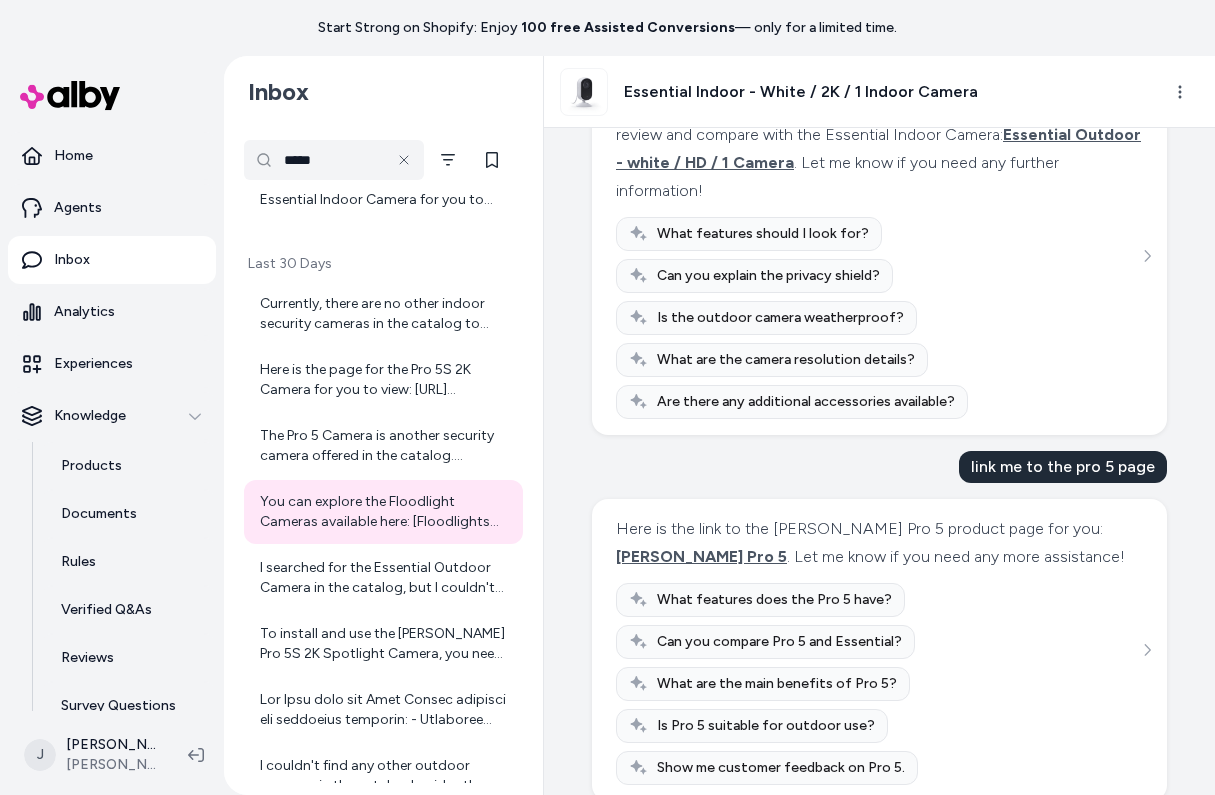 scroll, scrollTop: 833, scrollLeft: 0, axis: vertical 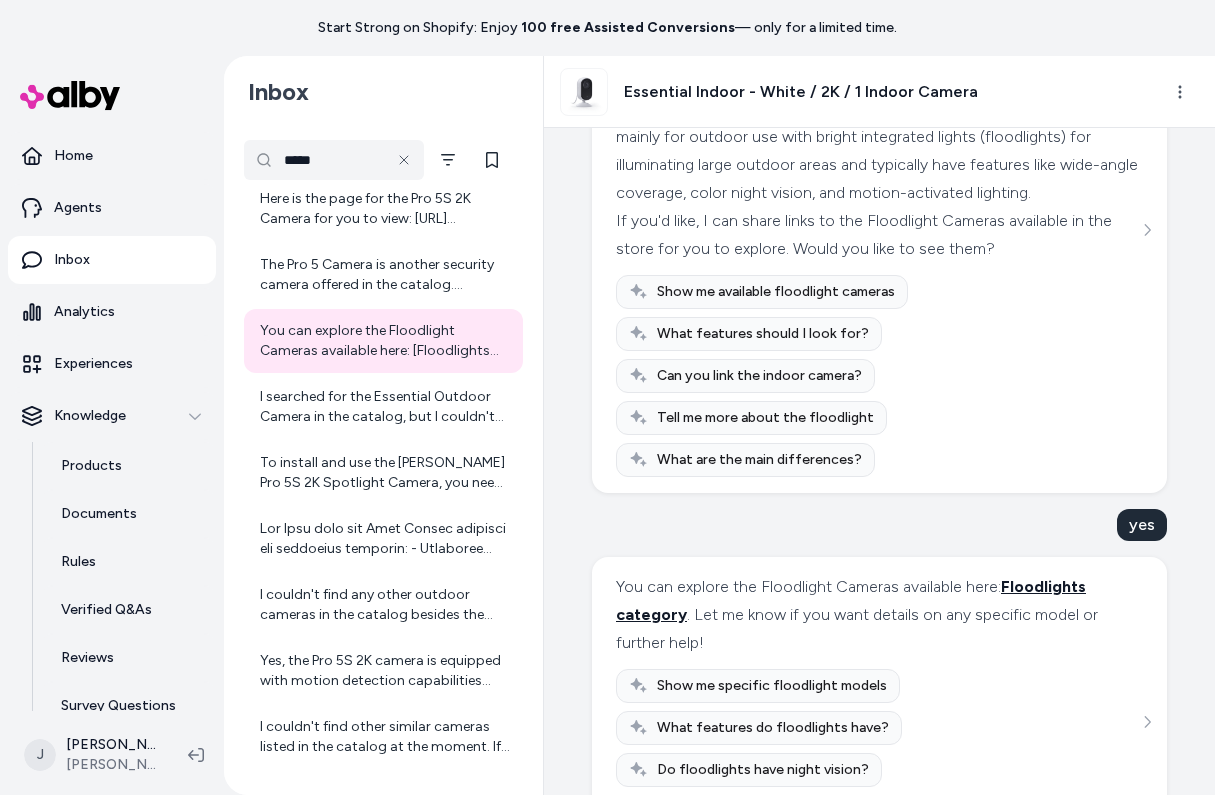 click on "Floodlights category" at bounding box center (851, 600) 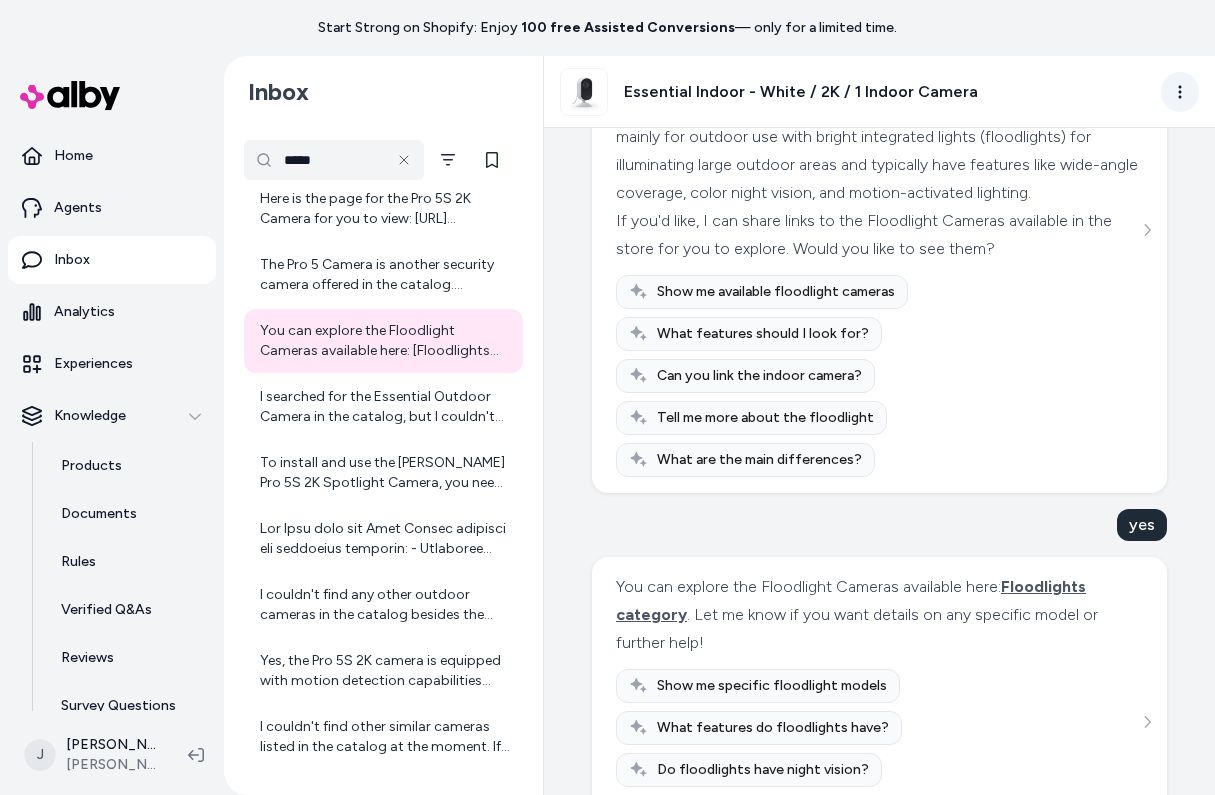click on "Start Strong on Shopify: Enjoy   100 free Assisted Conversions  — only for a limited time. Home Agents Inbox Analytics Experiences Knowledge Products Documents Rules Verified Q&As Reviews Survey Questions Integrations J Jennifer Tso Arlo Prod Inbox ***** Today Here is the link to the Pro 5S 2K Camera product page on the site:
[Pro 5S 2K - White / 1 Camera](https://ep03q8-mq.myshopify.com/products/arlo-pro-5s-v2)
You can find all the details about the Pro 5S 2K Camera there. Let me know if you have any questions! Yes, the Pro 5S 2K Spotlight Camera can be used both indoors and outdoors. It is designed to be weather-resistant for outdoor use but is also suitable for indoor placement. If you plan to use it indoors, make sure to place it according to your monitoring needs and follow the placement tips for optimal performance. If you want to see a camera specifically designed for indoor use, you might also be interested in the Essential Indoor Camera. Let me know if you'd like the link to that product!" at bounding box center (607, 397) 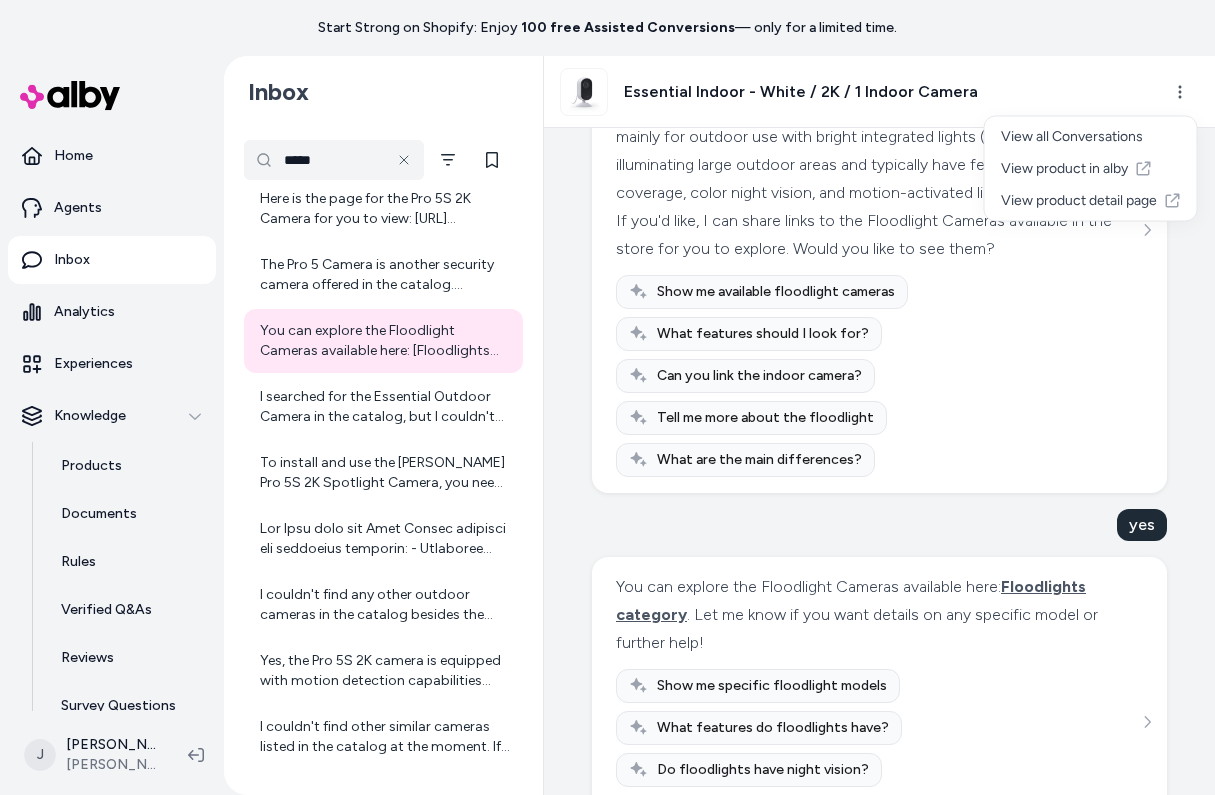 click on "Start Strong on Shopify: Enjoy   100 free Assisted Conversions  — only for a limited time. Home Agents Inbox Analytics Experiences Knowledge Products Documents Rules Verified Q&As Reviews Survey Questions Integrations J Jennifer Tso Arlo Prod Inbox ***** Today Here is the link to the Pro 5S 2K Camera product page on the site:
[Pro 5S 2K - White / 1 Camera](https://ep03q8-mq.myshopify.com/products/arlo-pro-5s-v2)
You can find all the details about the Pro 5S 2K Camera there. Let me know if you have any questions! Yes, the Pro 5S 2K Spotlight Camera can be used both indoors and outdoors. It is designed to be weather-resistant for outdoor use but is also suitable for indoor placement. If you plan to use it indoors, make sure to place it according to your monitoring needs and follow the placement tips for optimal performance. If you want to see a camera specifically designed for indoor use, you might also be interested in the Essential Indoor Camera. Let me know if you'd like the link to that product!" at bounding box center (607, 397) 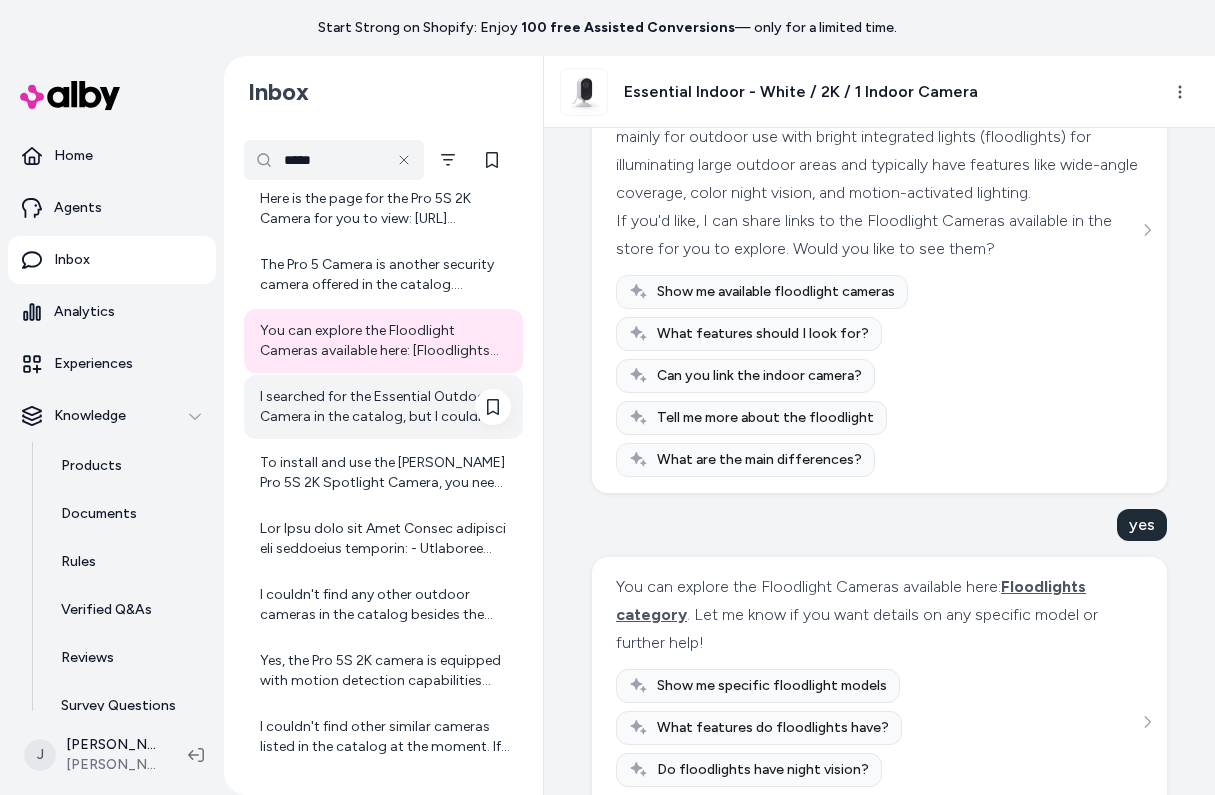 click on "I searched for the Essential Outdoor Camera in the catalog, but I couldn't find a direct link to it here. For assistance or more information, you may want to check the website directly. If you need further help, you can also visit Arlo Support at https://www.arlo.com/en-us/support/#contactus." at bounding box center (385, 407) 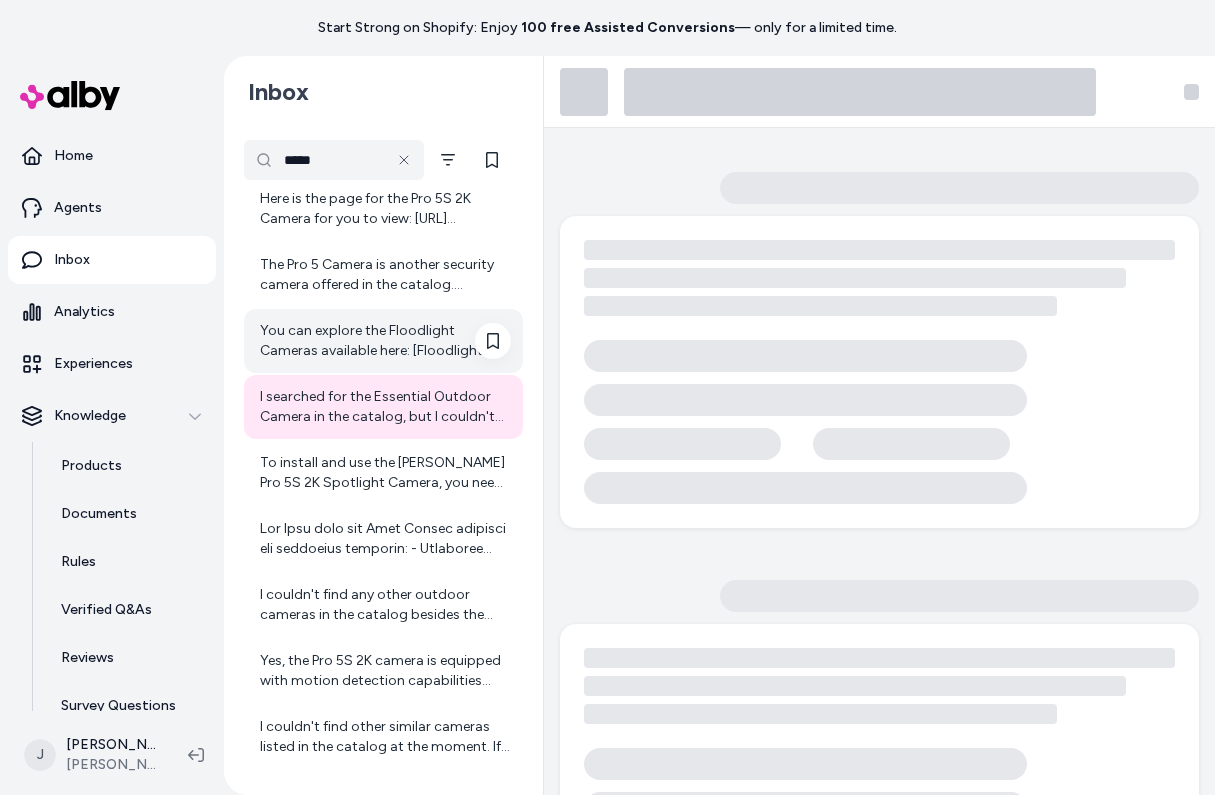 click on "You can explore the Floodlight Cameras available here: [Floodlights category](https://ep03q8-mq.myshopify.com/collections/floodlights). Let me know if you want details on any specific model or further help!" at bounding box center [385, 341] 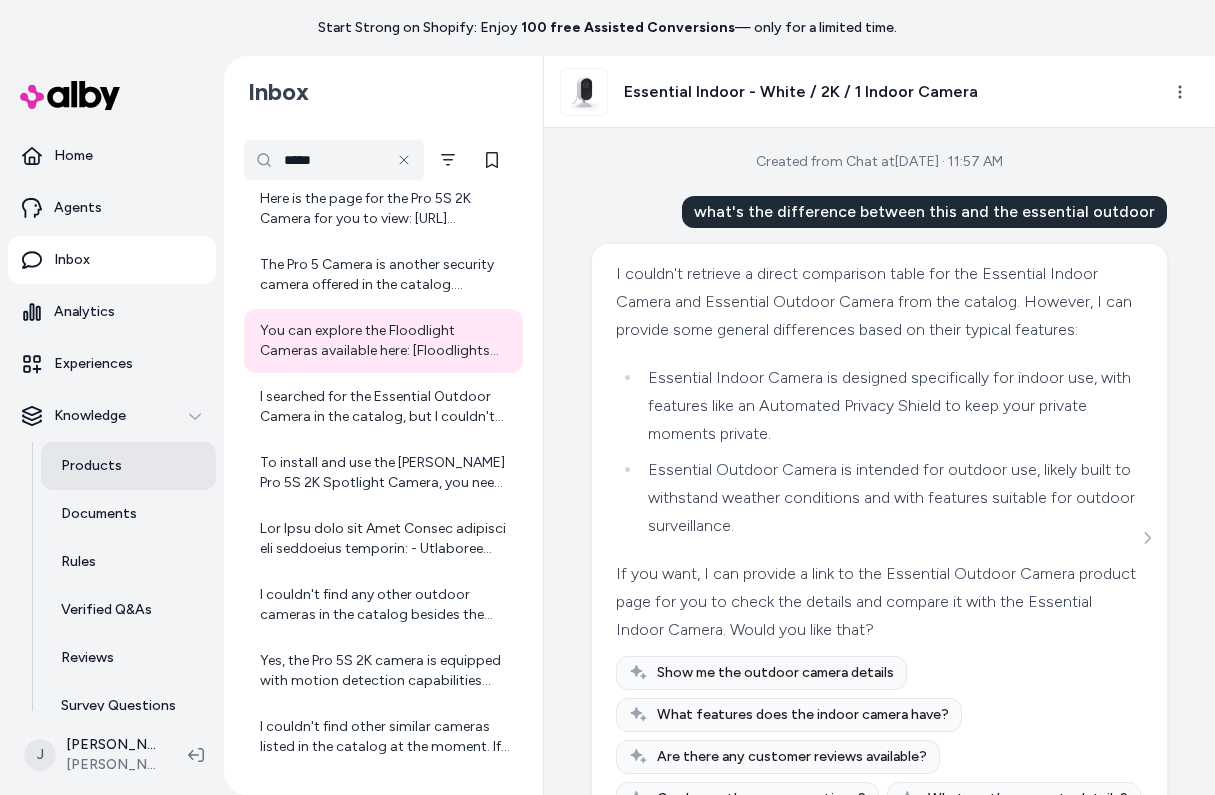 click on "Products" at bounding box center [91, 466] 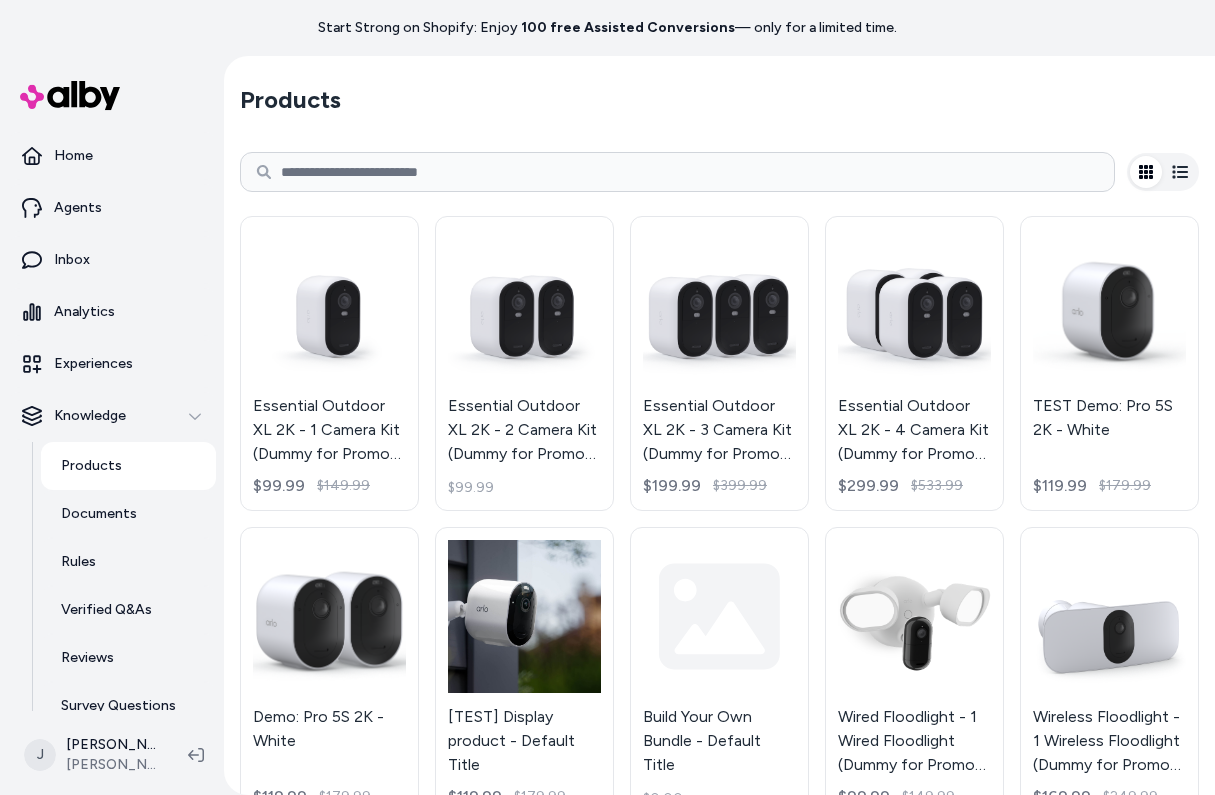 click at bounding box center (677, 172) 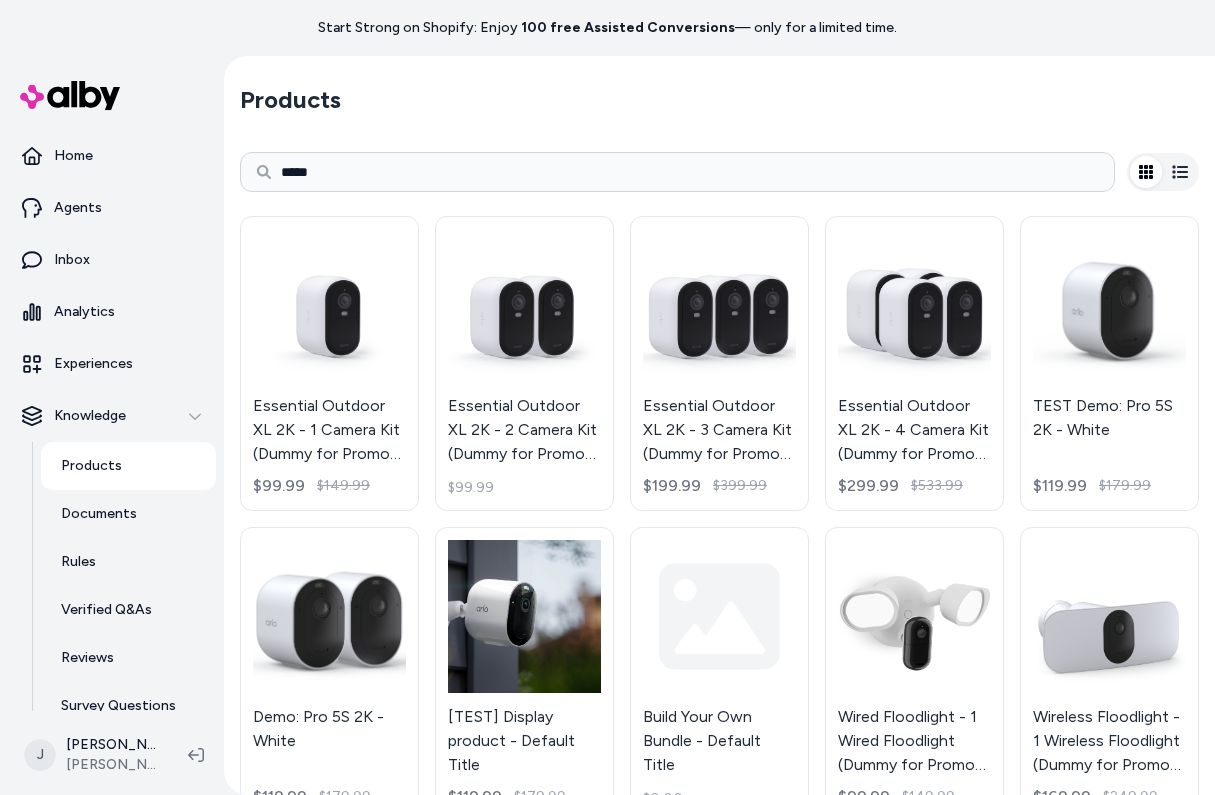 type on "*****" 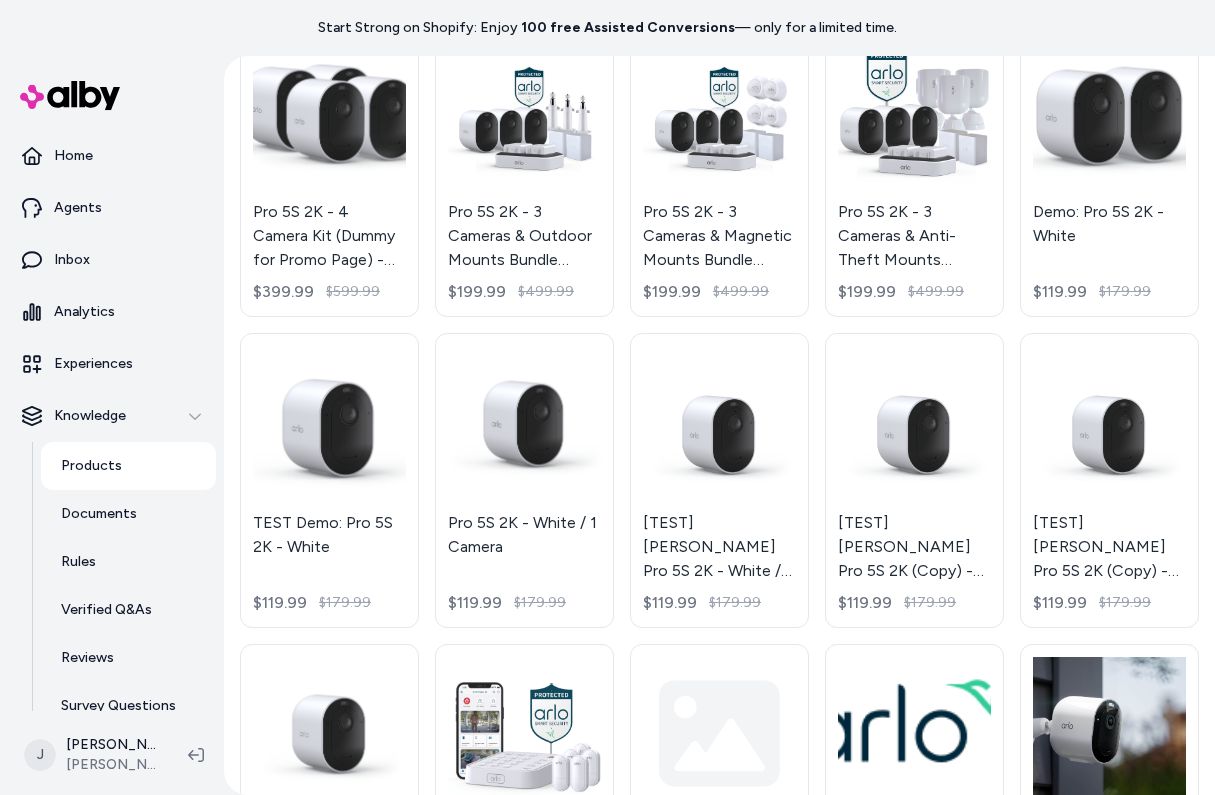 scroll, scrollTop: 611, scrollLeft: 0, axis: vertical 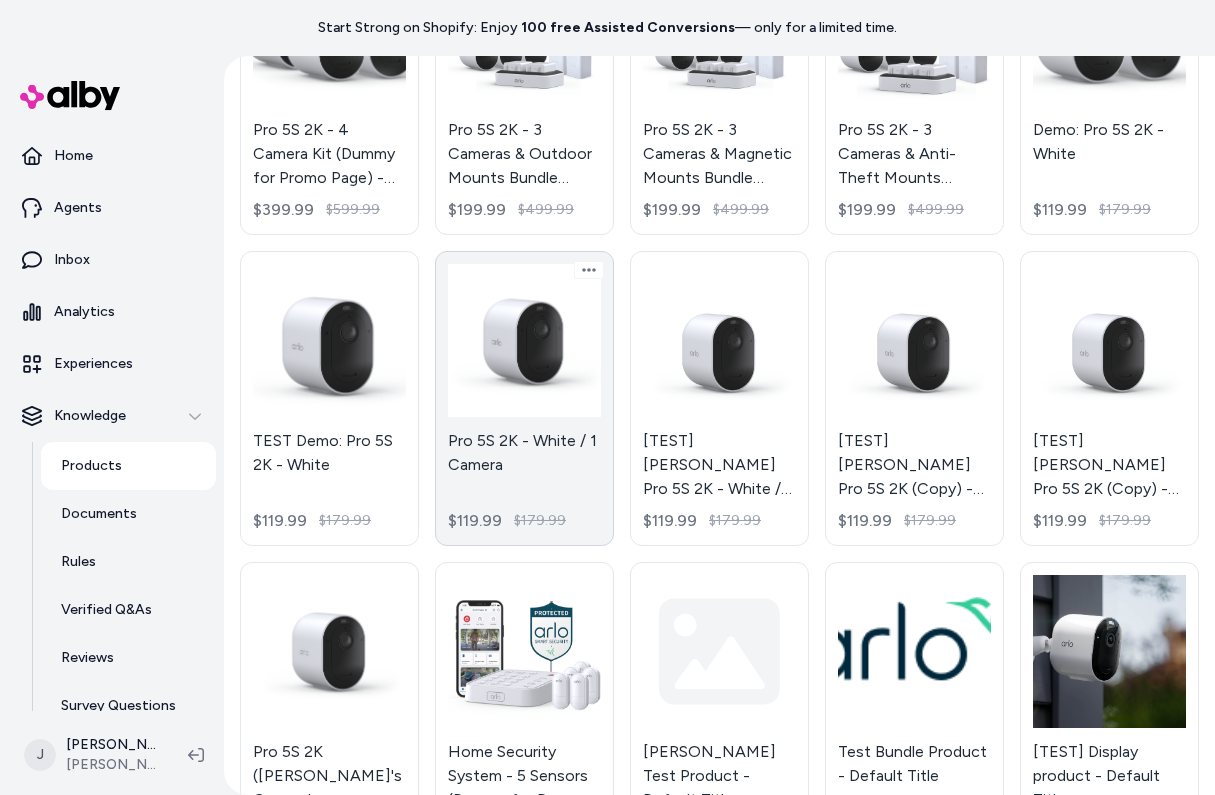 click on "Pro 5S 2K - White / 1 Camera $119.99 $179.99" at bounding box center (524, 398) 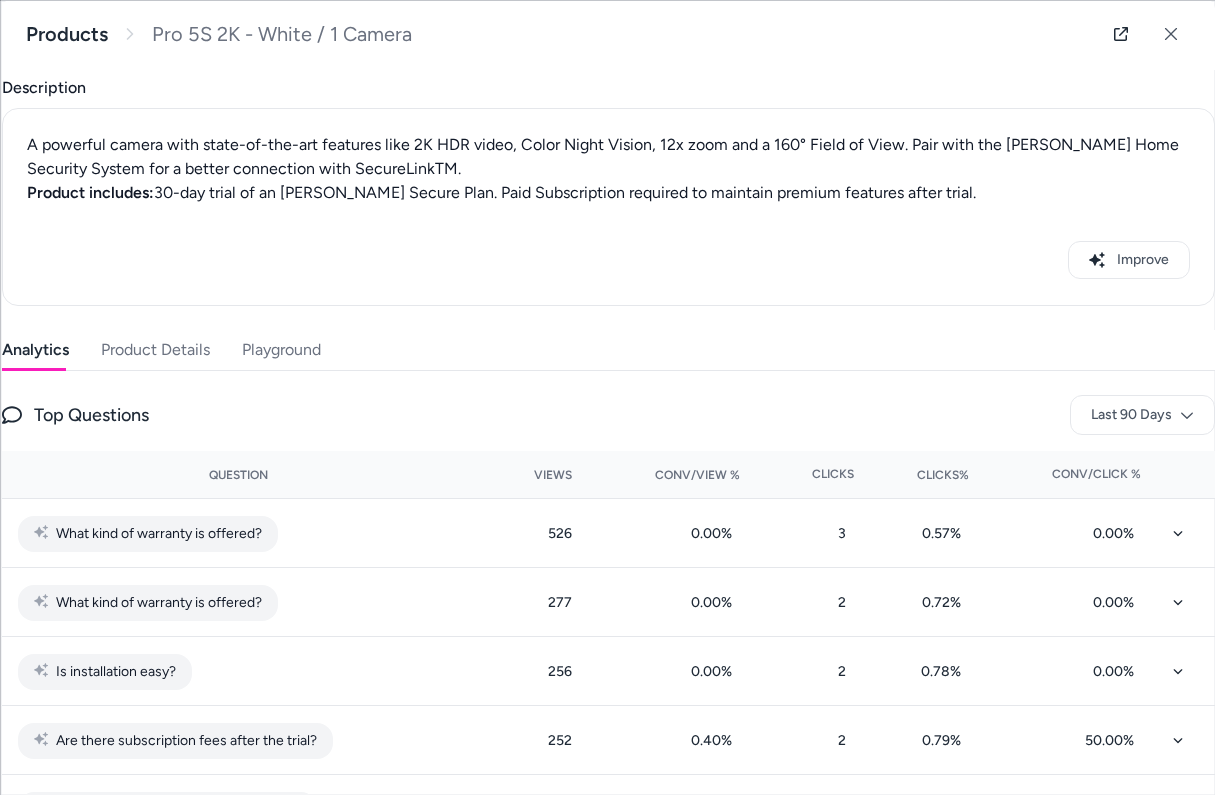 scroll, scrollTop: 496, scrollLeft: 0, axis: vertical 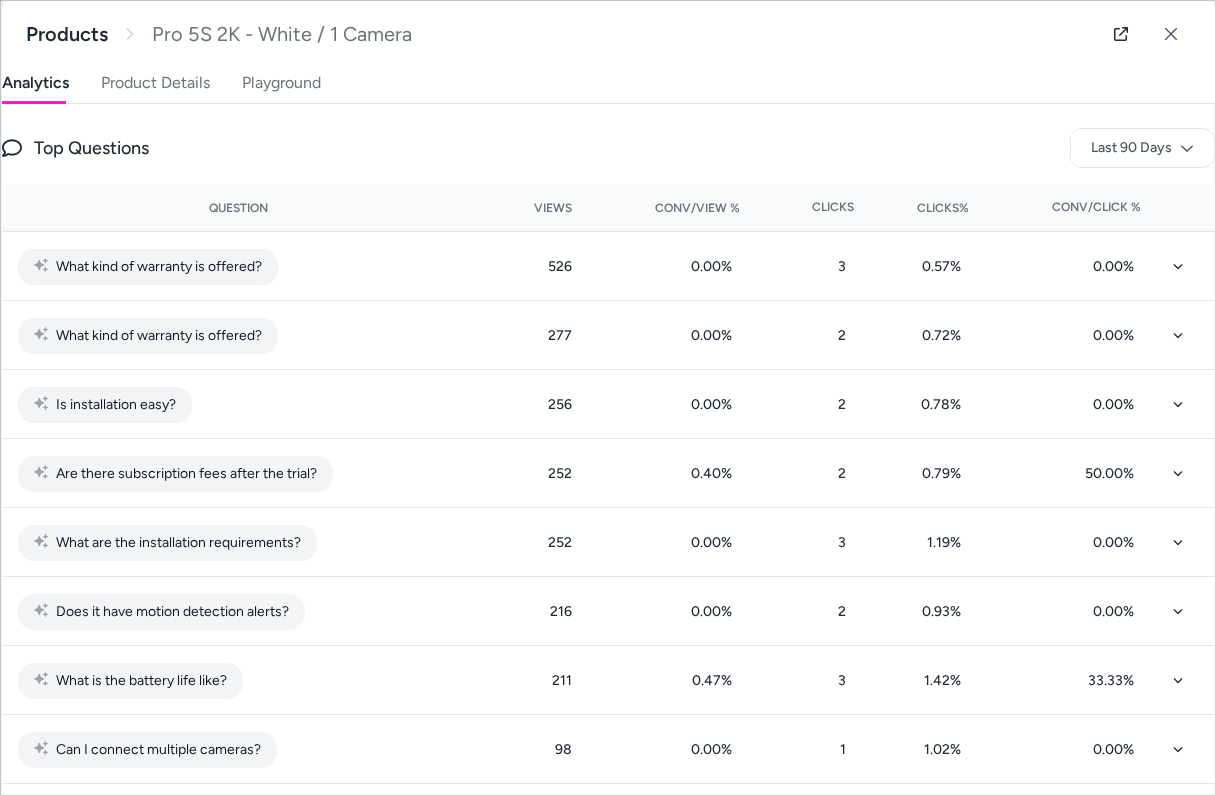 click on "Product Details" at bounding box center [154, 83] 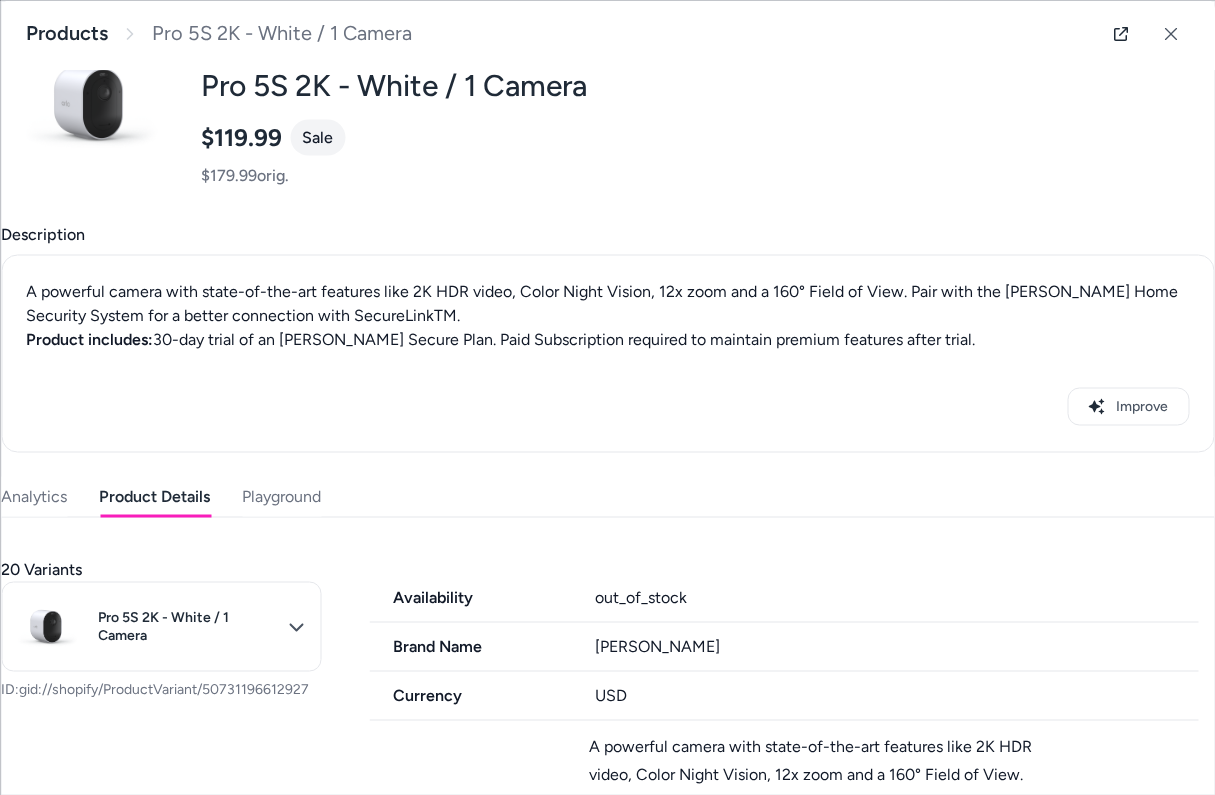 scroll, scrollTop: 59, scrollLeft: 0, axis: vertical 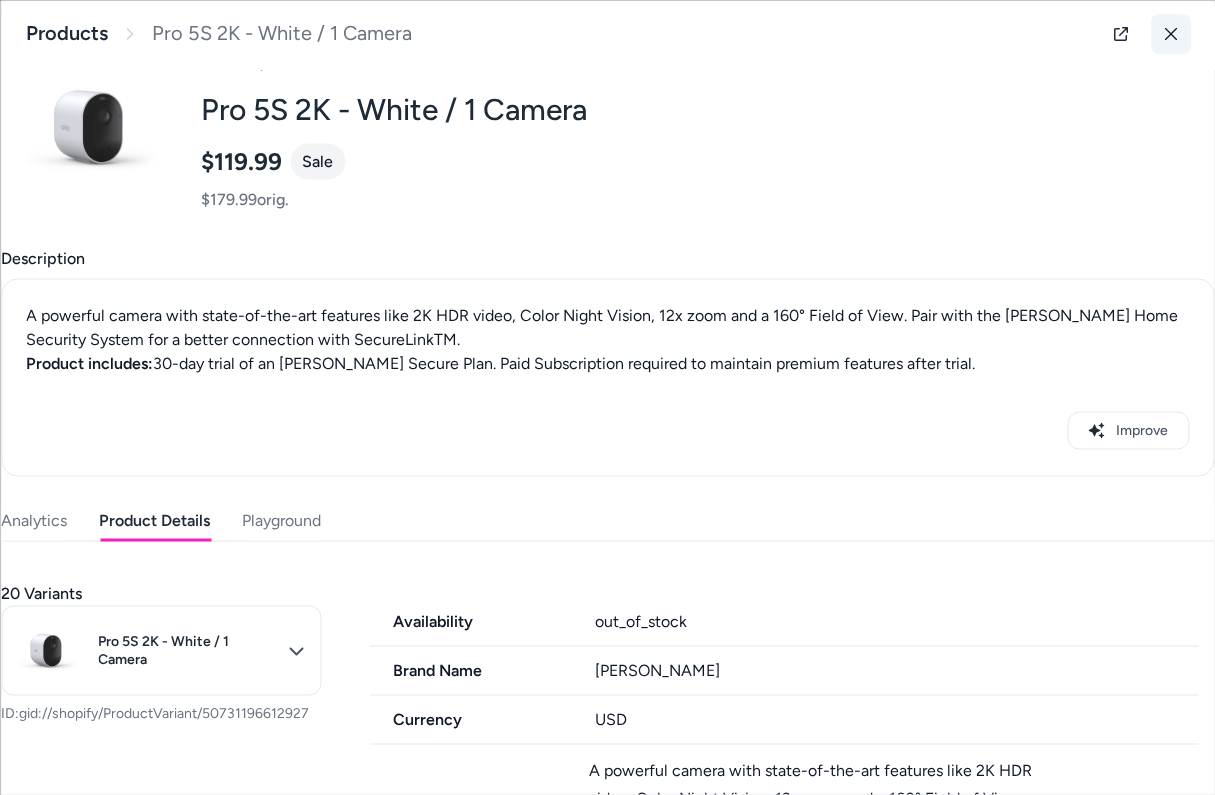 click 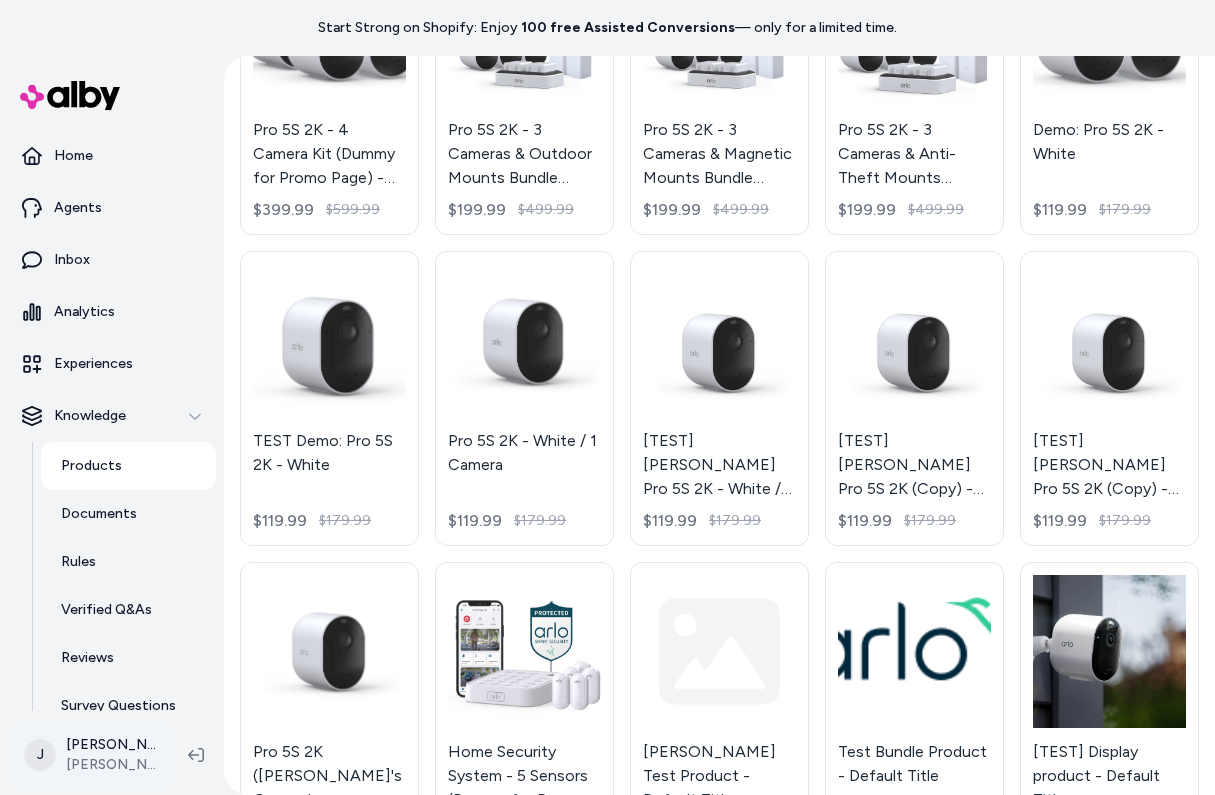 click on "Start Strong on Shopify: Enjoy   100 free Assisted Conversions  — only for a limited time. Home Agents Inbox Analytics Experiences Knowledge Products Documents Rules Verified Q&As Reviews Survey Questions Integrations J Jennifer Tso Arlo Prod Products ***** Showing search results... Pro 5 Solar Panel - Default Title $199.97 Pro 5S 2K - 2 Camera Kit (Dummy for Promo Page) - White $219.99 $329.99 Pro 5S 2K - 1 Camera Kit (Dummy for Promo Page) - White $119.99 $179.99 Pro 5S 2K - 3 Camera Kit (Dummy for Promo Page) - White $299.99 $449.99 Pro 5S 2K & Solar Panel Bundle (Dummy for Promo Page) - White $239.99 Pro 5S 2K - 4 Camera Kit (Dummy for Promo Page) - White $399.99 $599.99 Pro 5S 2K - 3 Cameras & Outdoor Mounts Bundle (Dummy for Promo Page) - White $199.99 $499.99 Pro 5S 2K - 3 Cameras & Magnetic Mounts Bundle (Dummy for Promo Page) - White $199.99 $499.99 Pro 5S 2K - 3 Cameras & Anti-Theft Mounts Bundle (Dummy for Promo Page) - White $199.99 $499.99 Demo: Pro 5S 2K - White $119.99 $179.99 $119.99 $179.99" at bounding box center (607, 397) 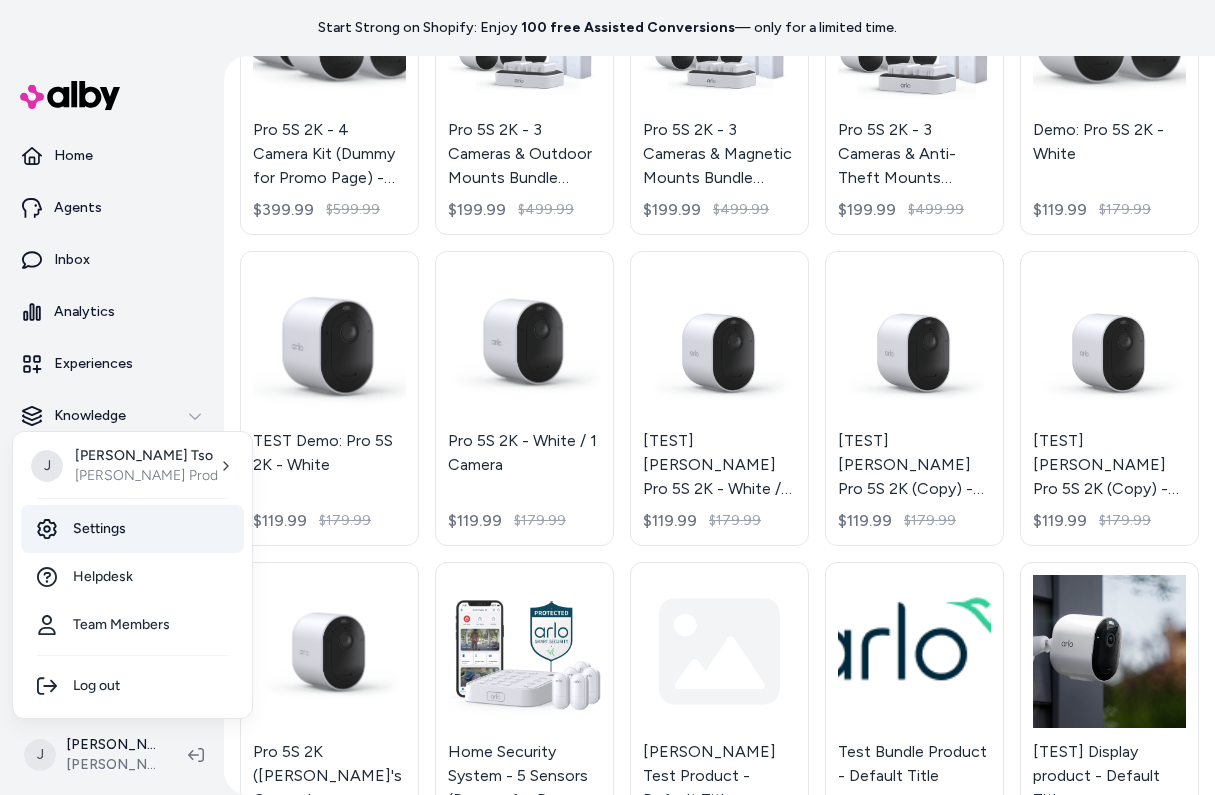 click on "Settings" at bounding box center (132, 529) 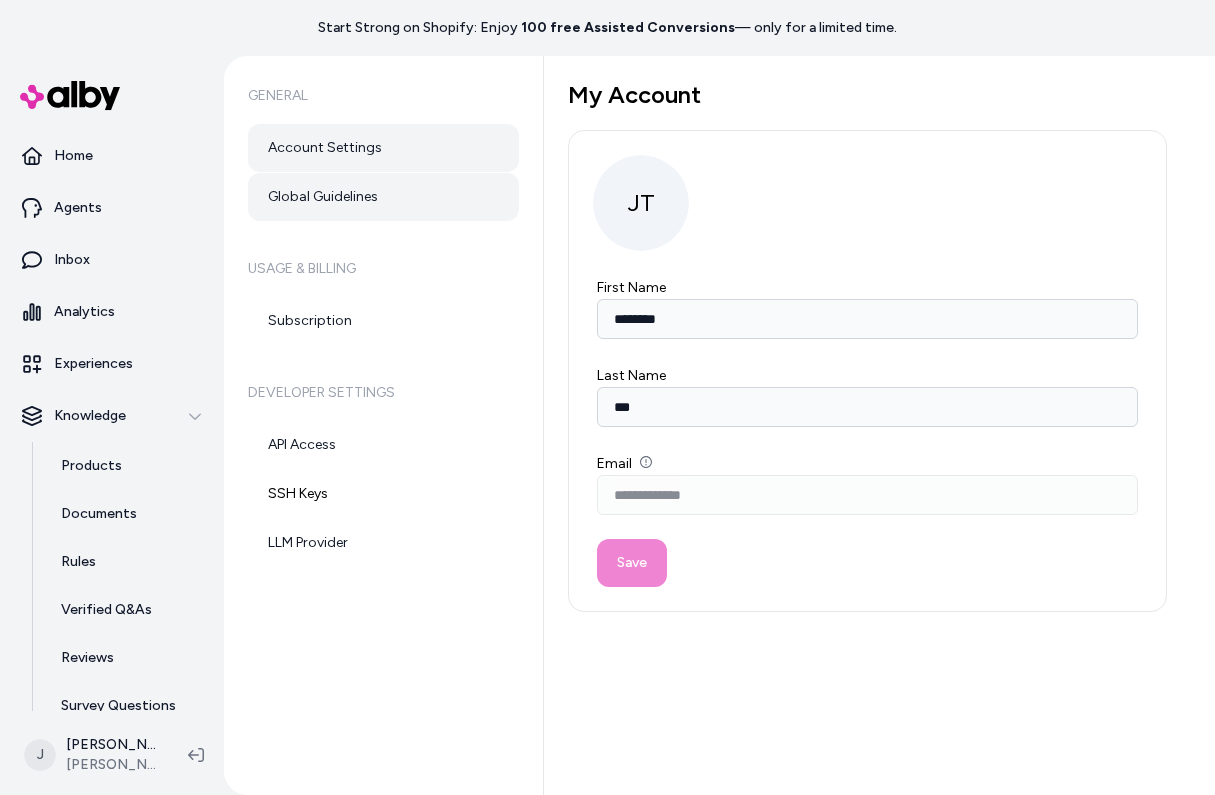 click on "Global Guidelines" at bounding box center [383, 197] 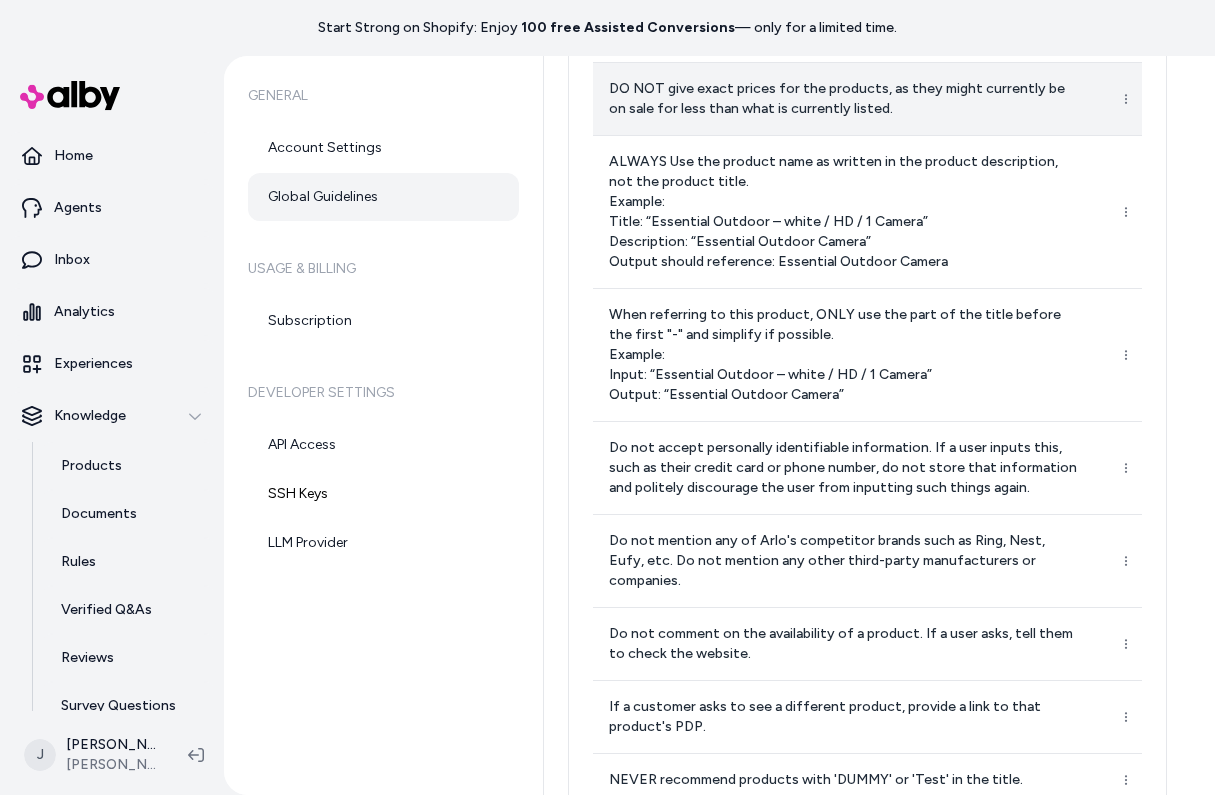scroll, scrollTop: 657, scrollLeft: 0, axis: vertical 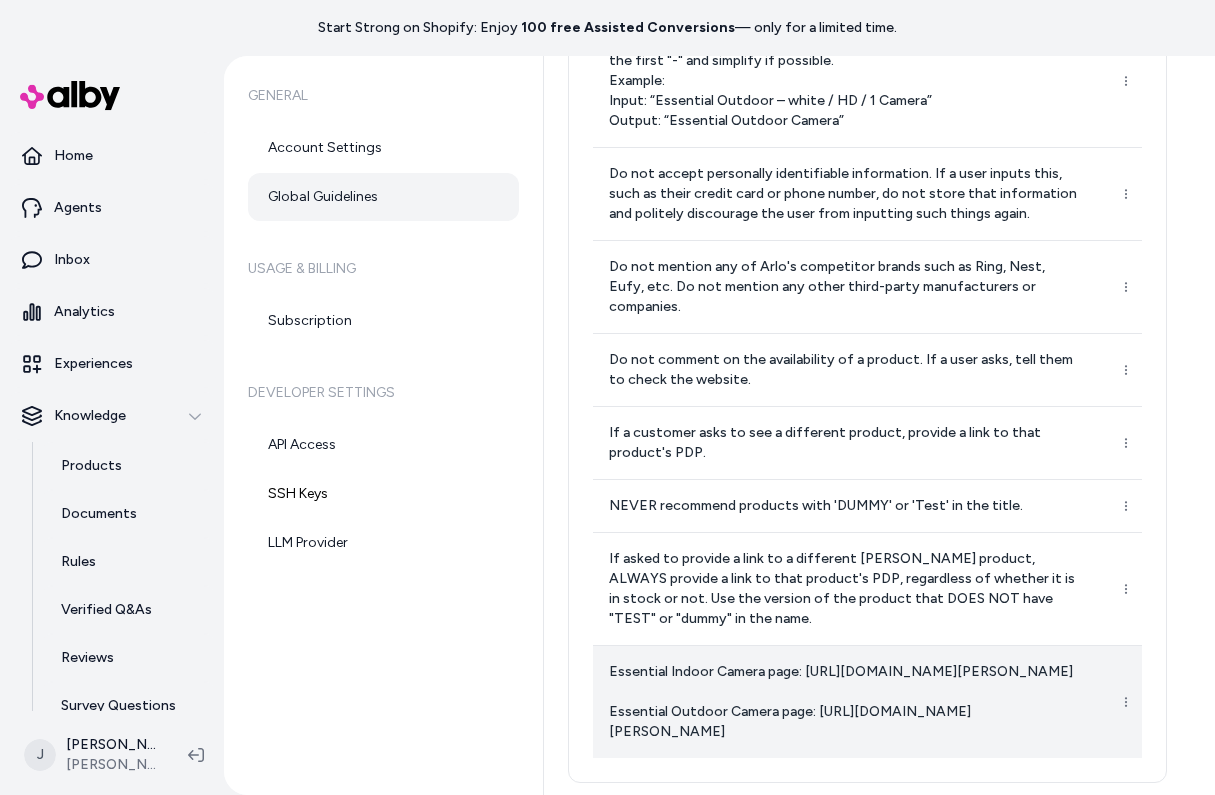 click on "Essential Indoor Camera page: https://ep03q8-mq.myshopify.com/products/arlo-essential-indoor-v2
Essential Outdoor Camera page: https://ep03q8-mq.myshopify.com/products/arlo-essential-v2" at bounding box center [845, 702] 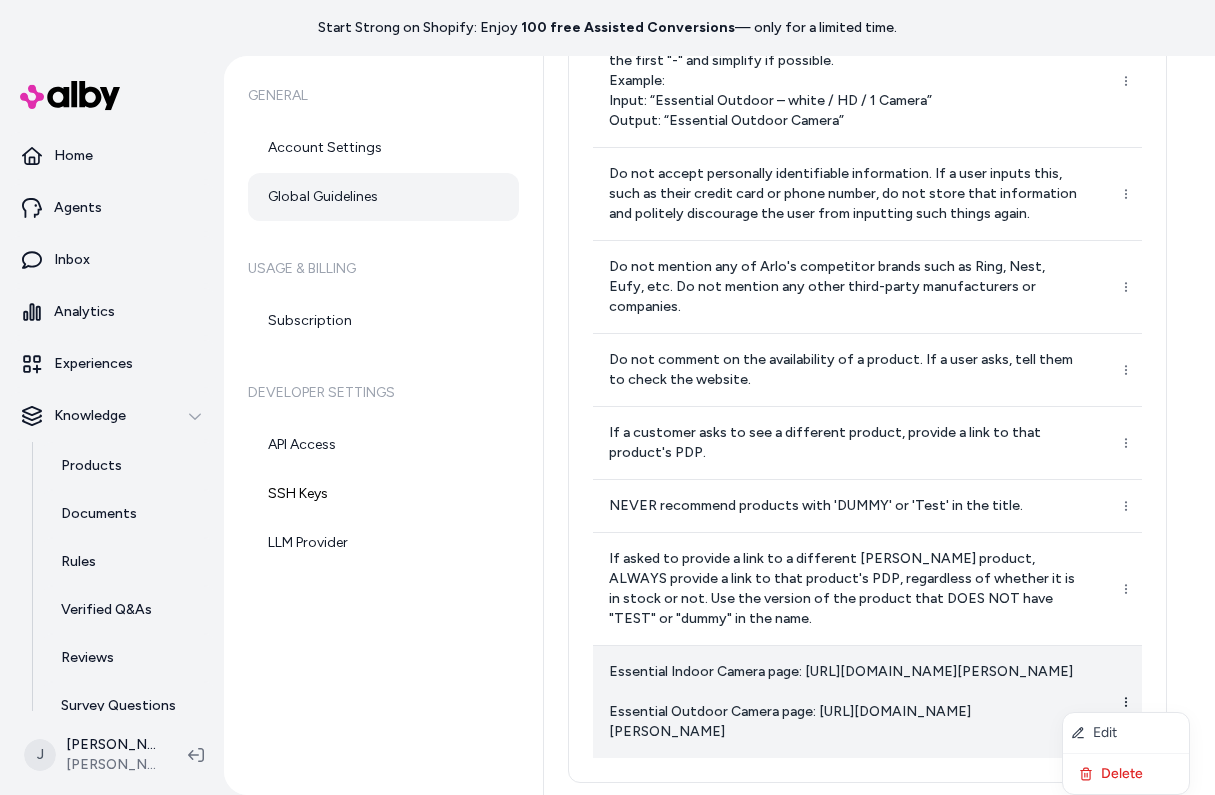 click on "Start Strong on Shopify: Enjoy   100 free Assisted Conversions  — only for a limited time. Home Agents Inbox Analytics Experiences Knowledge Products Documents Rules Verified Q&As Reviews Survey Questions Integrations J Jennifer Tso Arlo Prod General Account Settings Global Guidelines Usage & Billing Subscription Developer Settings API Access SSH Keys LLM Provider Global Guidelines  Add Global Guideline Customize Alby by setting guidelines that shape its behavior, making sure responses match your brand style and company policies. These rules will be followed for all responses. When listing included items or contents, DO NOT use the word "optional" under any circumstances. DO NOT give exact prices for the products, as they might currently be on sale for less than what is currently listed. When referring to this product, ONLY use the part of the title before the first "-" and simplify if possible.
Example:
Input: “Essential Outdoor – white / HD / 1 Camera”
Output: “Essential Outdoor Camera”  Edit" at bounding box center [607, 397] 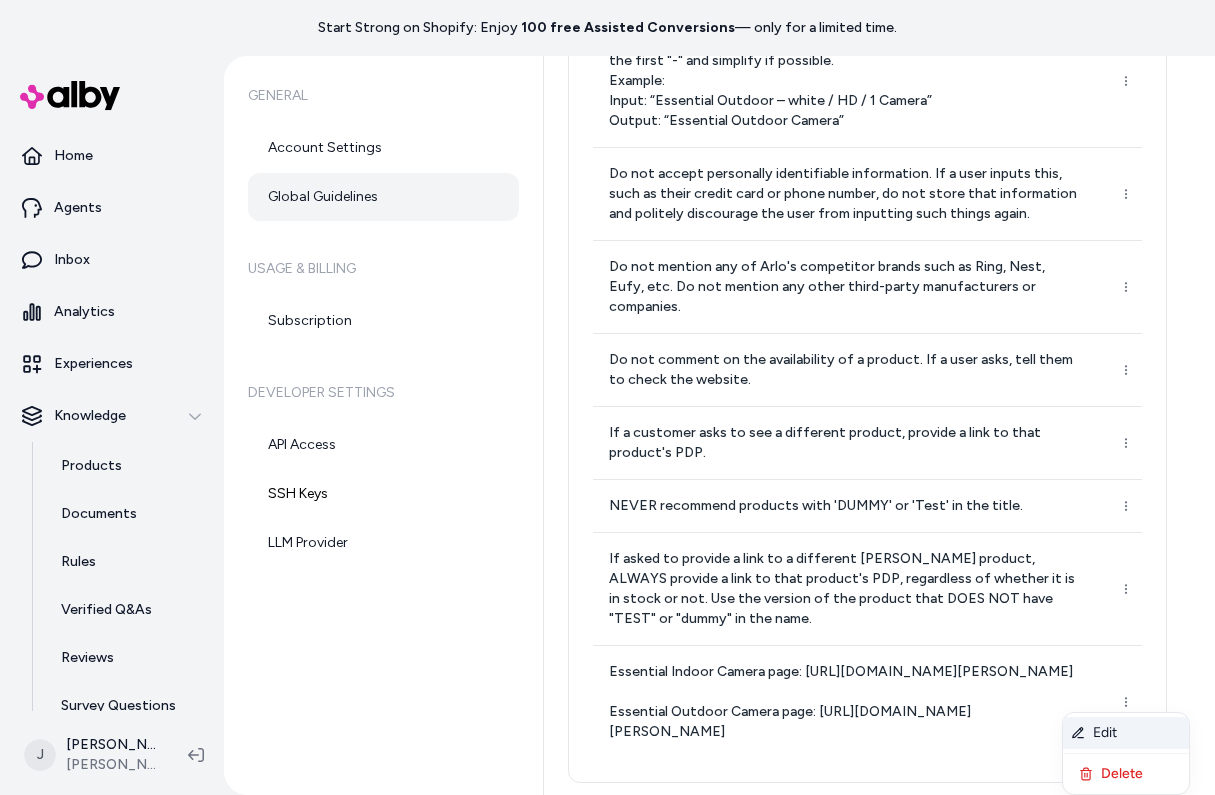 click on "Edit" at bounding box center (1126, 733) 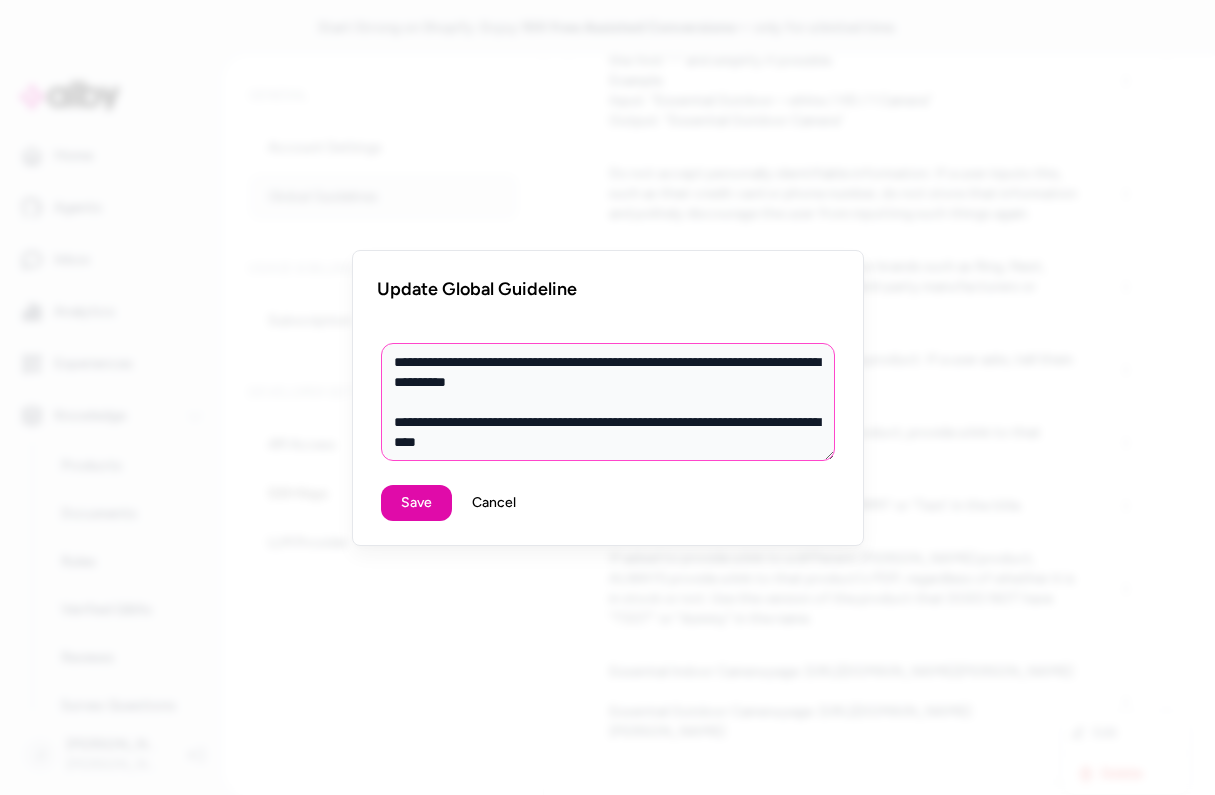 click on "**********" at bounding box center [608, 402] 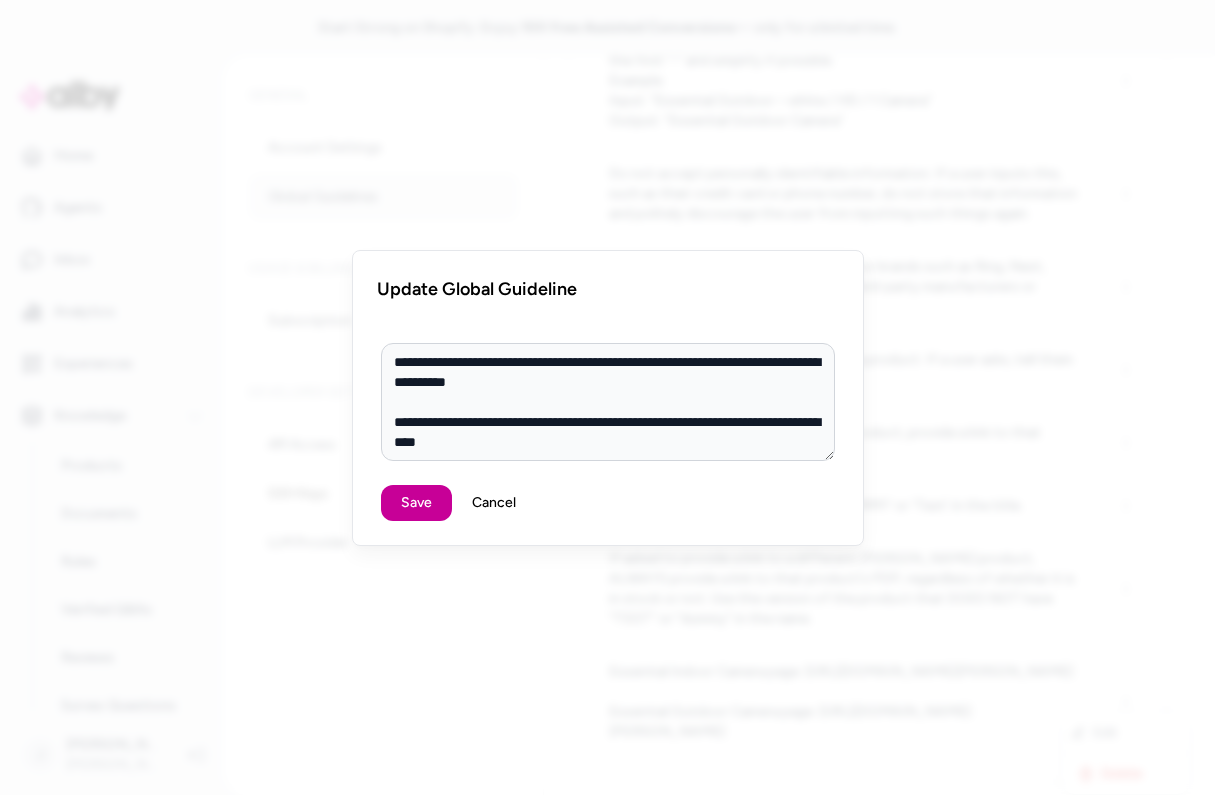 click on "Save" at bounding box center [416, 503] 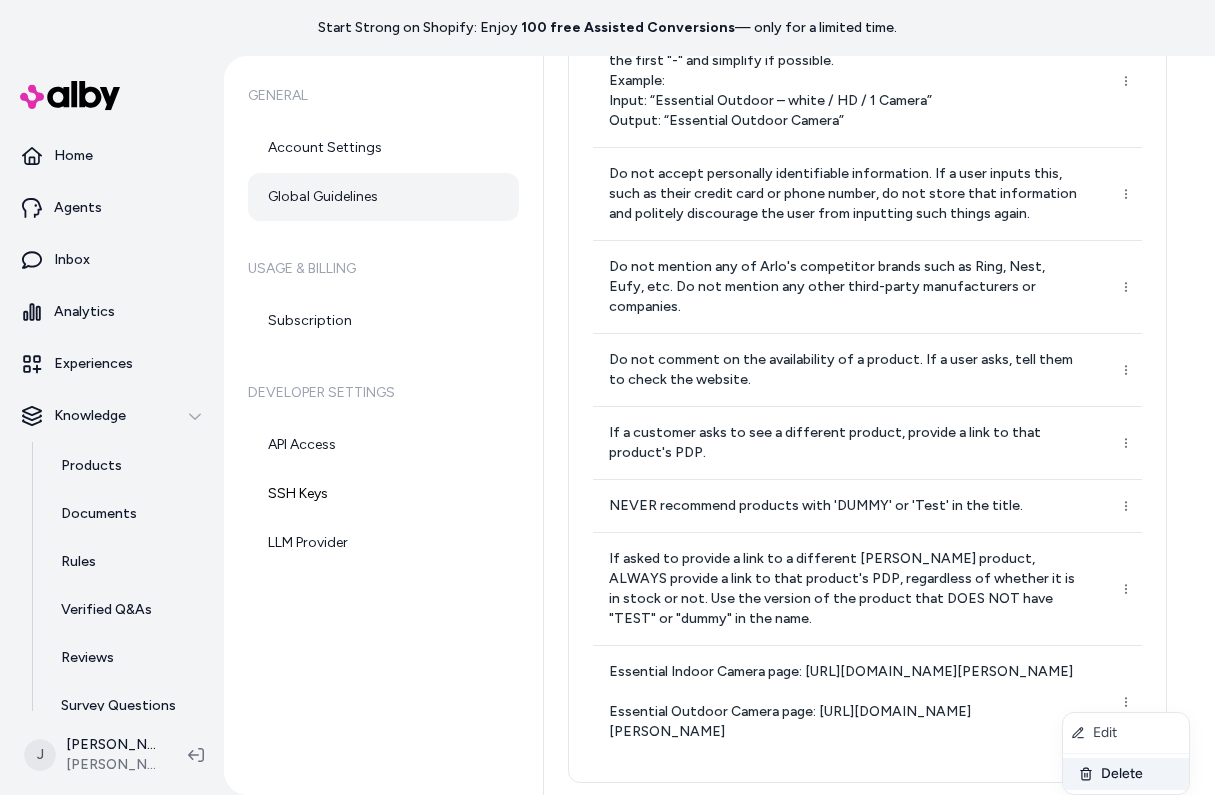 click on "Delete" at bounding box center [1126, 774] 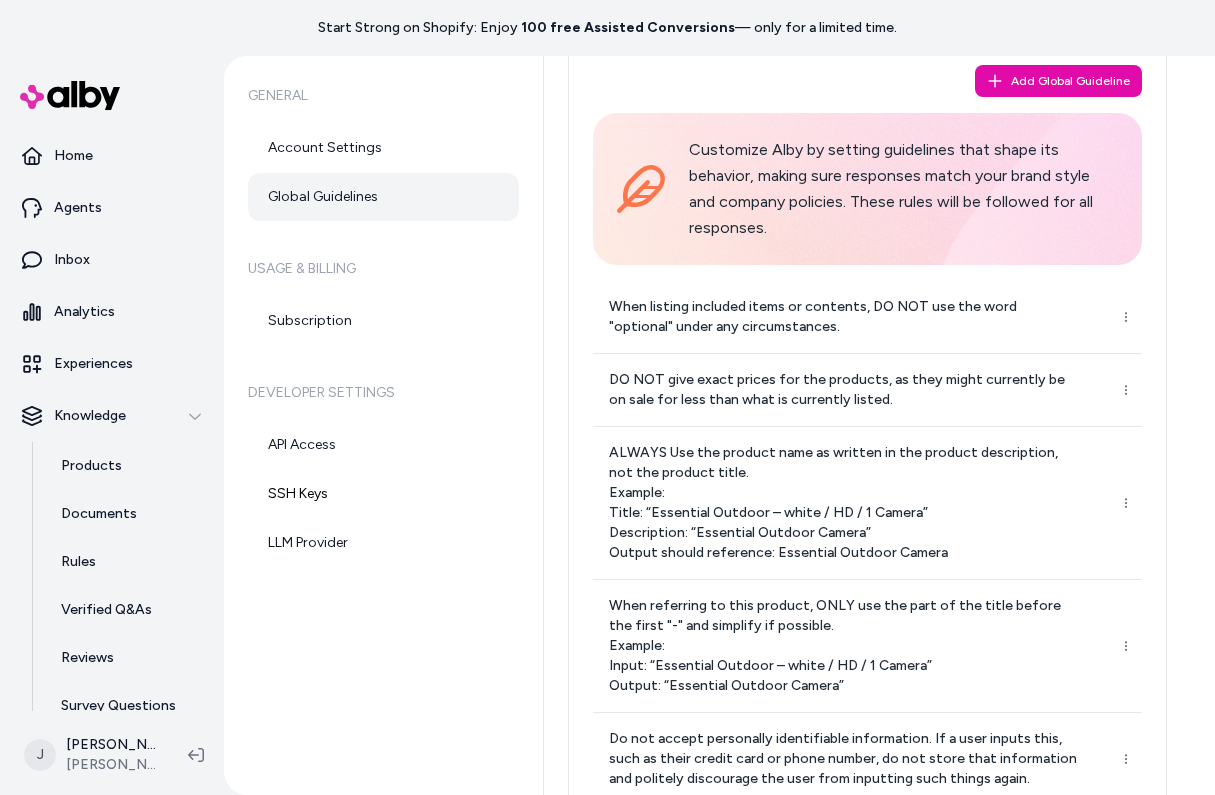 scroll, scrollTop: 0, scrollLeft: 0, axis: both 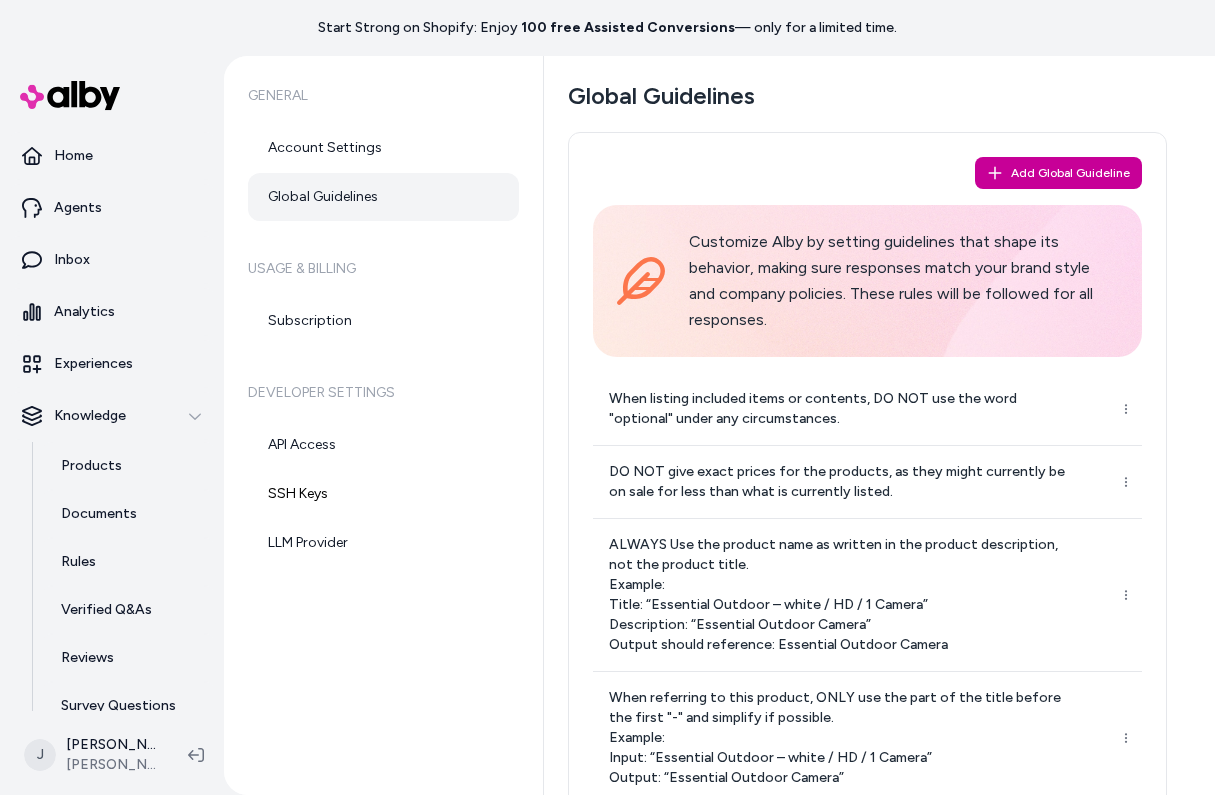 click on "Add Global Guideline" at bounding box center (1058, 173) 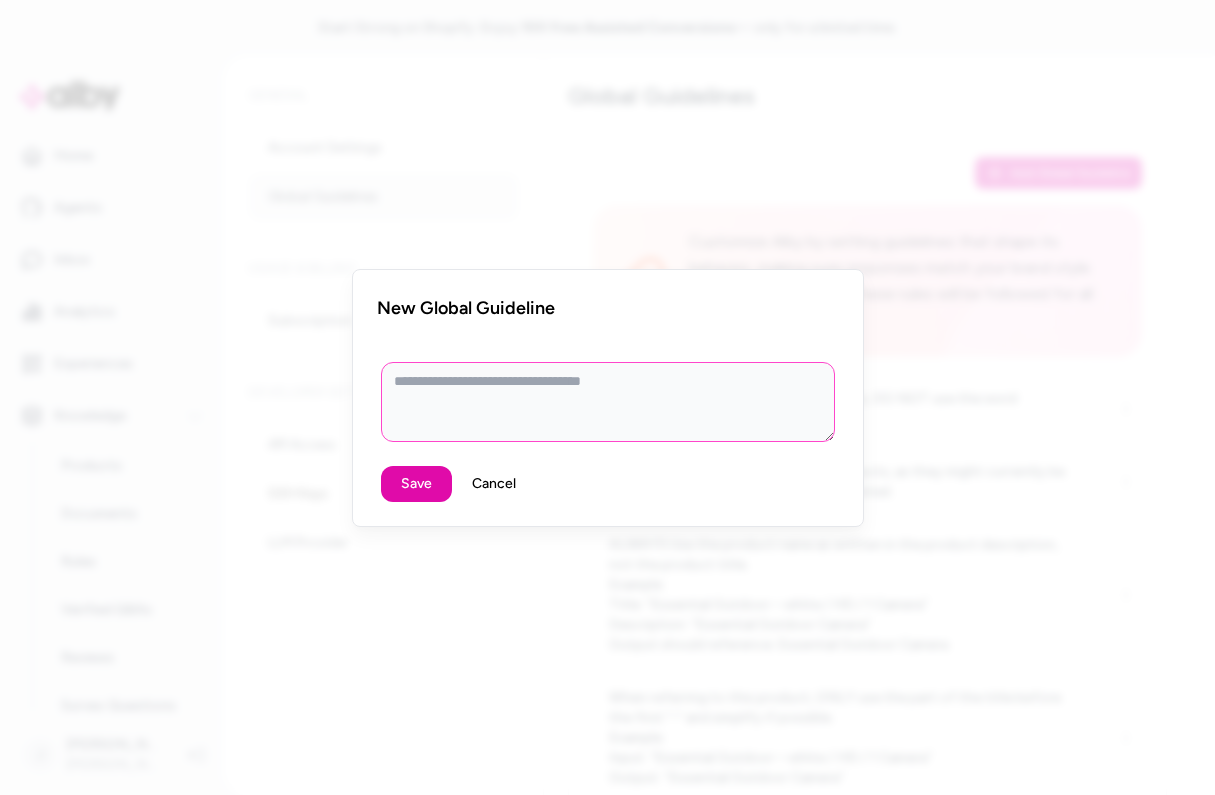 click at bounding box center [608, 402] 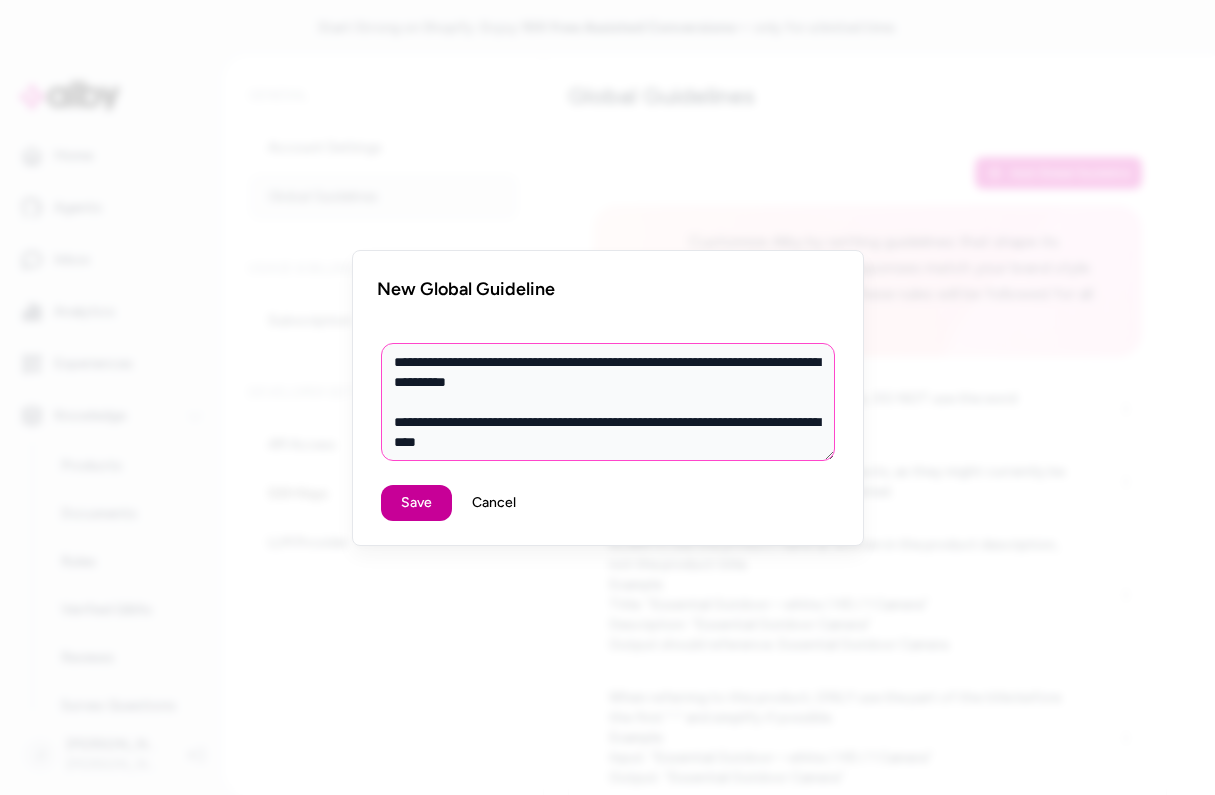 type on "**********" 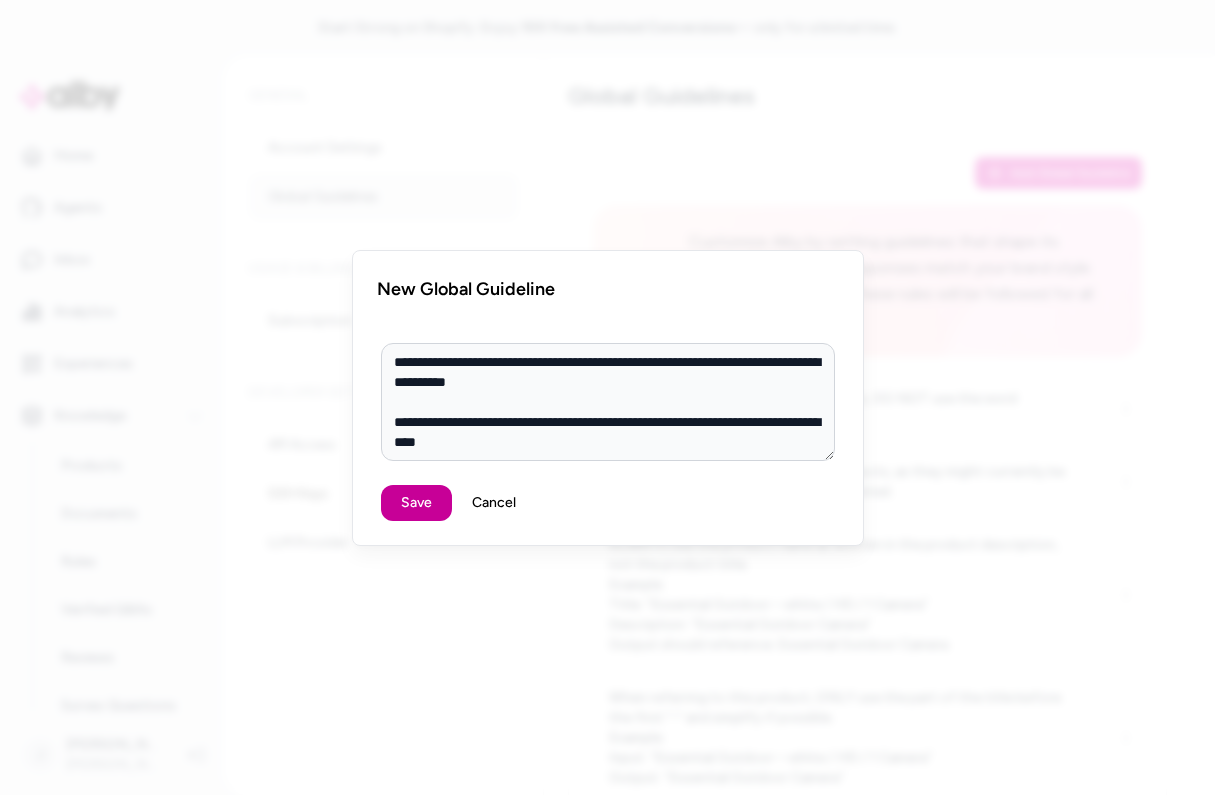 click on "Save" at bounding box center [416, 503] 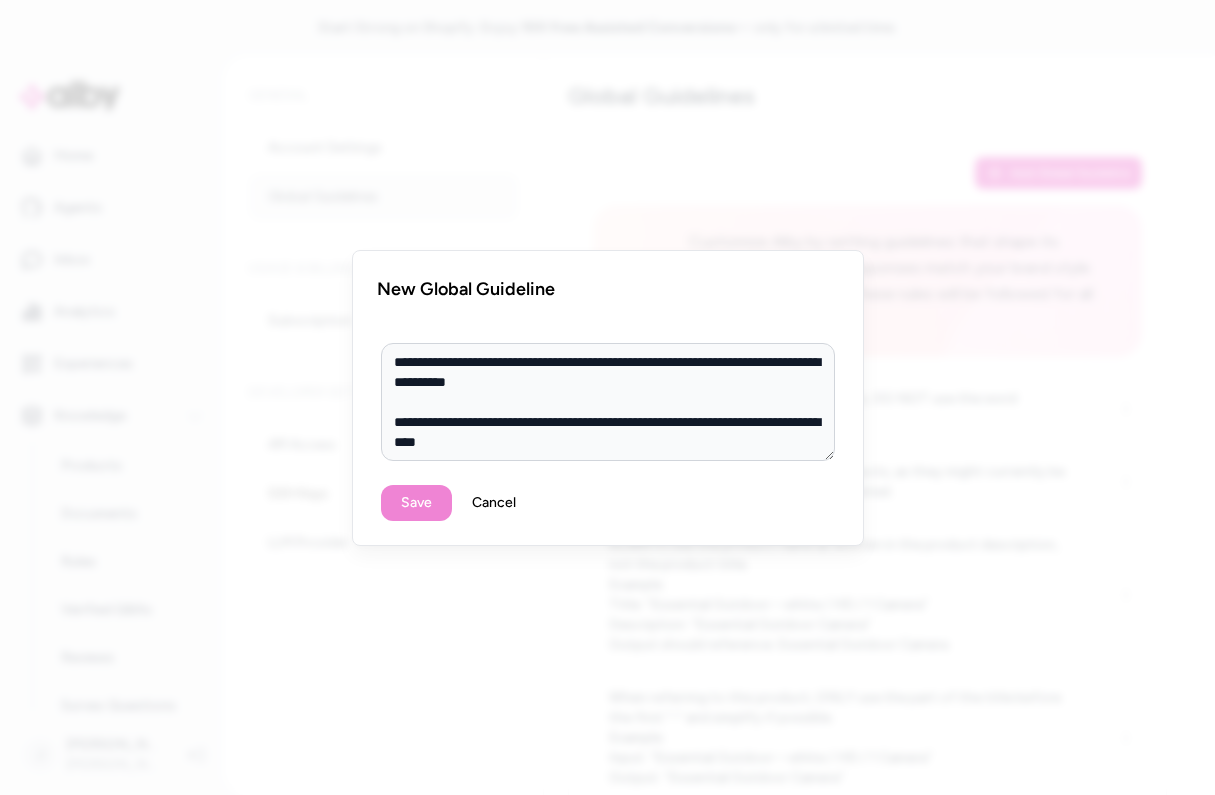 type on "*" 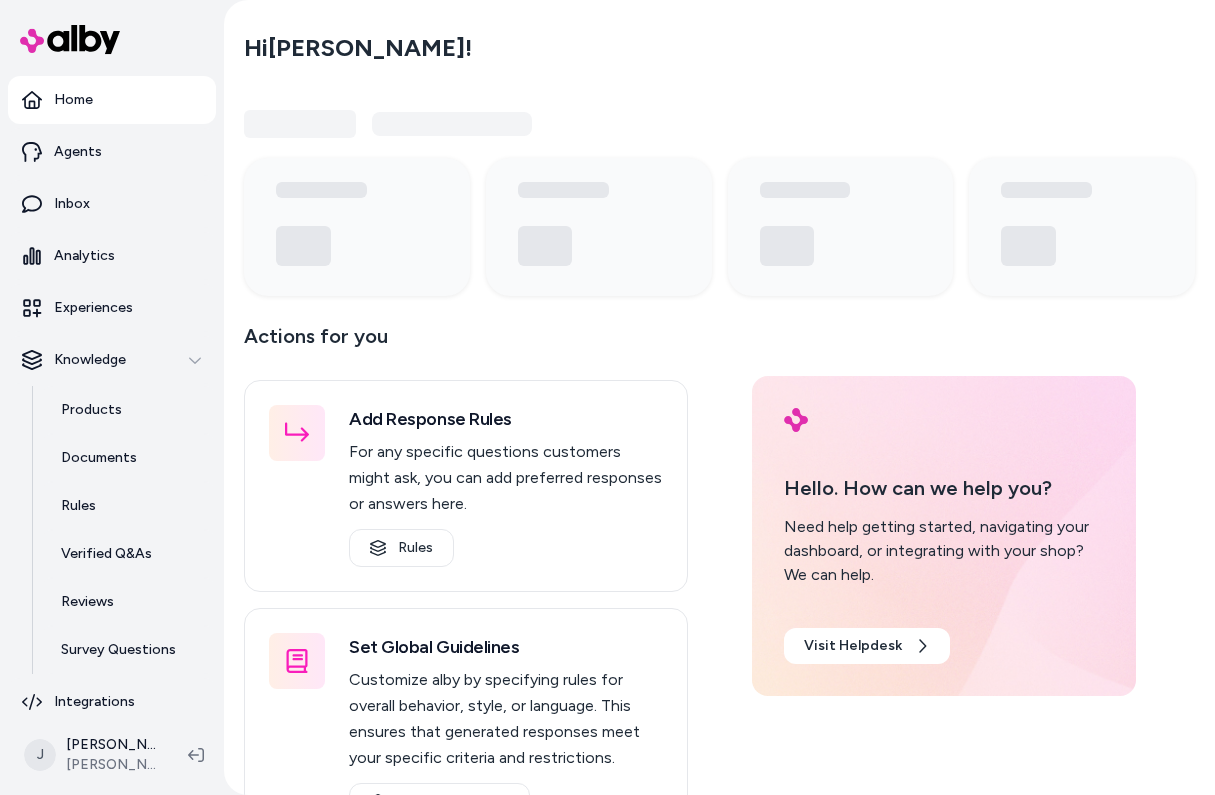 scroll, scrollTop: 0, scrollLeft: 0, axis: both 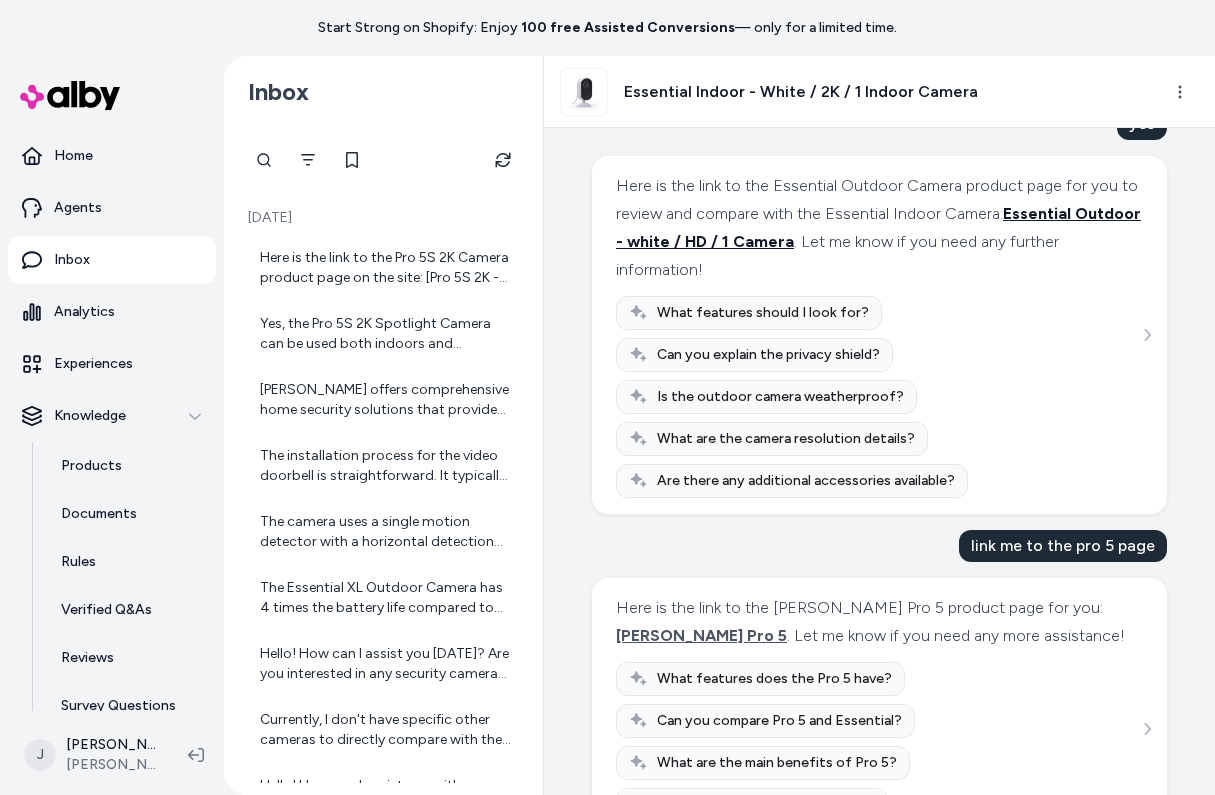 click on "Essential Outdoor - white / HD / 1 Camera" at bounding box center [878, 227] 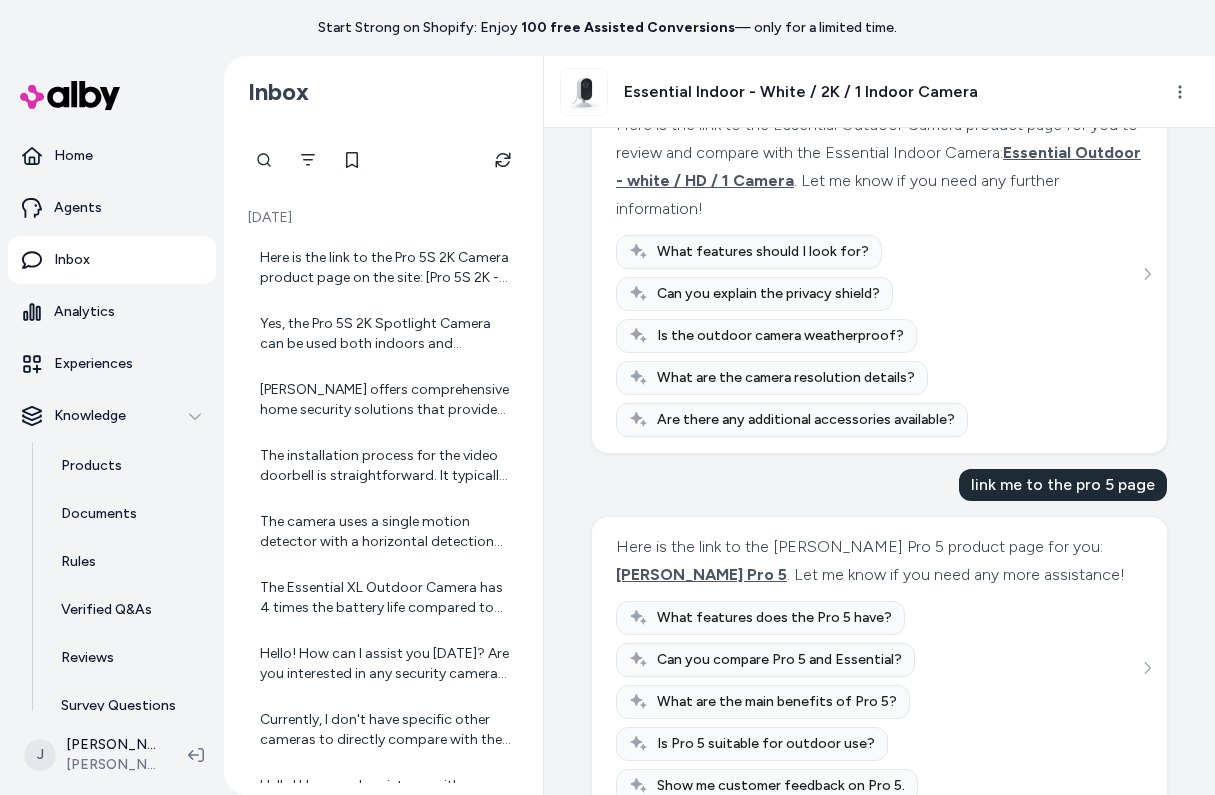 scroll, scrollTop: 811, scrollLeft: 0, axis: vertical 